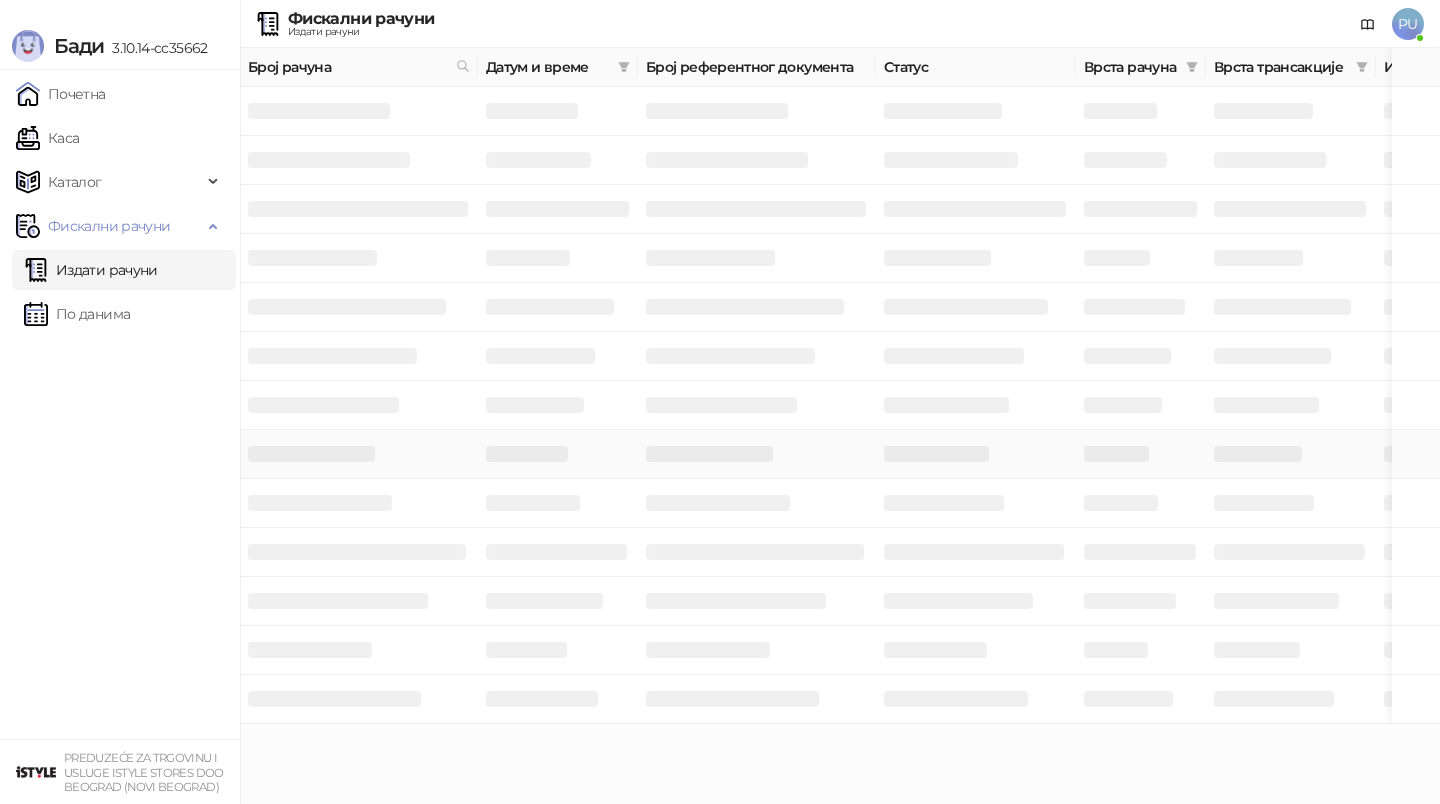 scroll, scrollTop: 0, scrollLeft: 0, axis: both 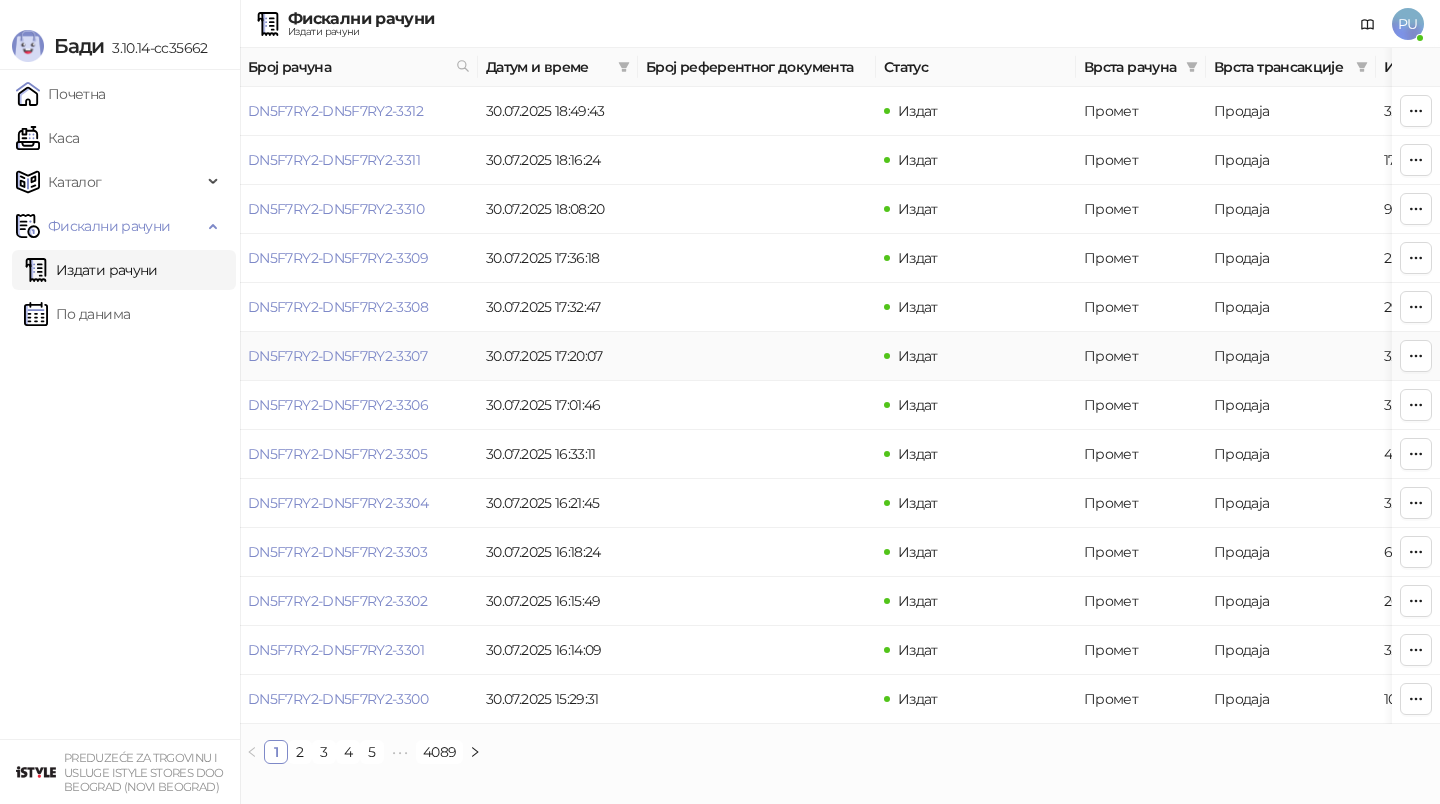 click on "DN5F7RY2-DN5F7RY2-3307" at bounding box center (359, 356) 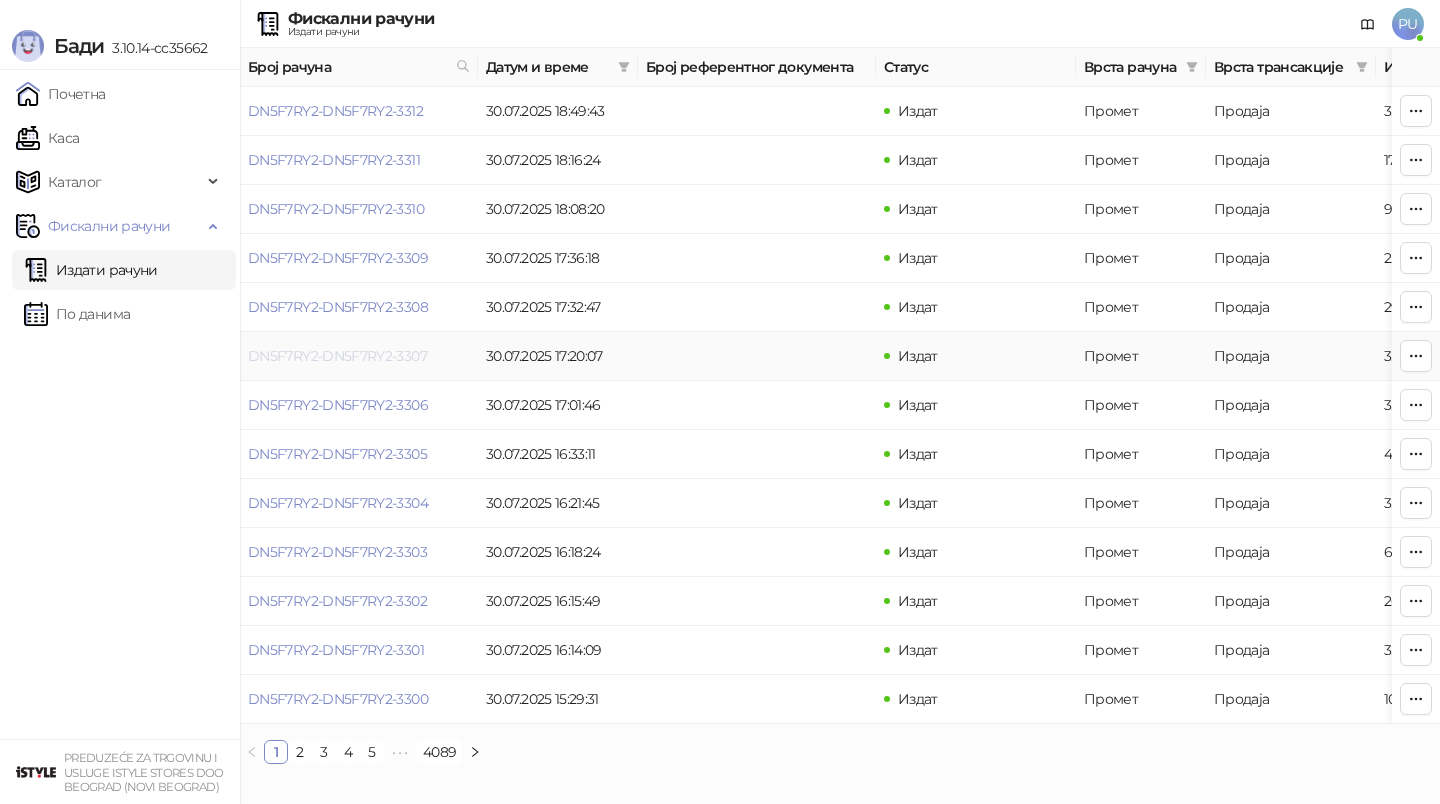 click on "DN5F7RY2-DN5F7RY2-3307" at bounding box center (337, 356) 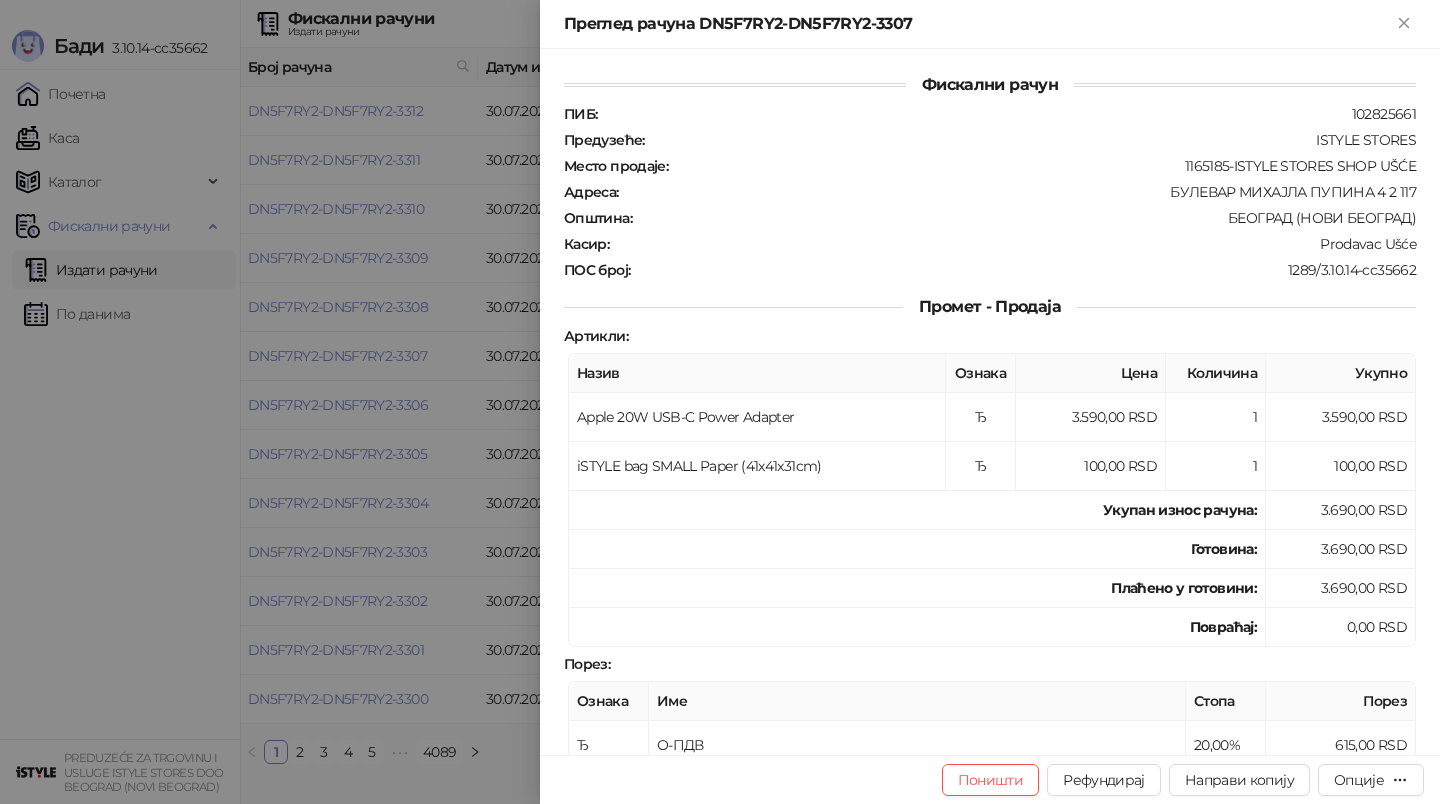 click at bounding box center [720, 402] 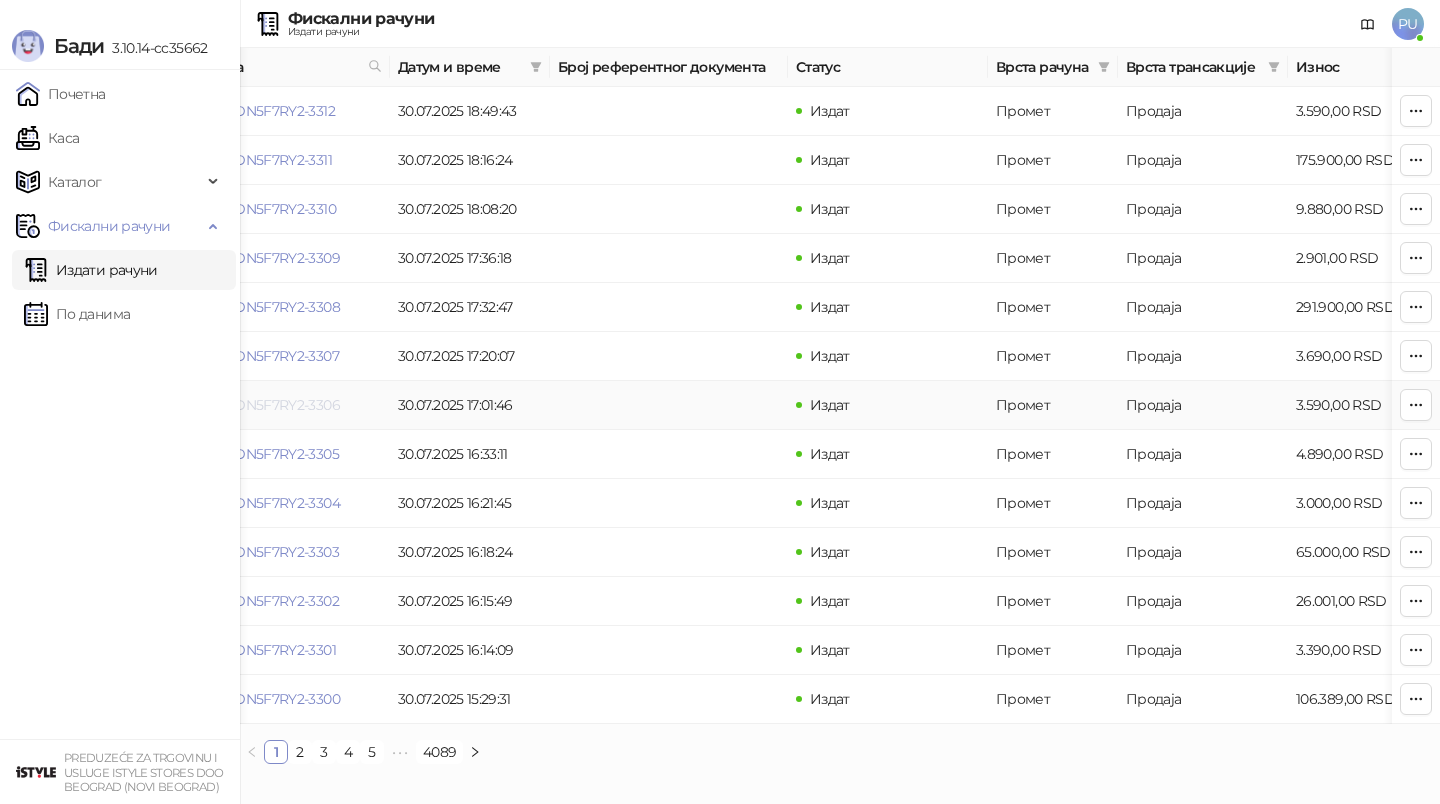 scroll, scrollTop: 0, scrollLeft: 0, axis: both 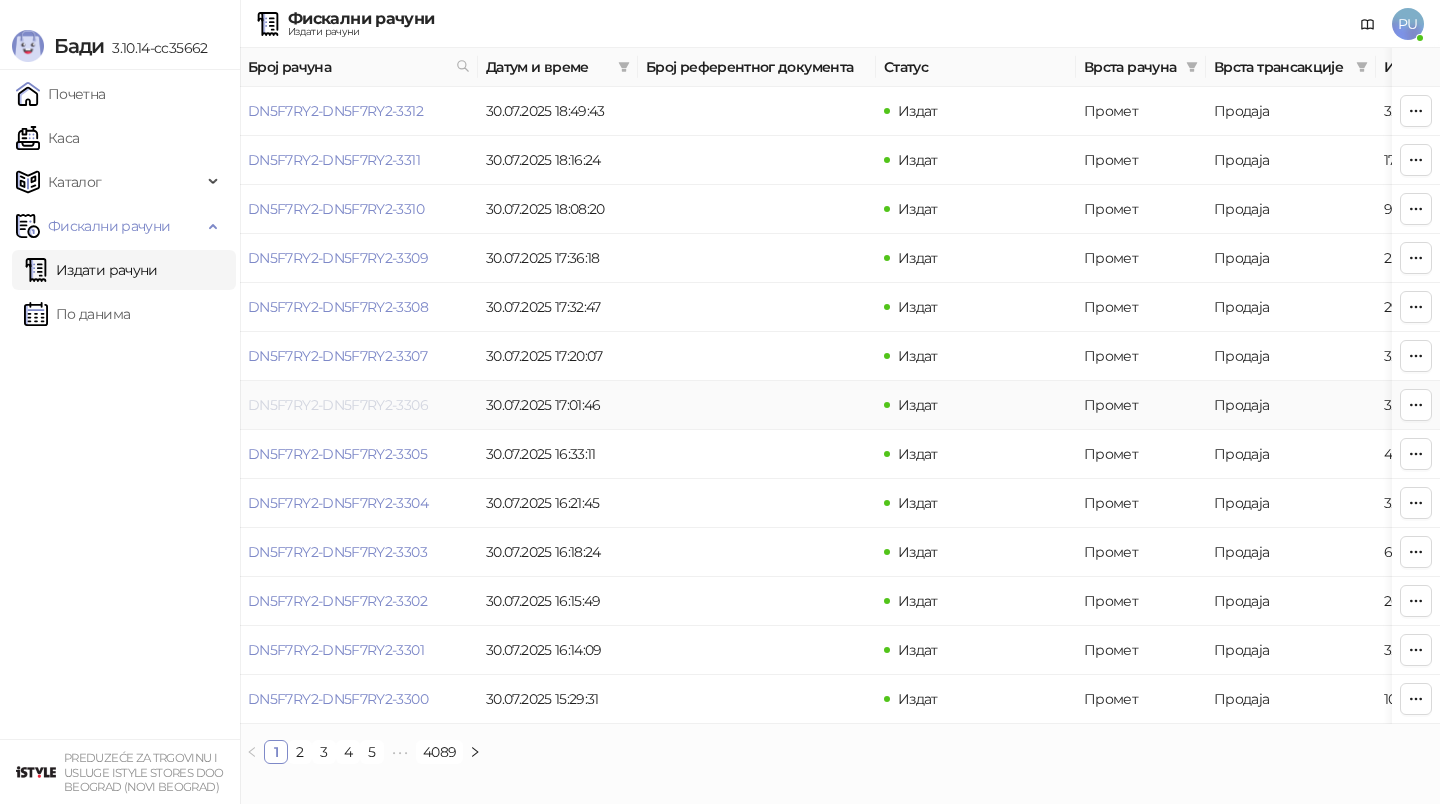 click on "DN5F7RY2-DN5F7RY2-3306" at bounding box center [338, 405] 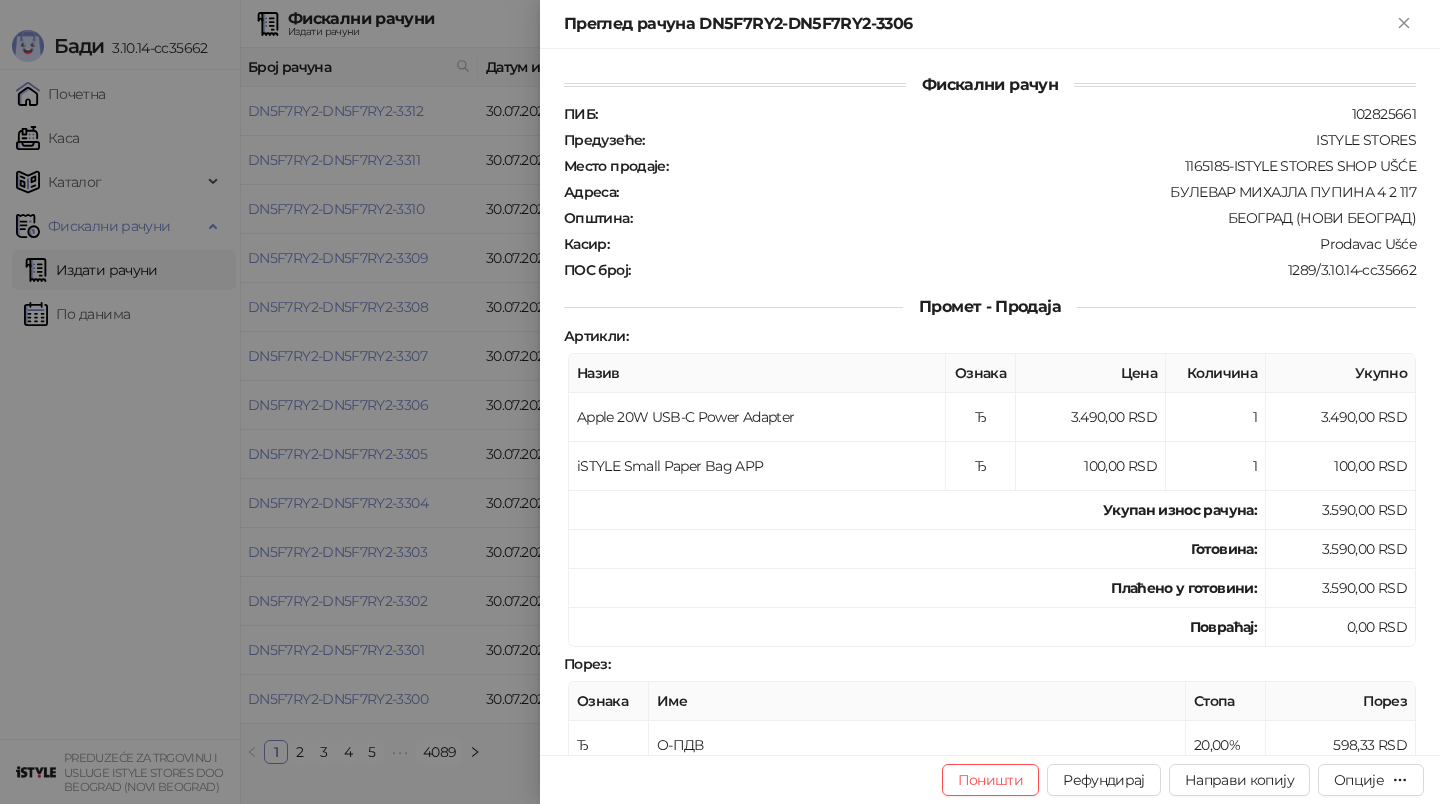 click at bounding box center (720, 402) 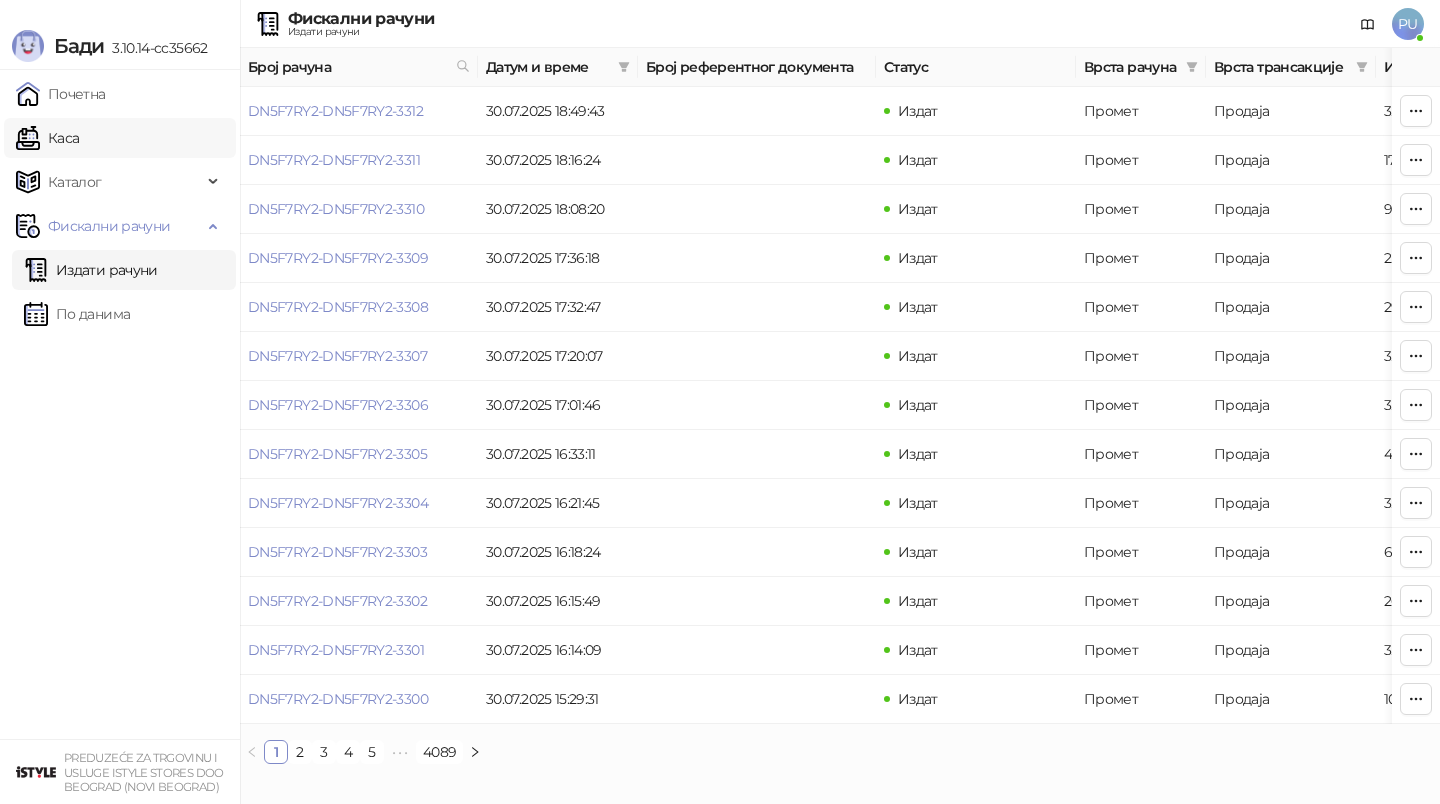 click on "Каса" at bounding box center [47, 138] 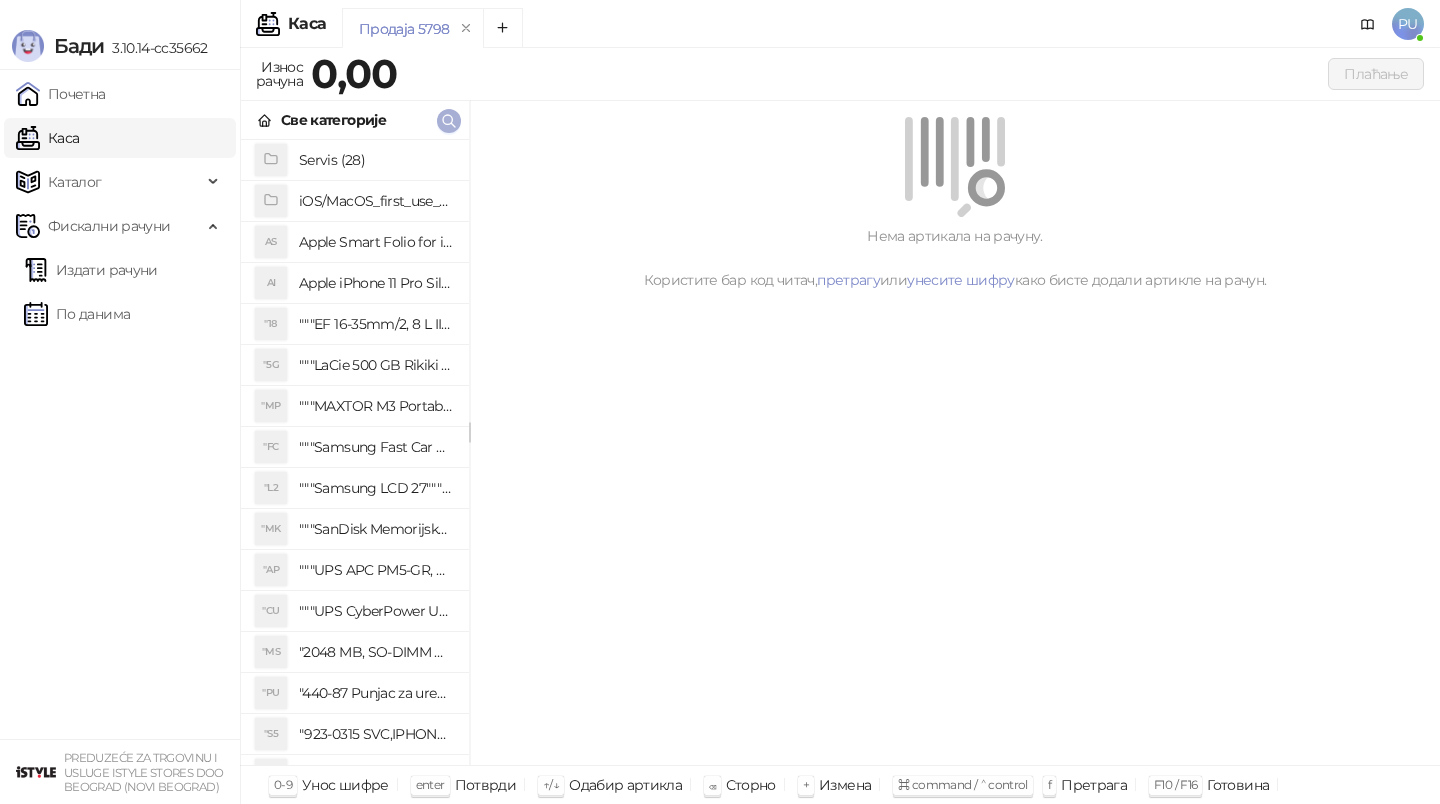 click 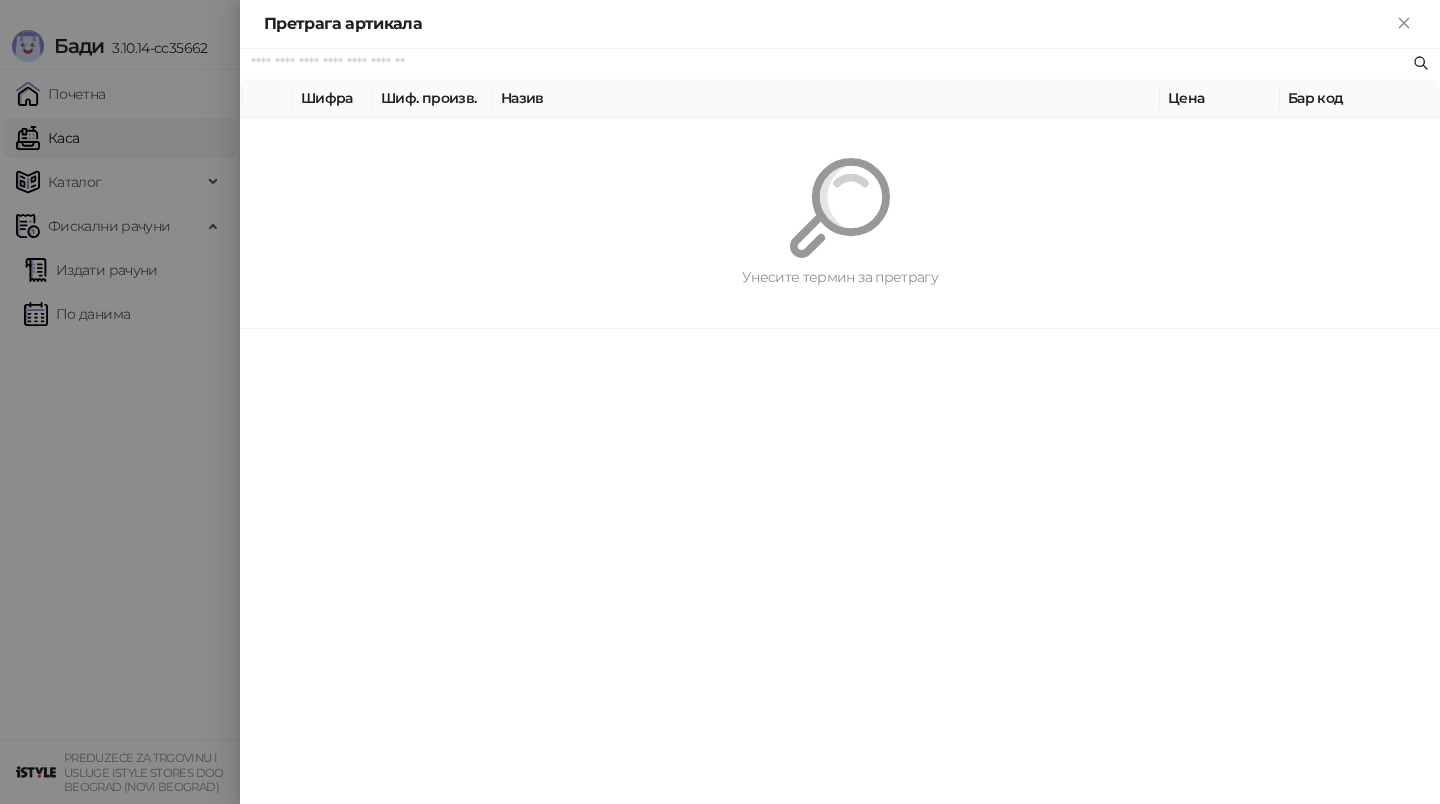 paste on "**********" 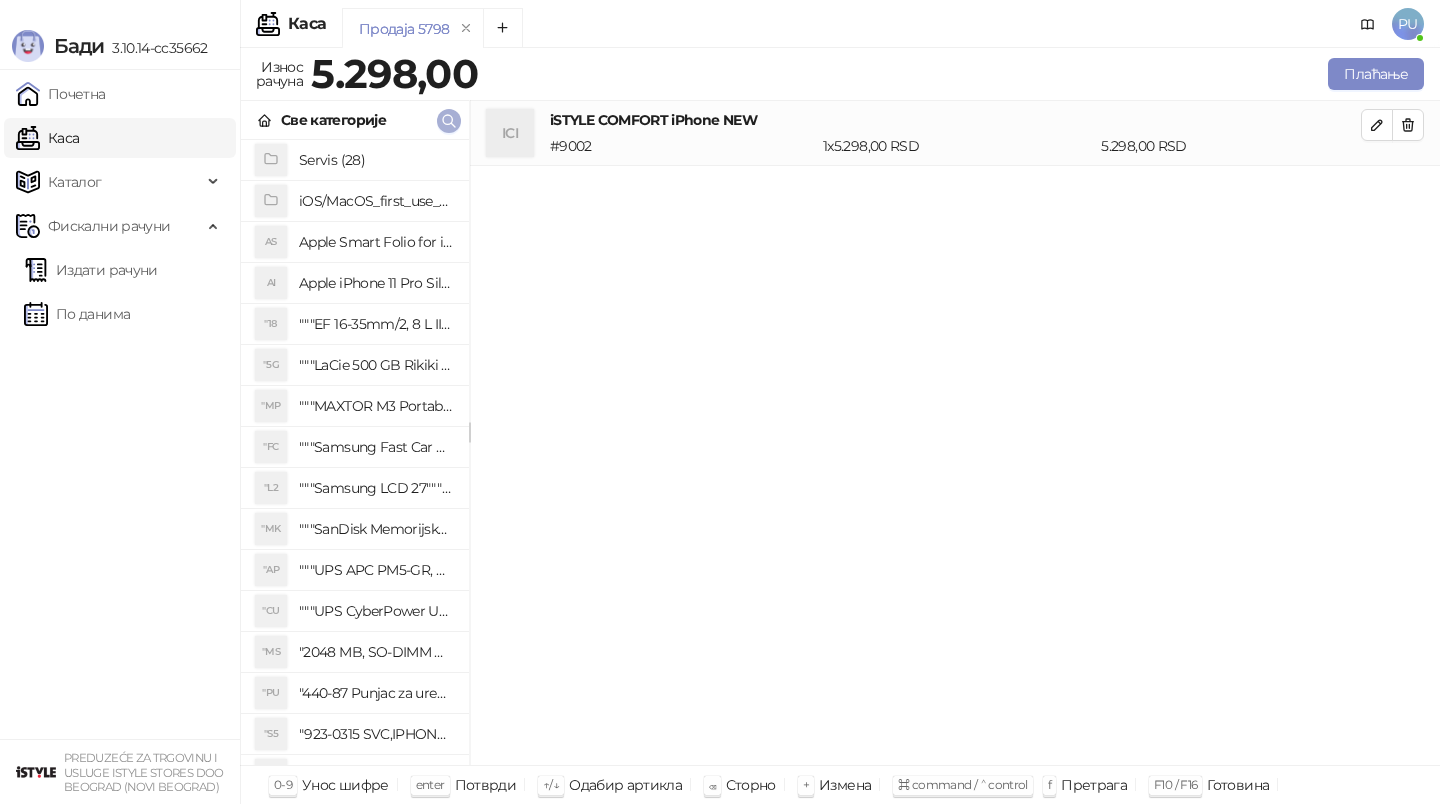 click 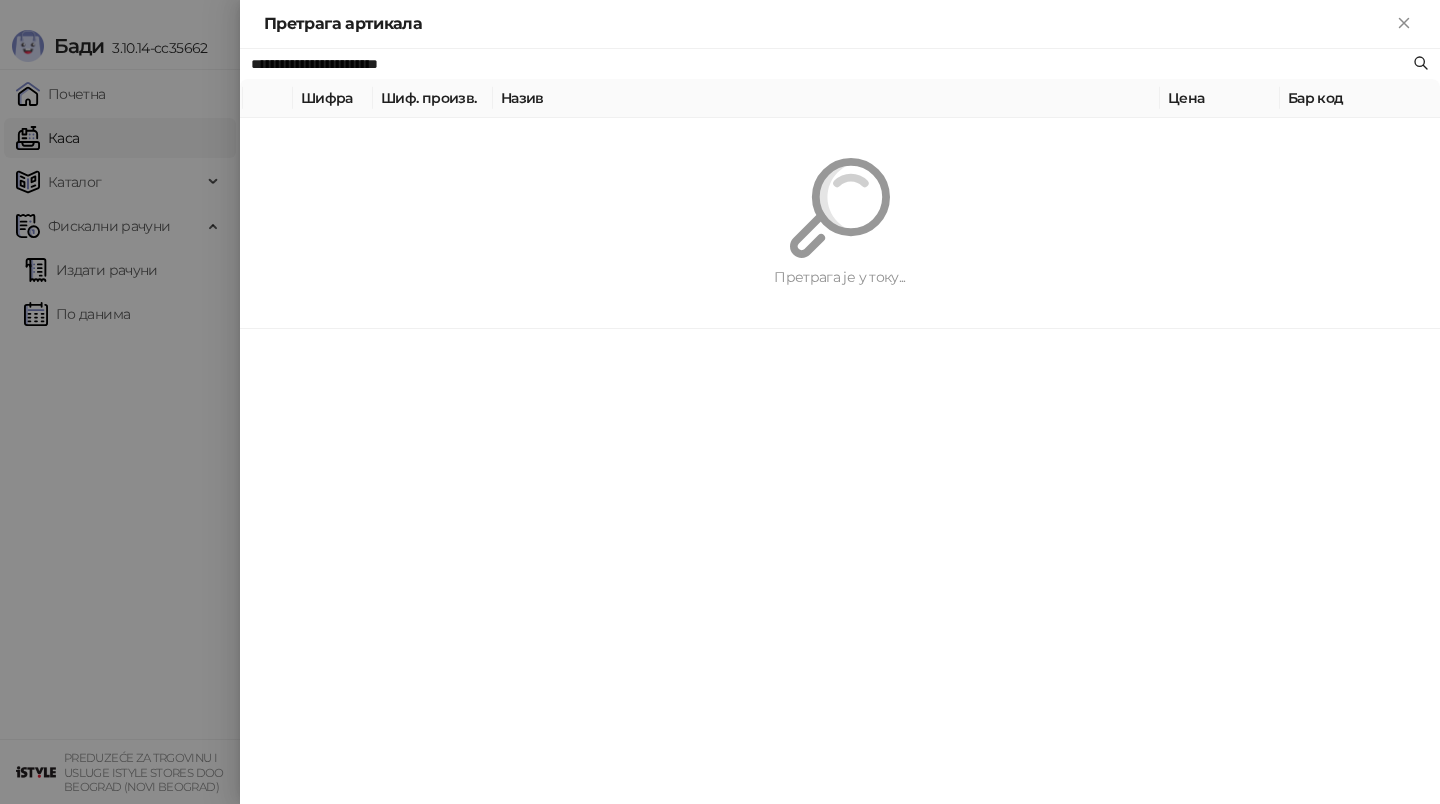 paste 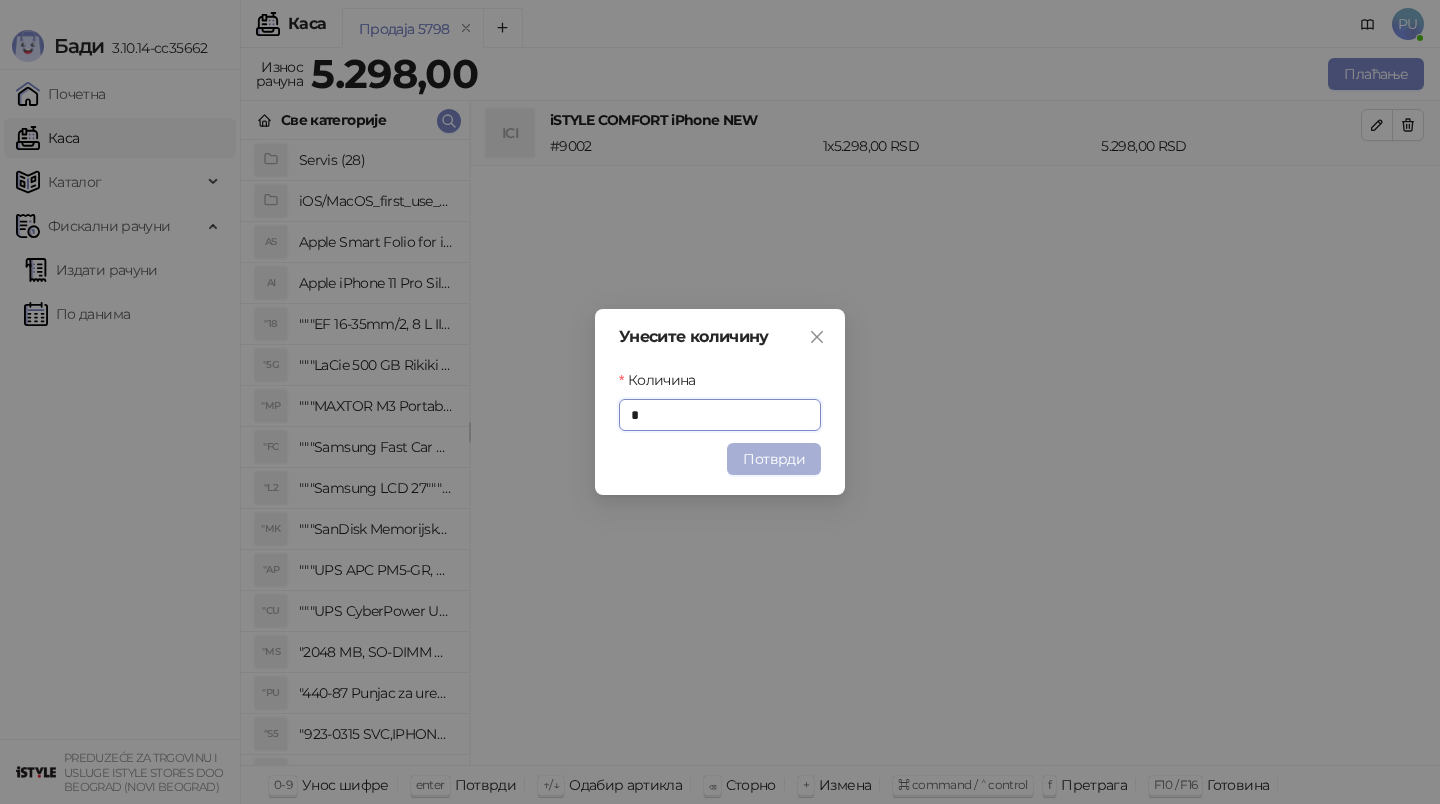 click on "Потврди" at bounding box center [774, 459] 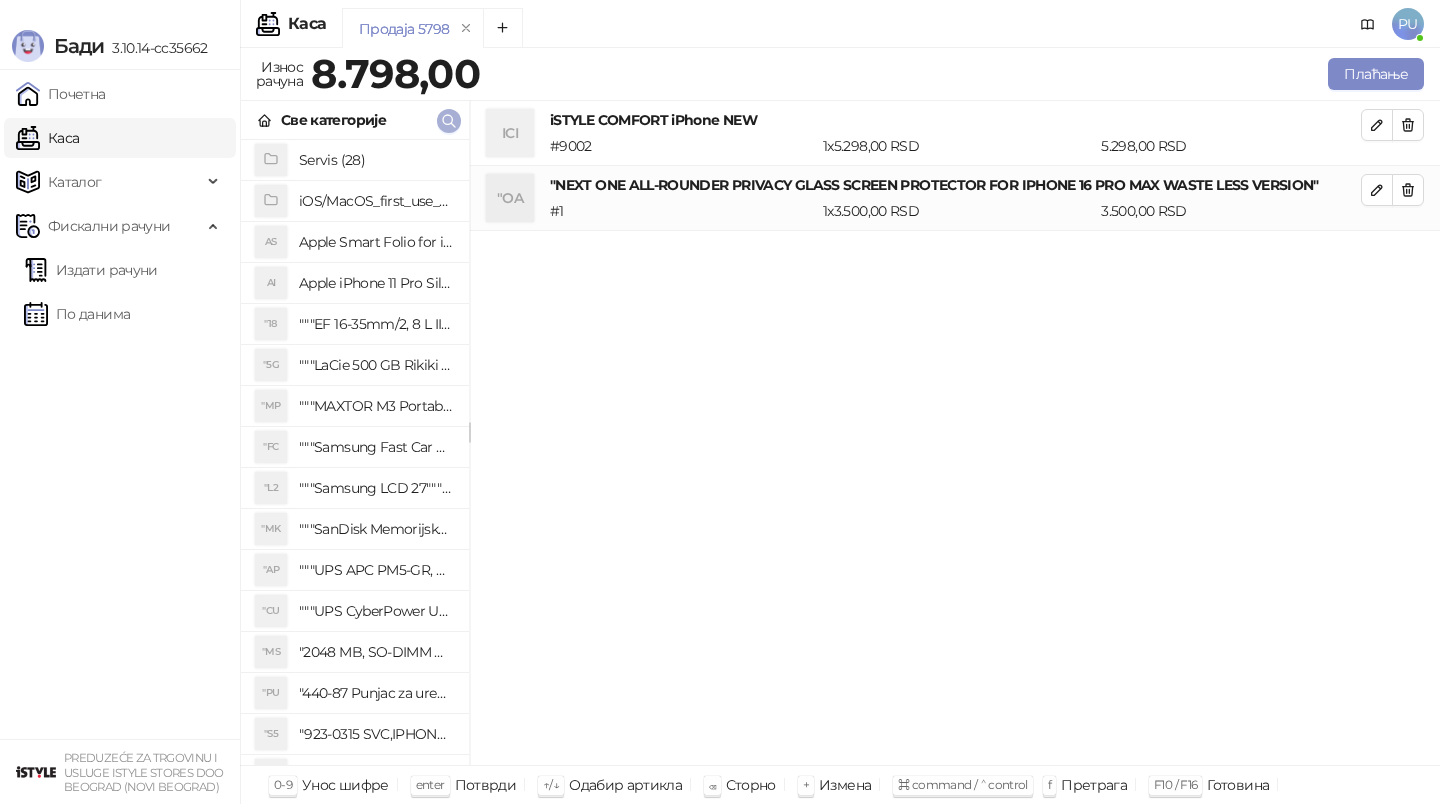 click 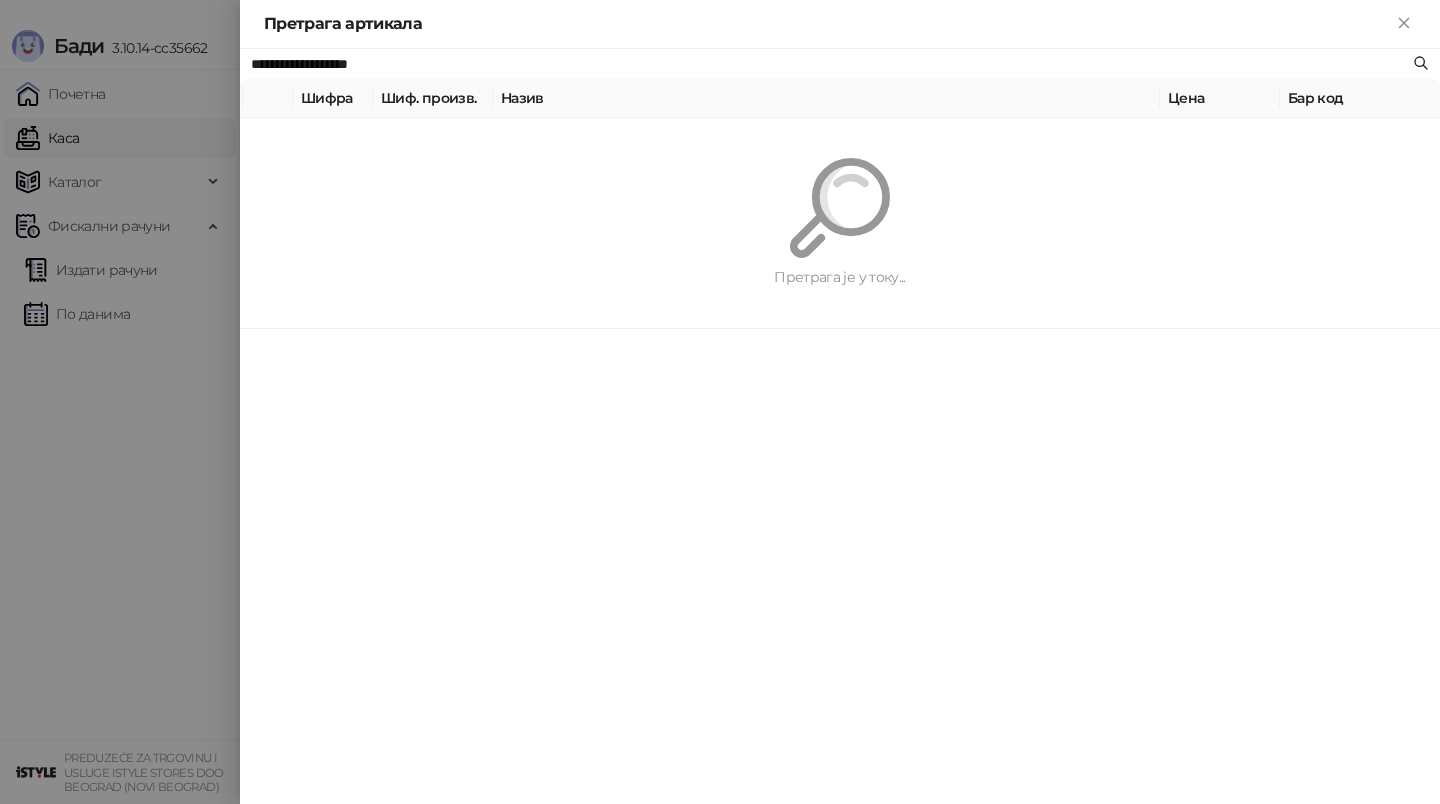 paste 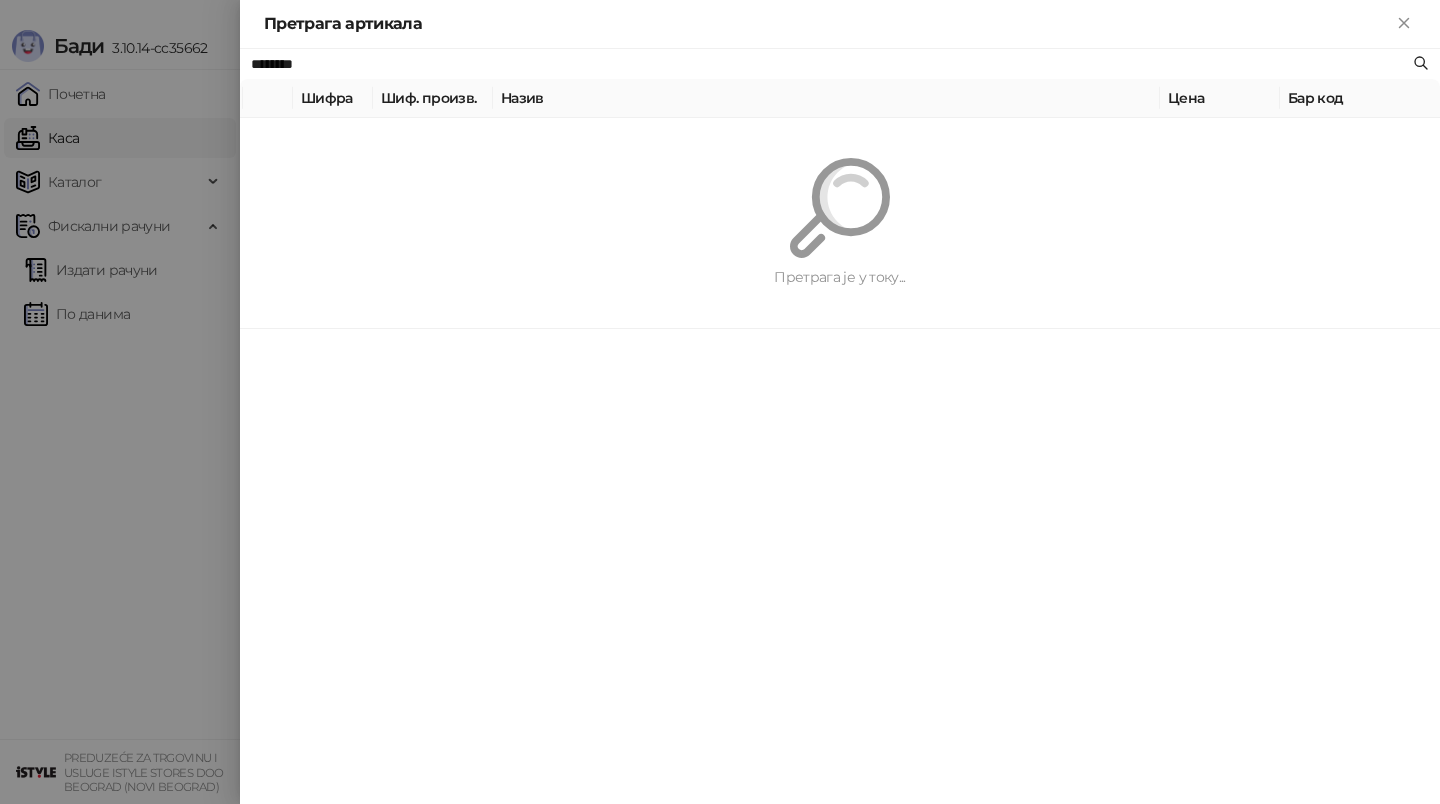 type on "********" 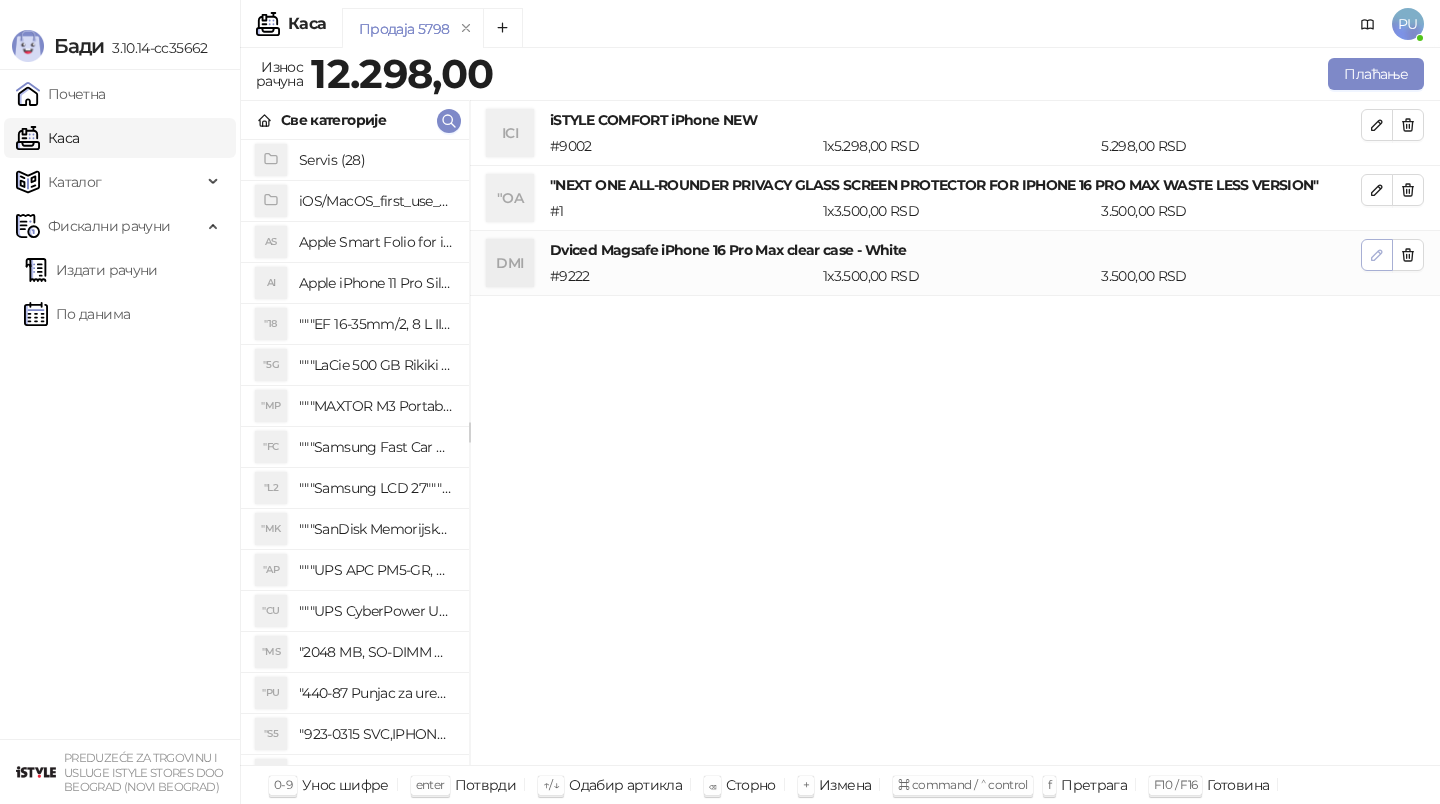 click 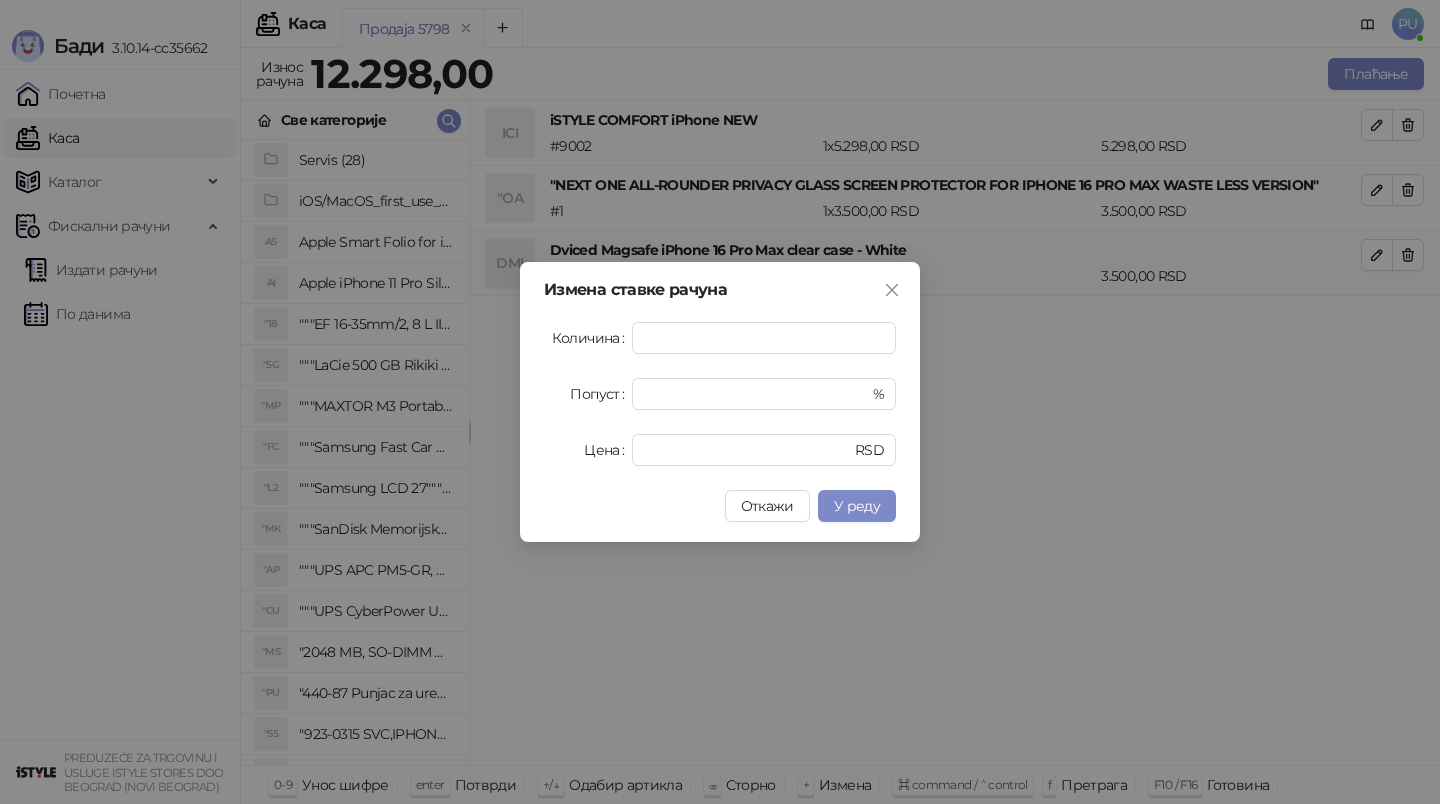 click on "Измена ставке рачуна Количина * Попуст * % Цена **** RSD Откажи У реду" at bounding box center [720, 402] 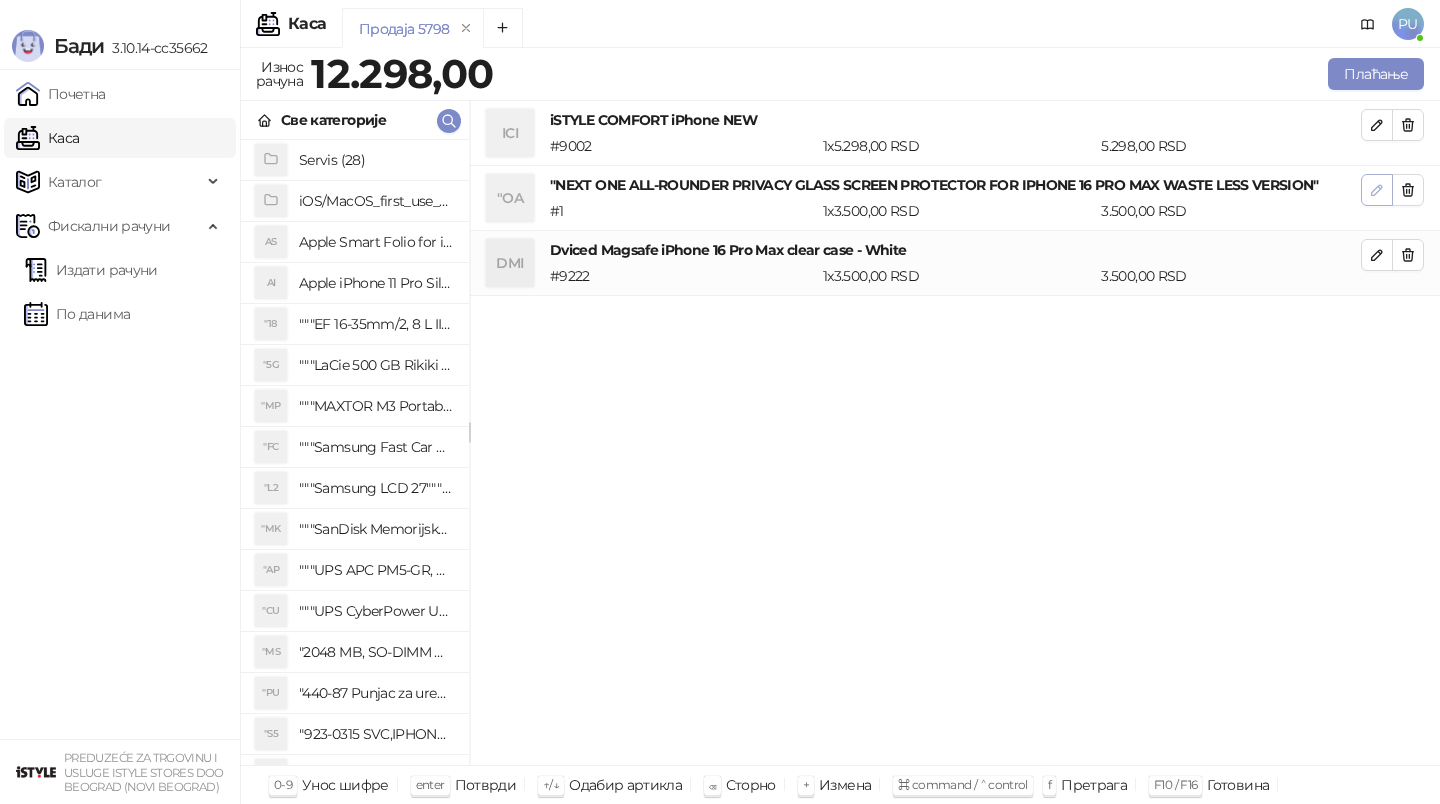 click at bounding box center [1377, 189] 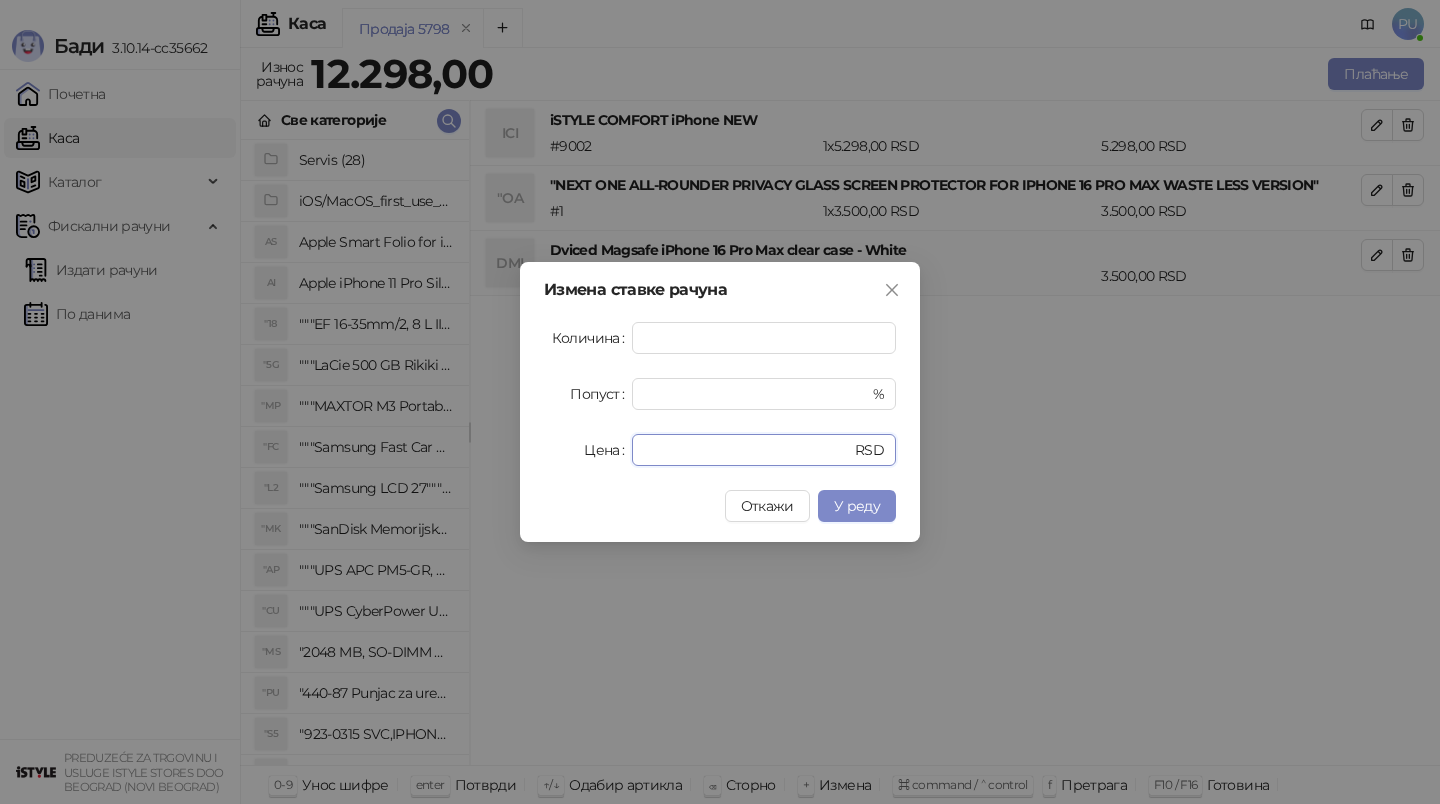 drag, startPoint x: 735, startPoint y: 459, endPoint x: 556, endPoint y: 433, distance: 180.87842 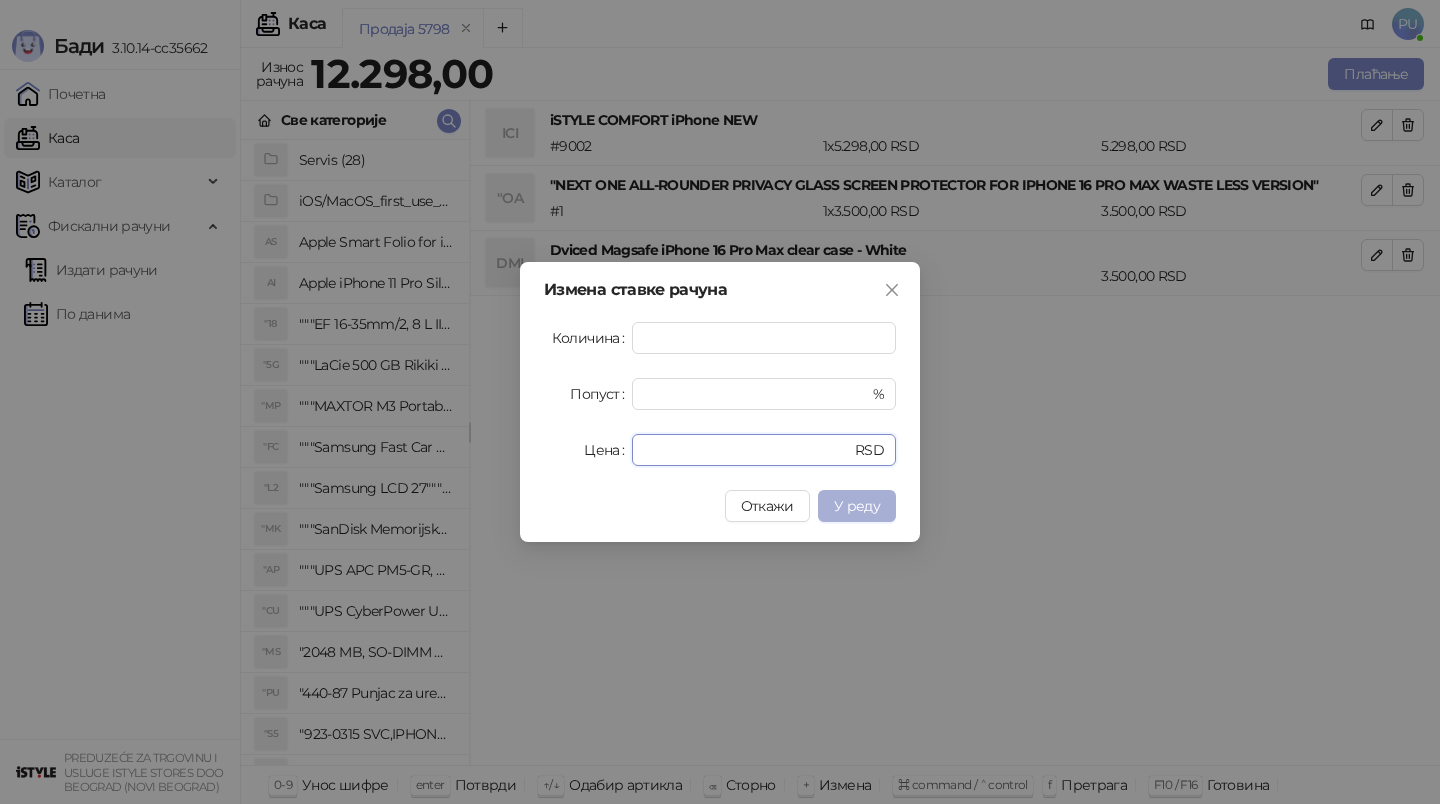 type on "*" 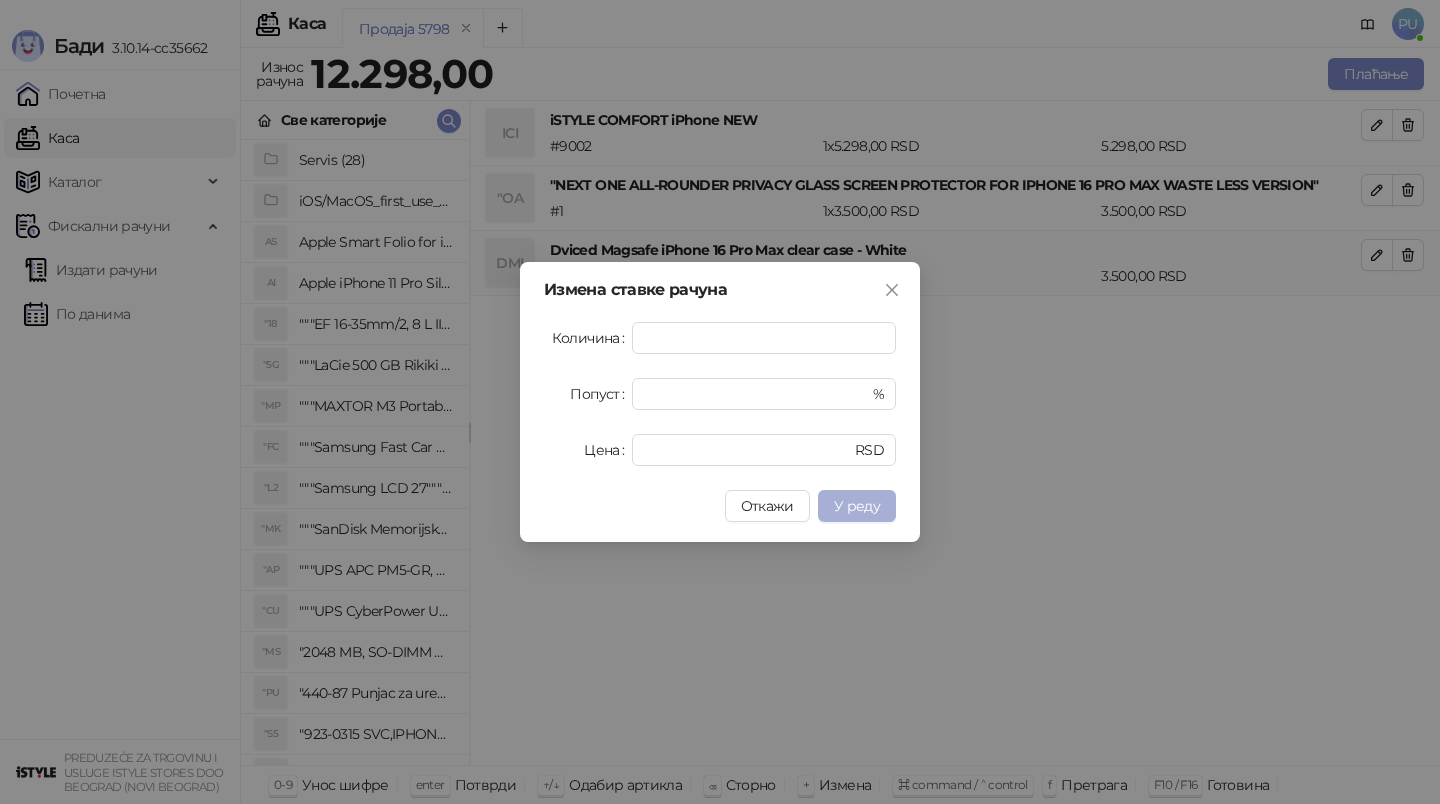 click on "У реду" at bounding box center [857, 506] 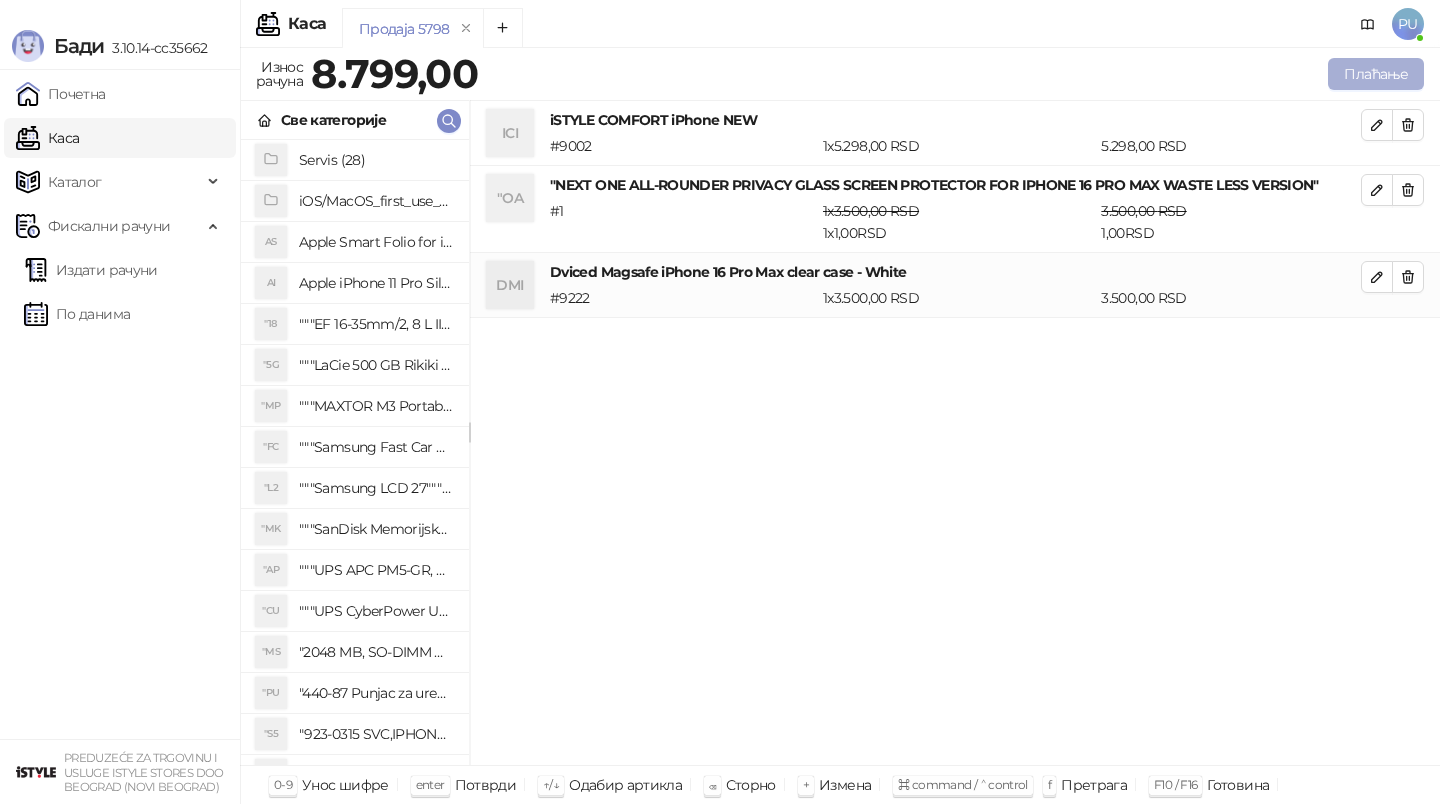 click on "Плаћање" at bounding box center [1376, 74] 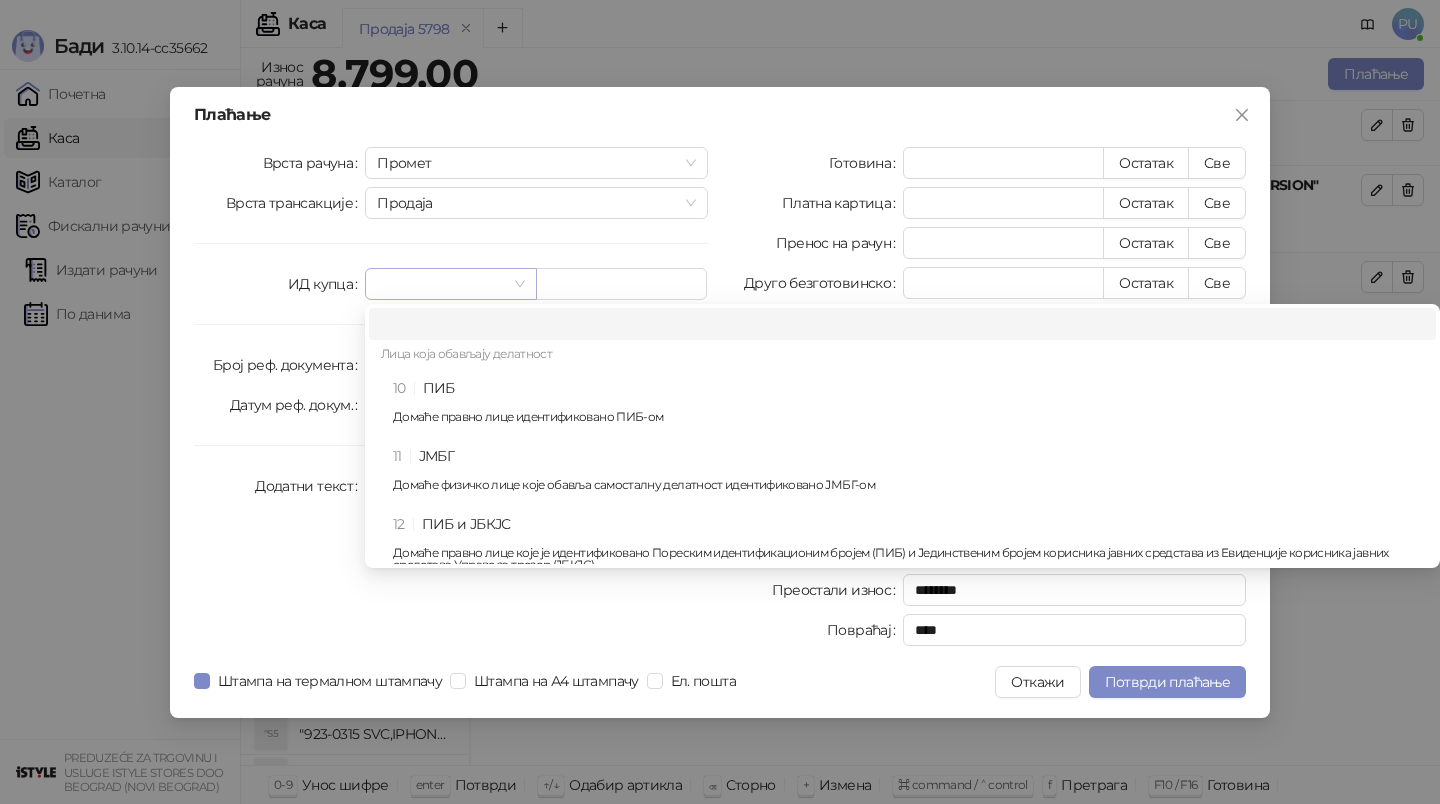 click at bounding box center [450, 284] 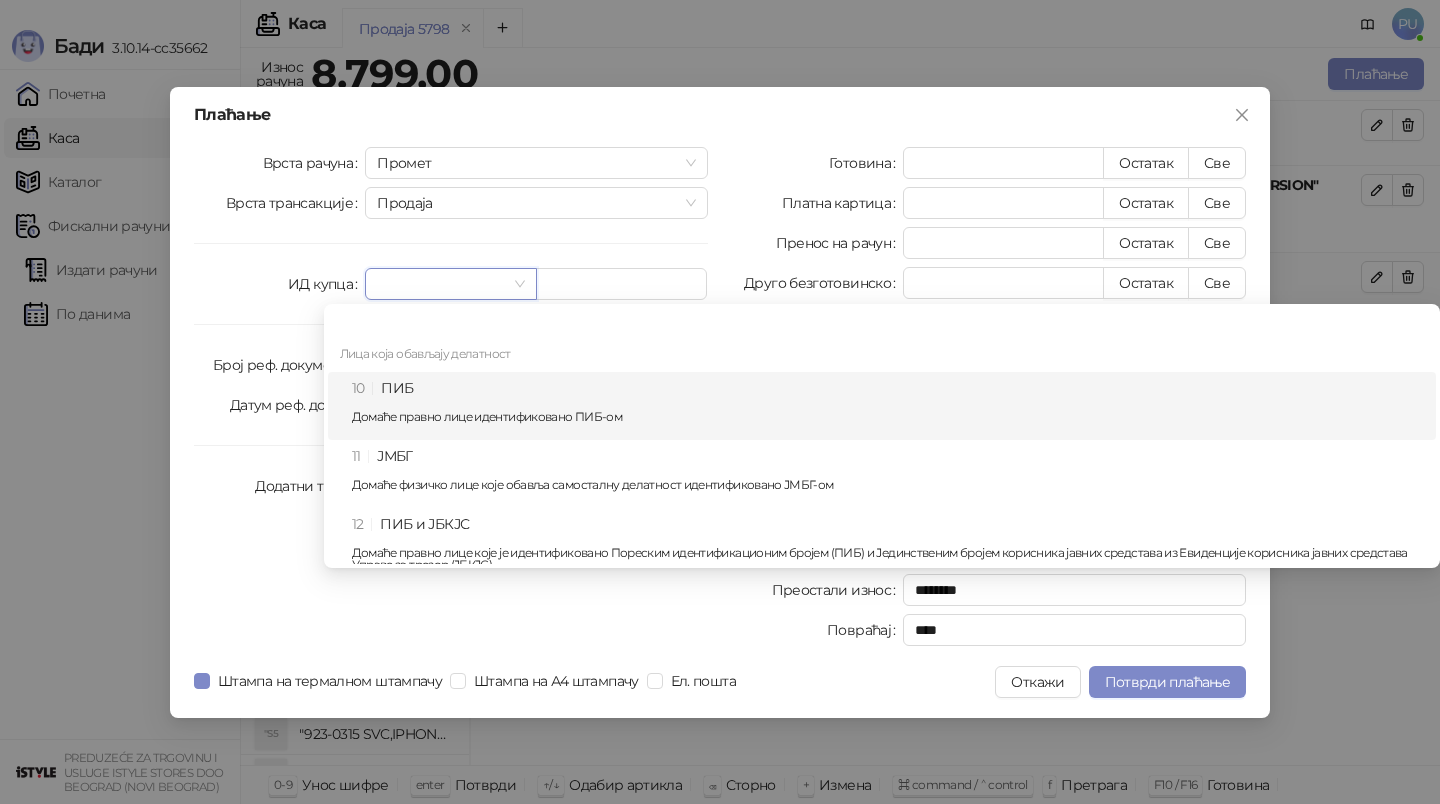 click on "10 ПИБ Домаће правно лице идентификовано ПИБ-ом" at bounding box center [888, 406] 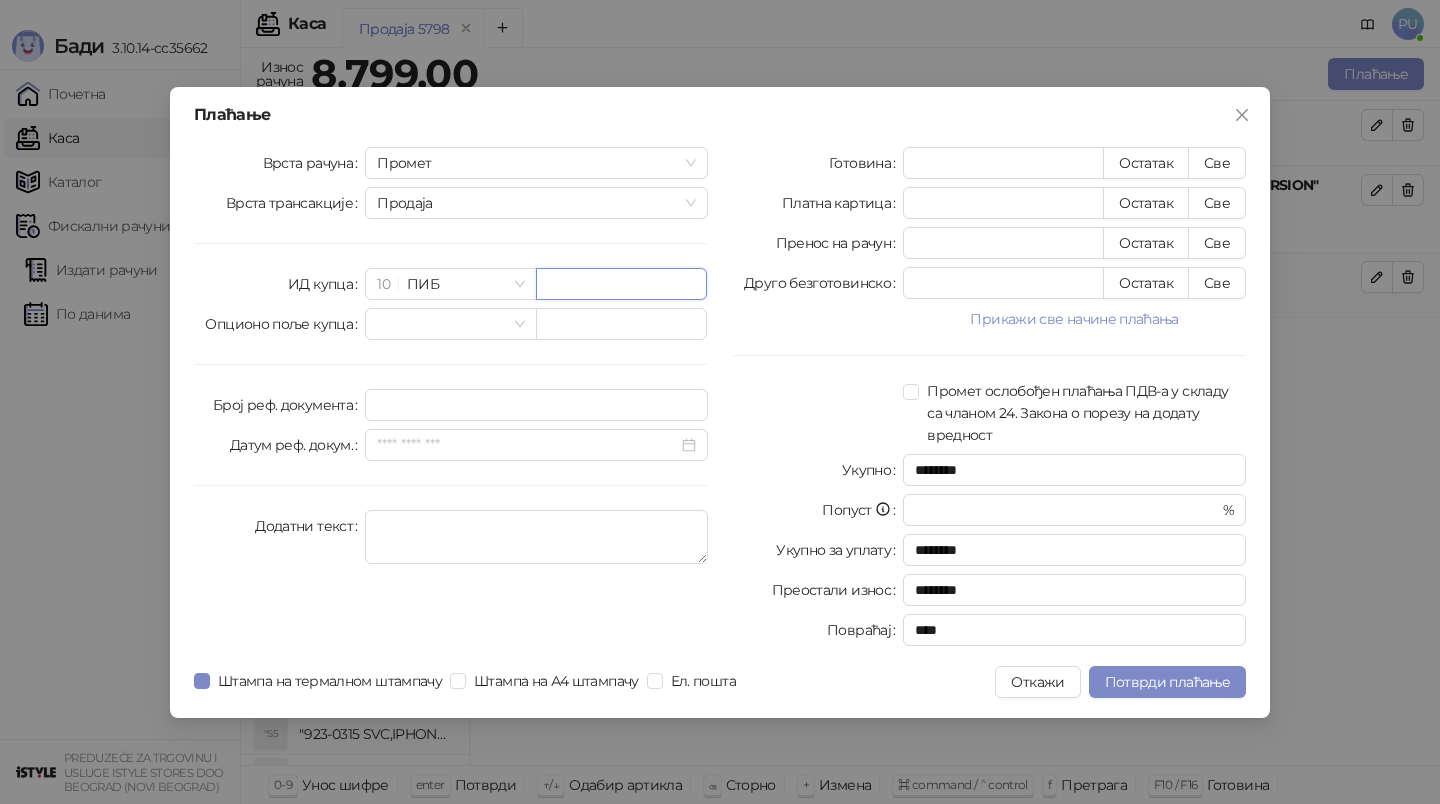 paste on "*********" 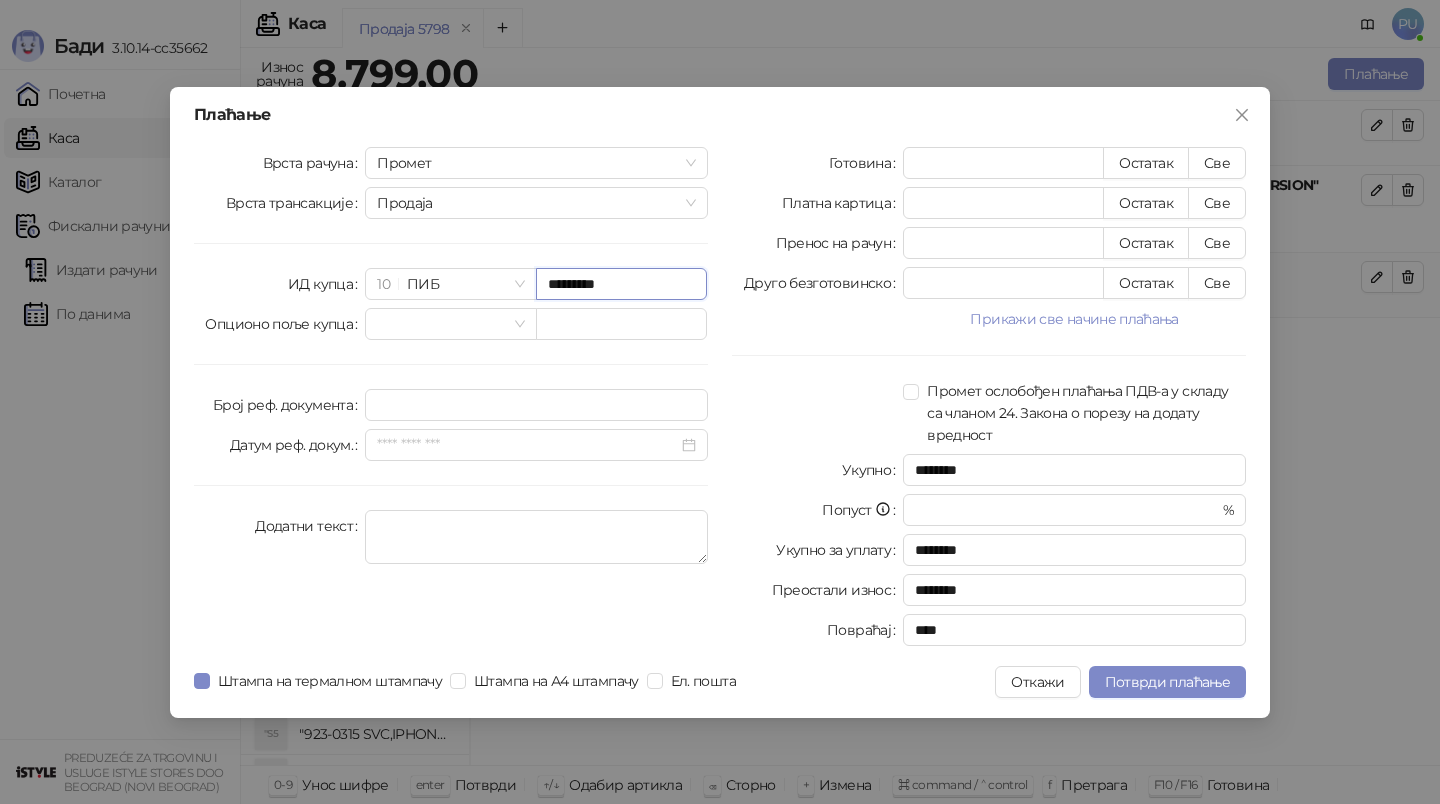 type on "*********" 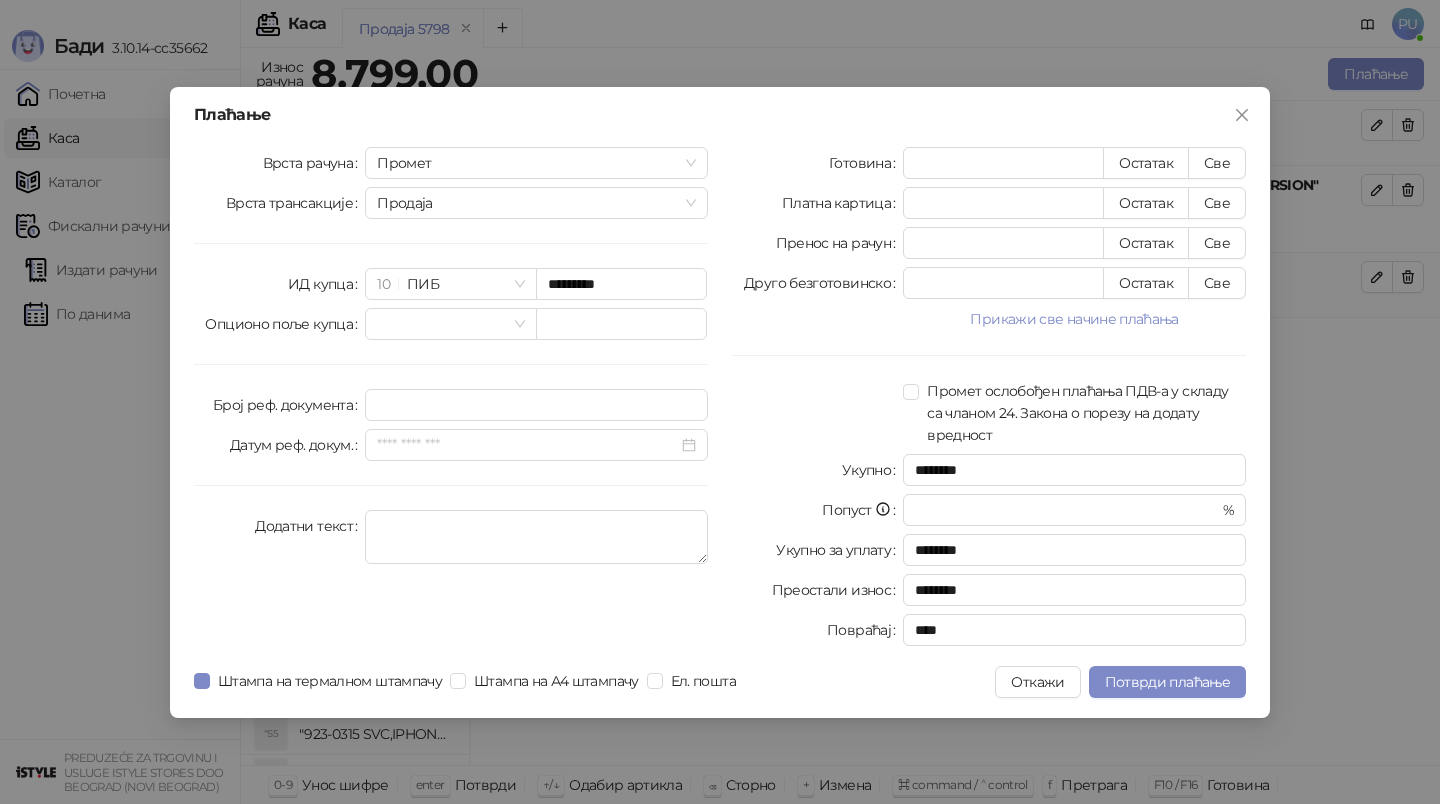 click on "Готовина * Остатак Све Платна картица * Остатак Све Пренос на рачун * Остатак Све Друго безготовинско * Остатак Све Прикажи све начине плаћања Чек * Остатак Све Ваучер * Остатак Све Инстант плаћање * Остатак Све   Промет ослобођен плаћања ПДВ-а у складу са чланом 24. Закона о порезу на додату вредност Укупно ******** Попуст   * % Укупно за уплату ******** Преостали износ ******** Повраћај ****" at bounding box center [989, 400] 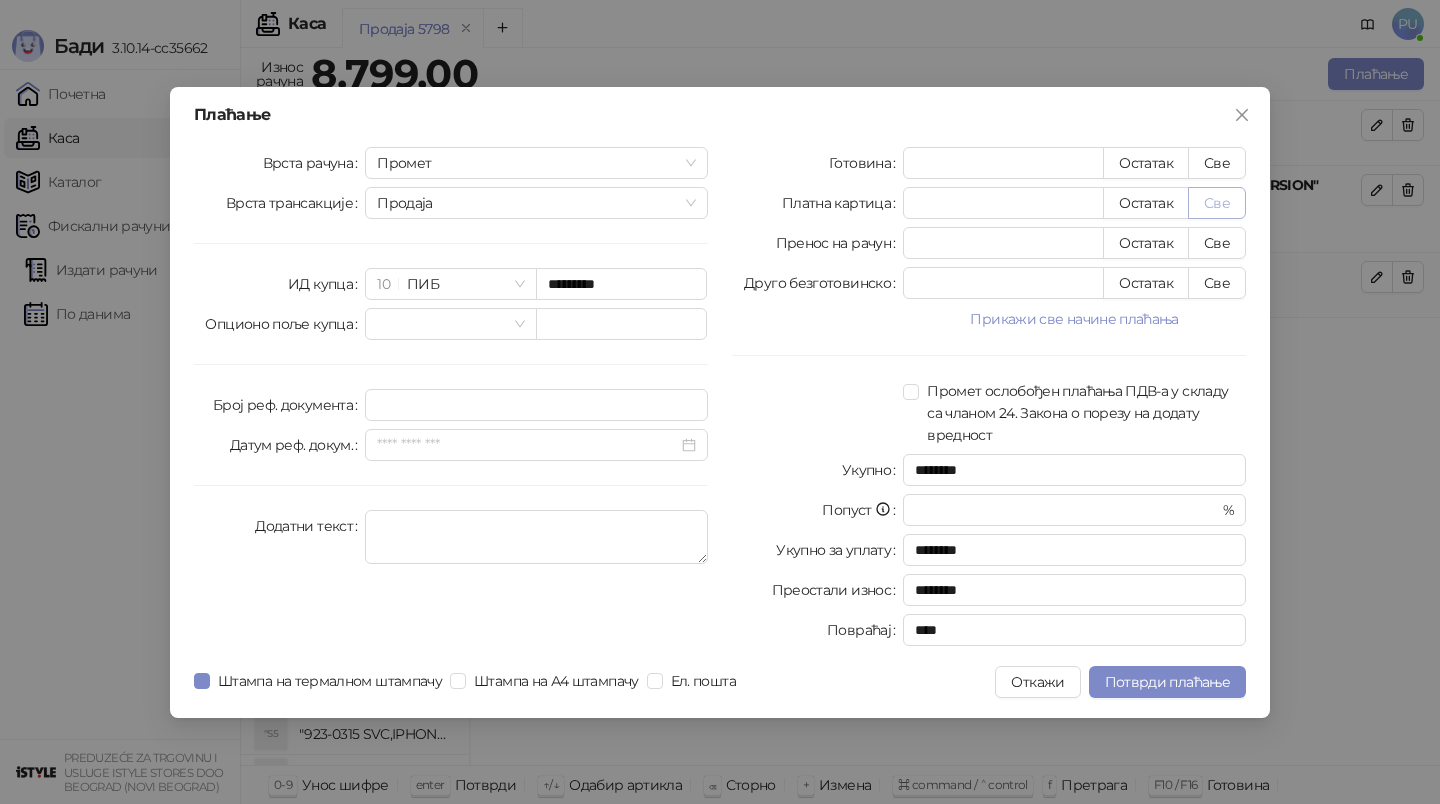 click on "Све" at bounding box center [1217, 203] 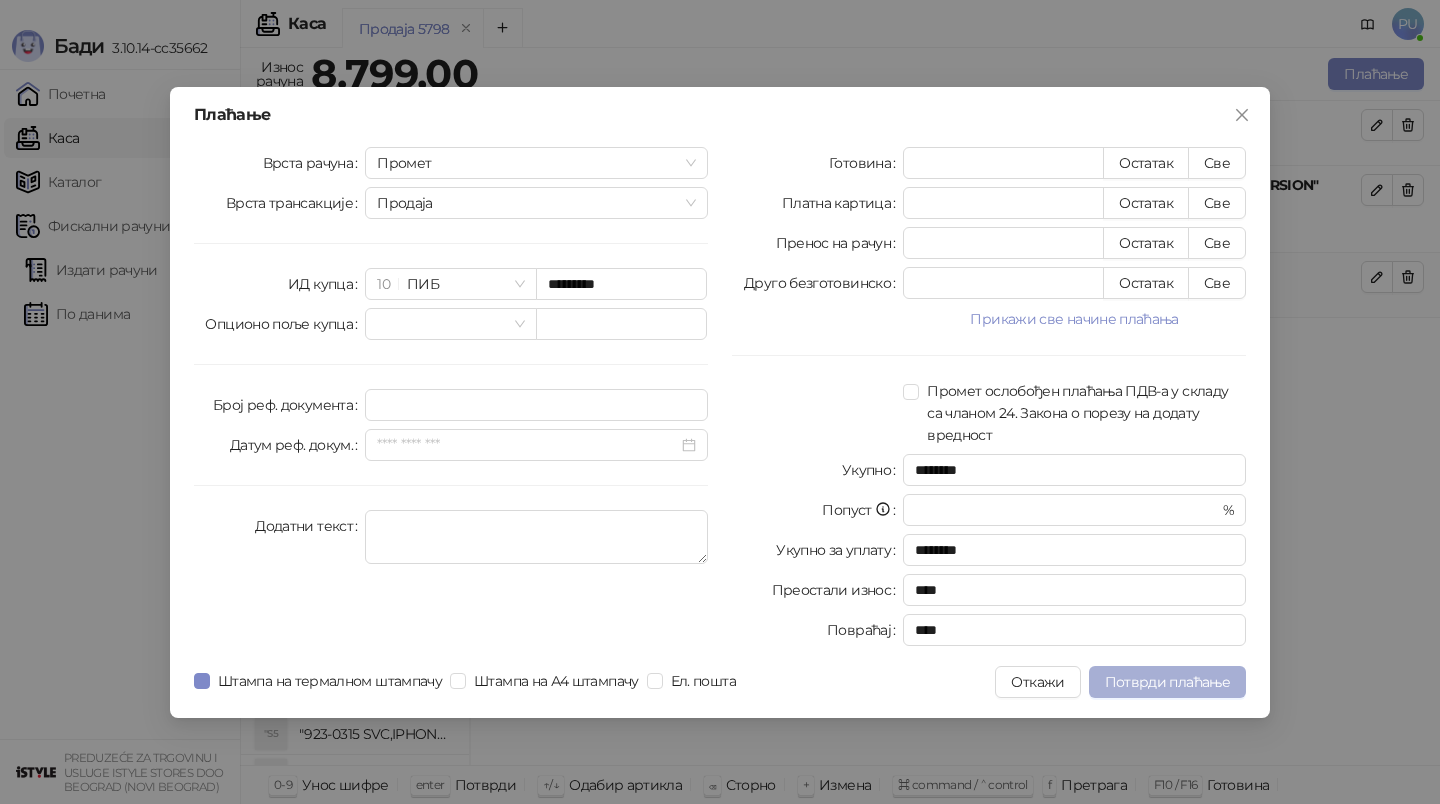 click on "Потврди плаћање" at bounding box center [1167, 682] 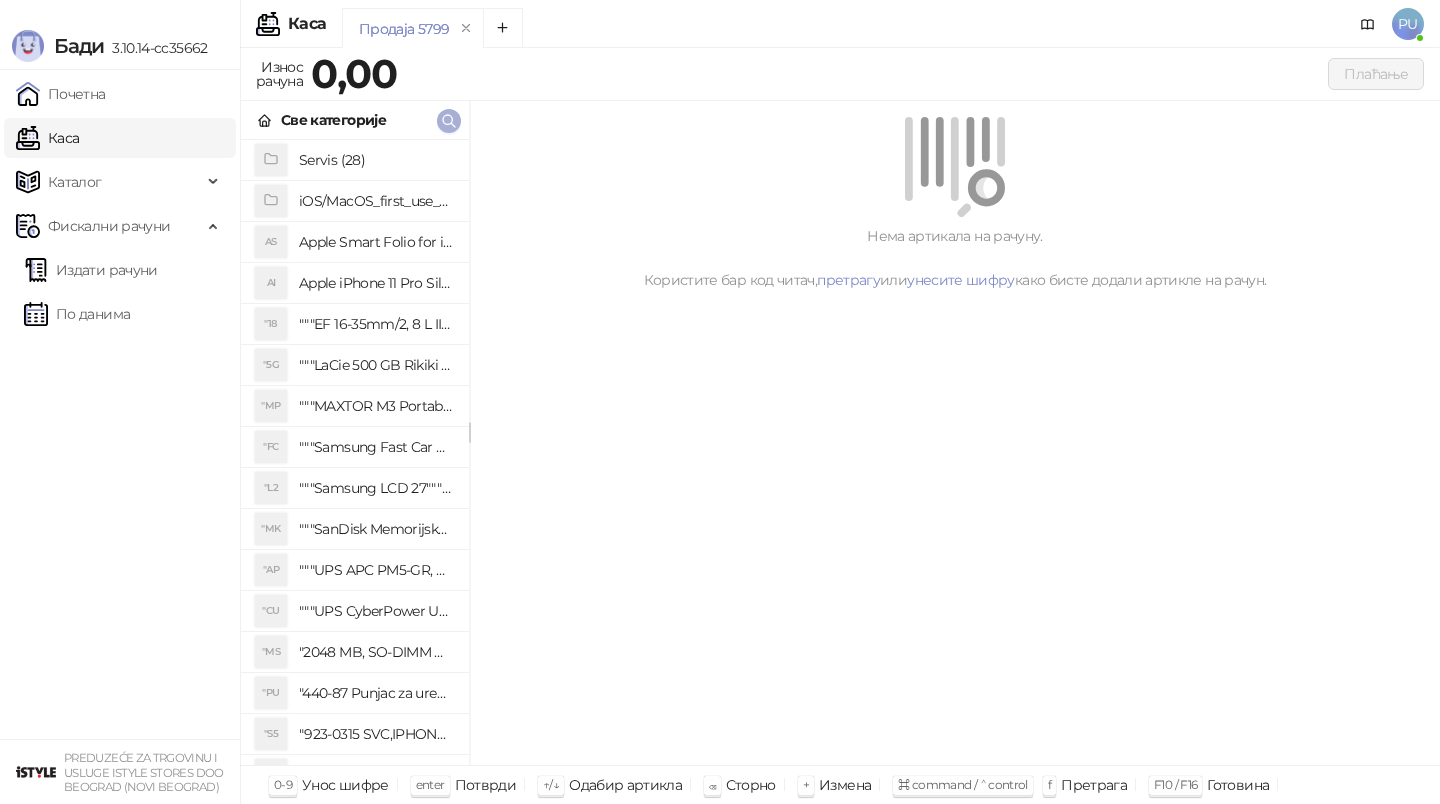 click at bounding box center [449, 121] 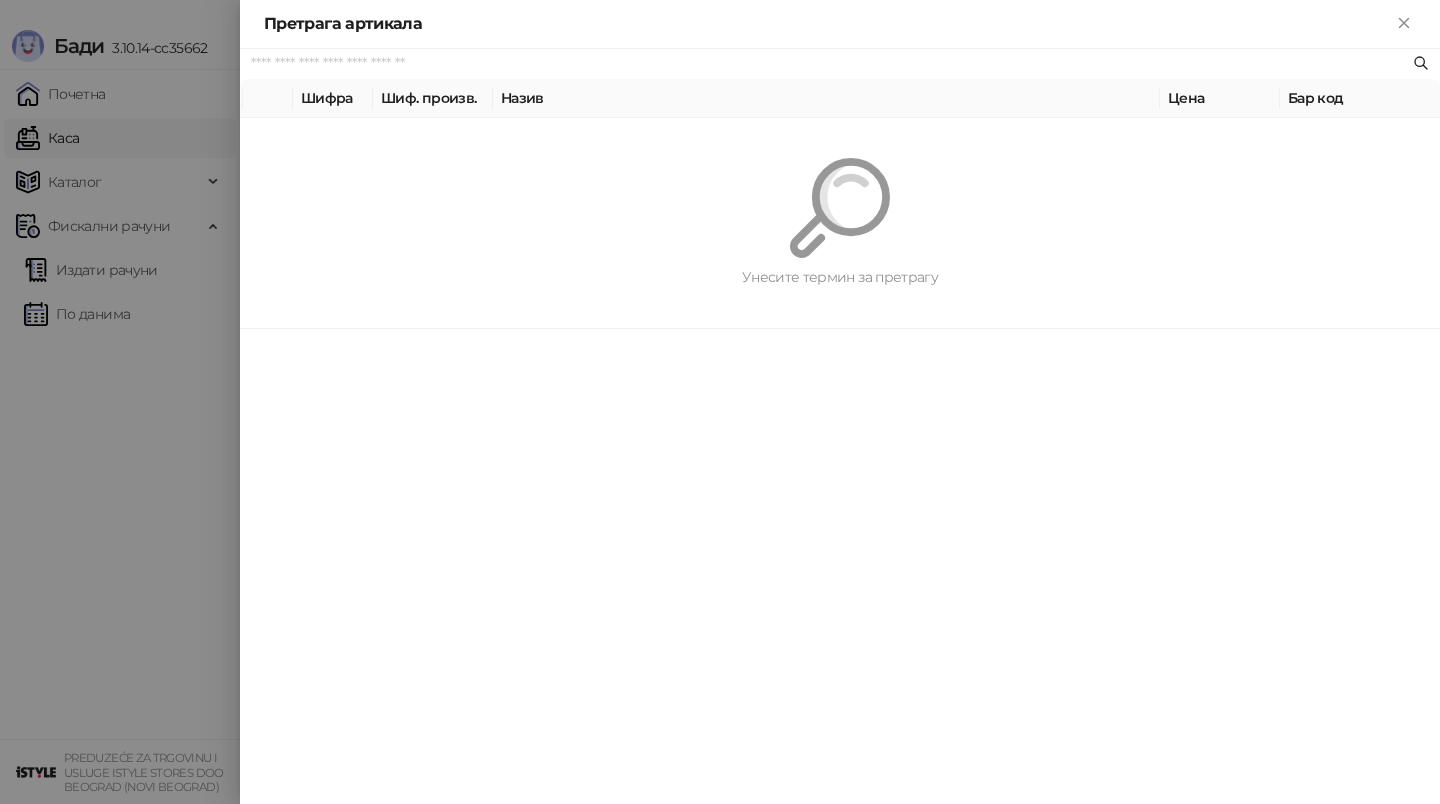 paste on "*********" 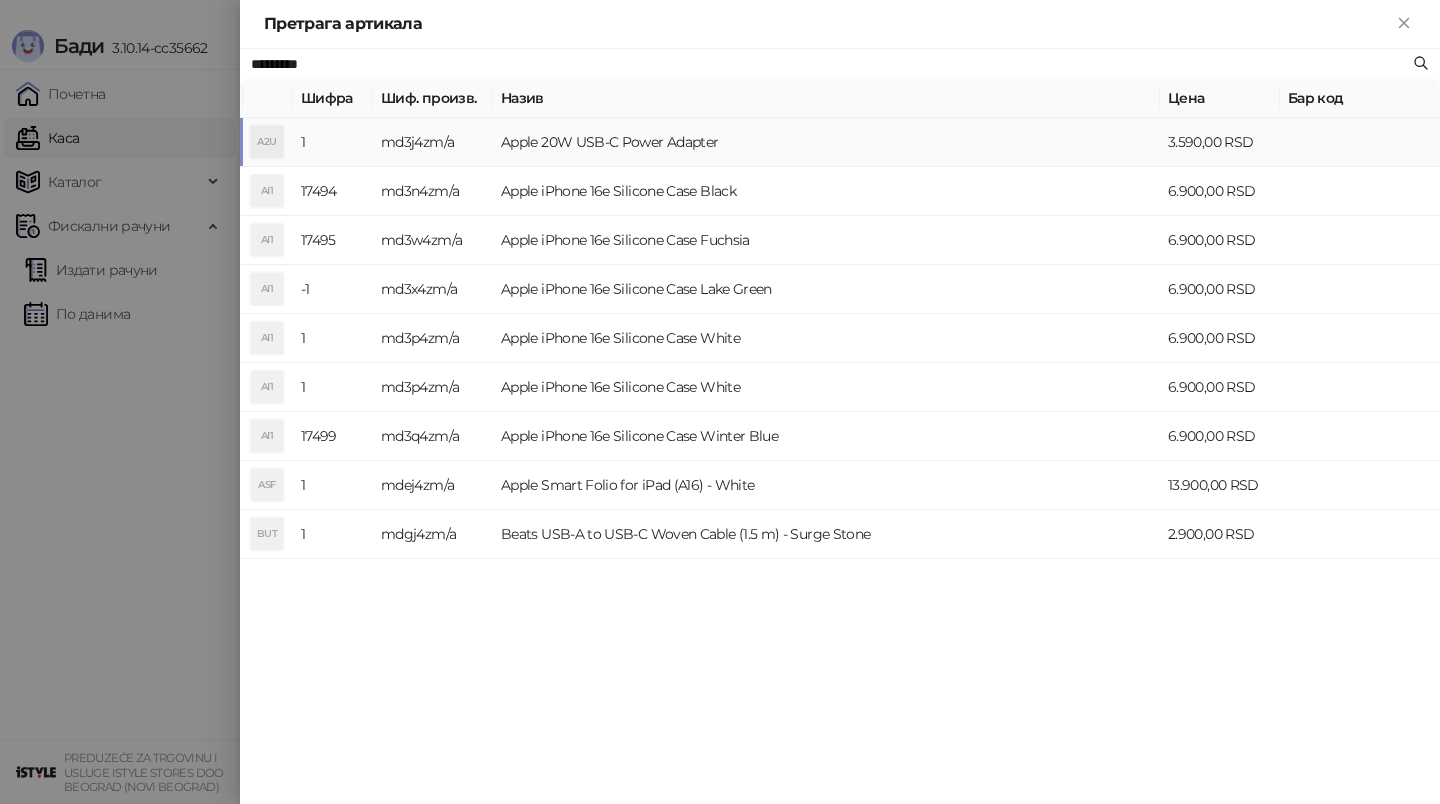 click on "Apple 20W USB-C Power Adapter" at bounding box center (826, 142) 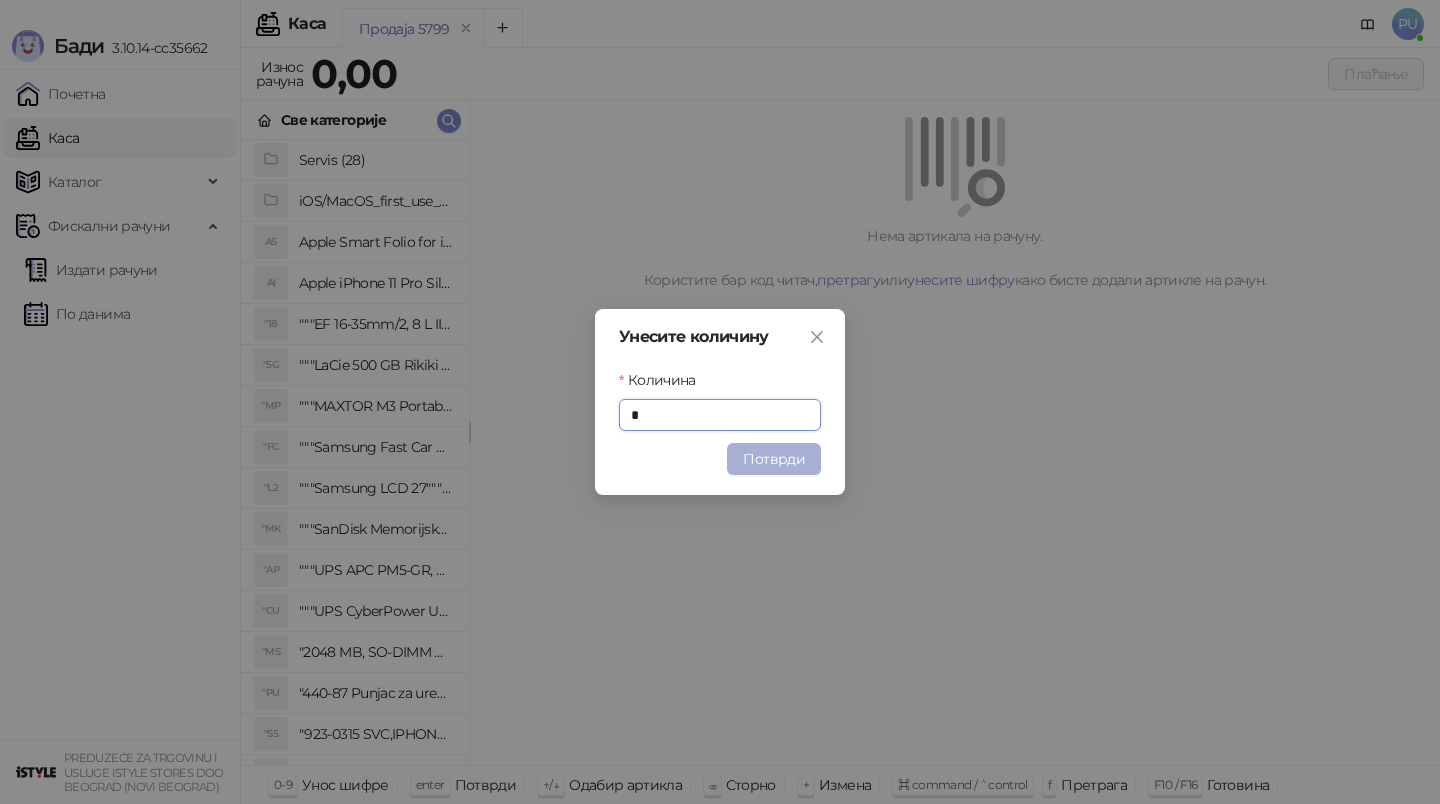 click on "Потврди" at bounding box center (774, 459) 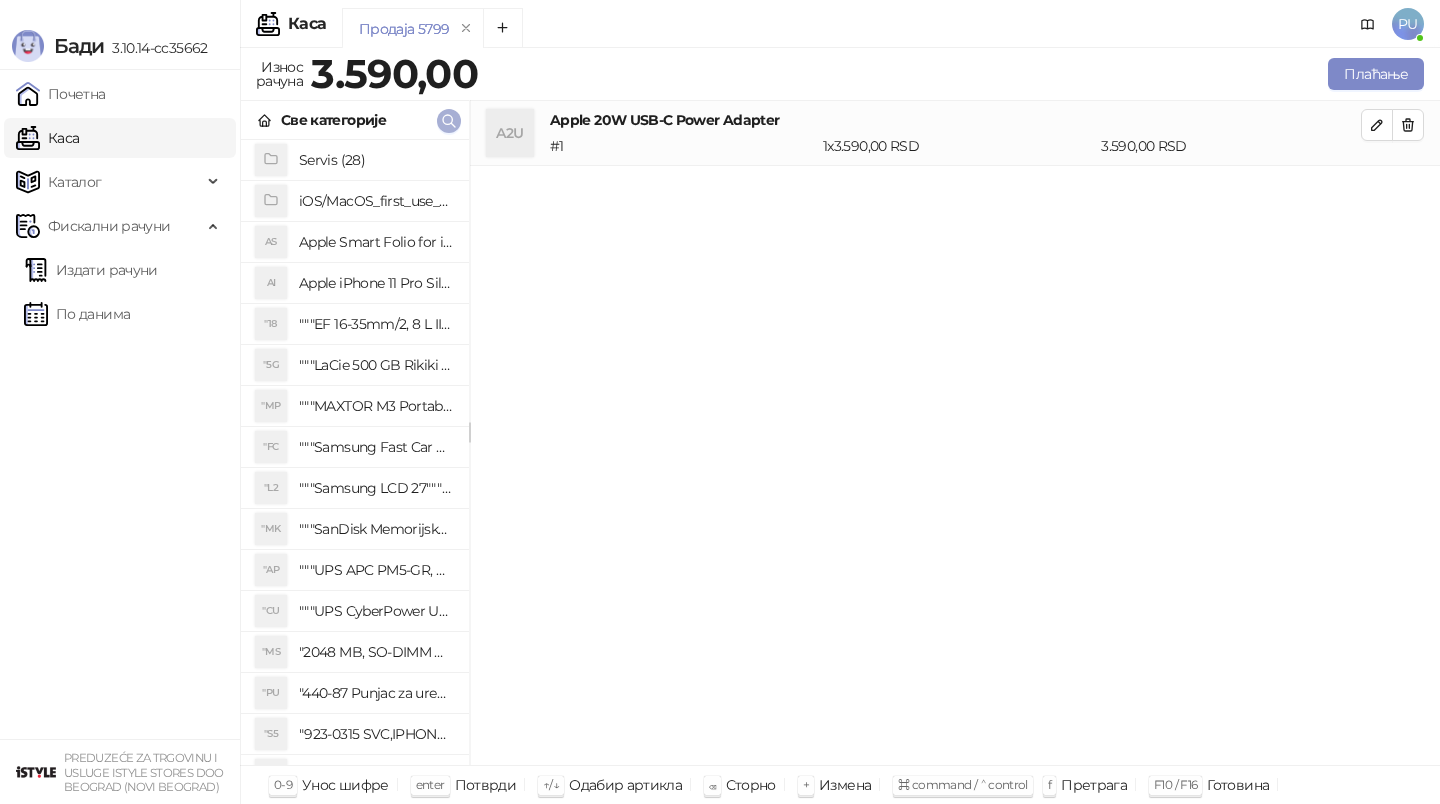 click 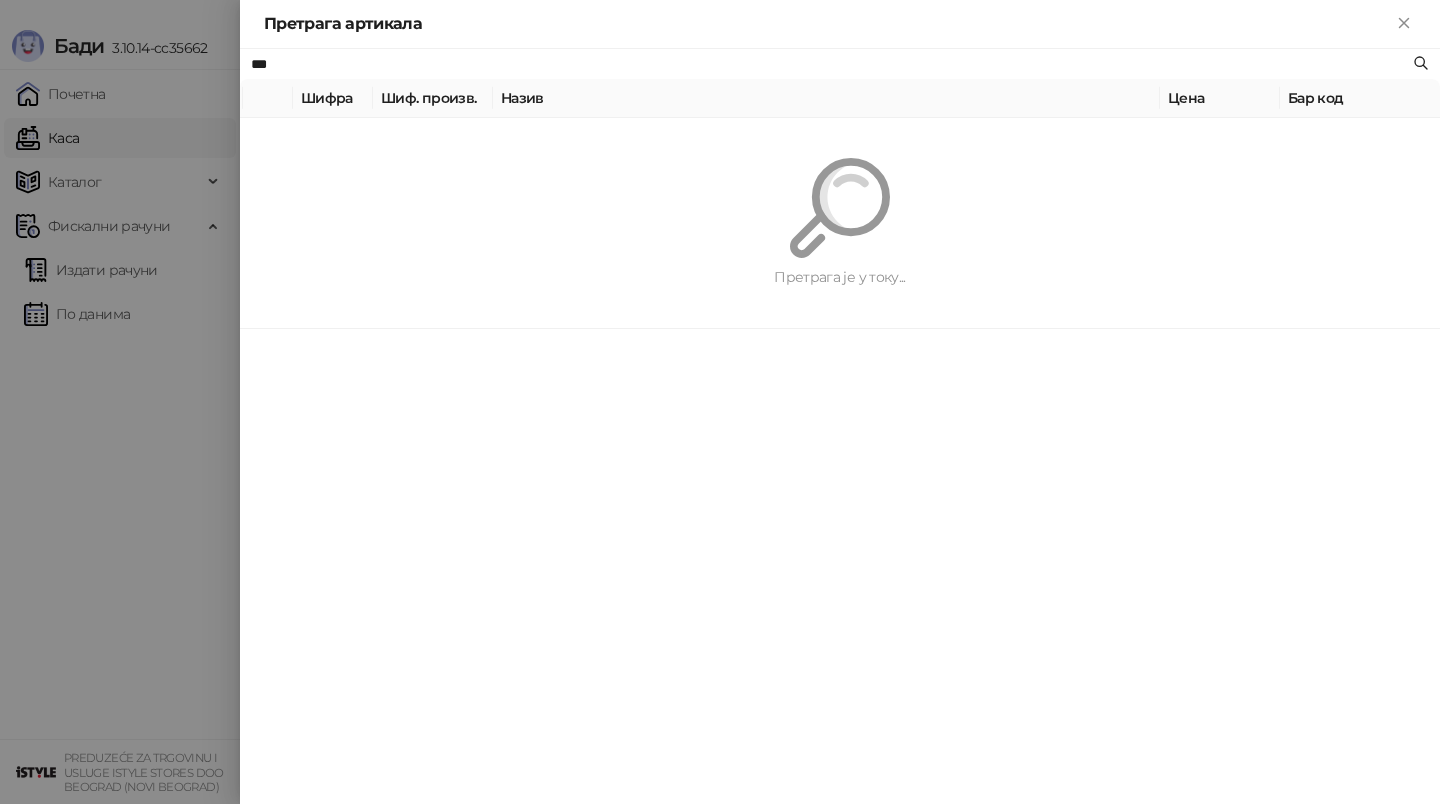 type on "***" 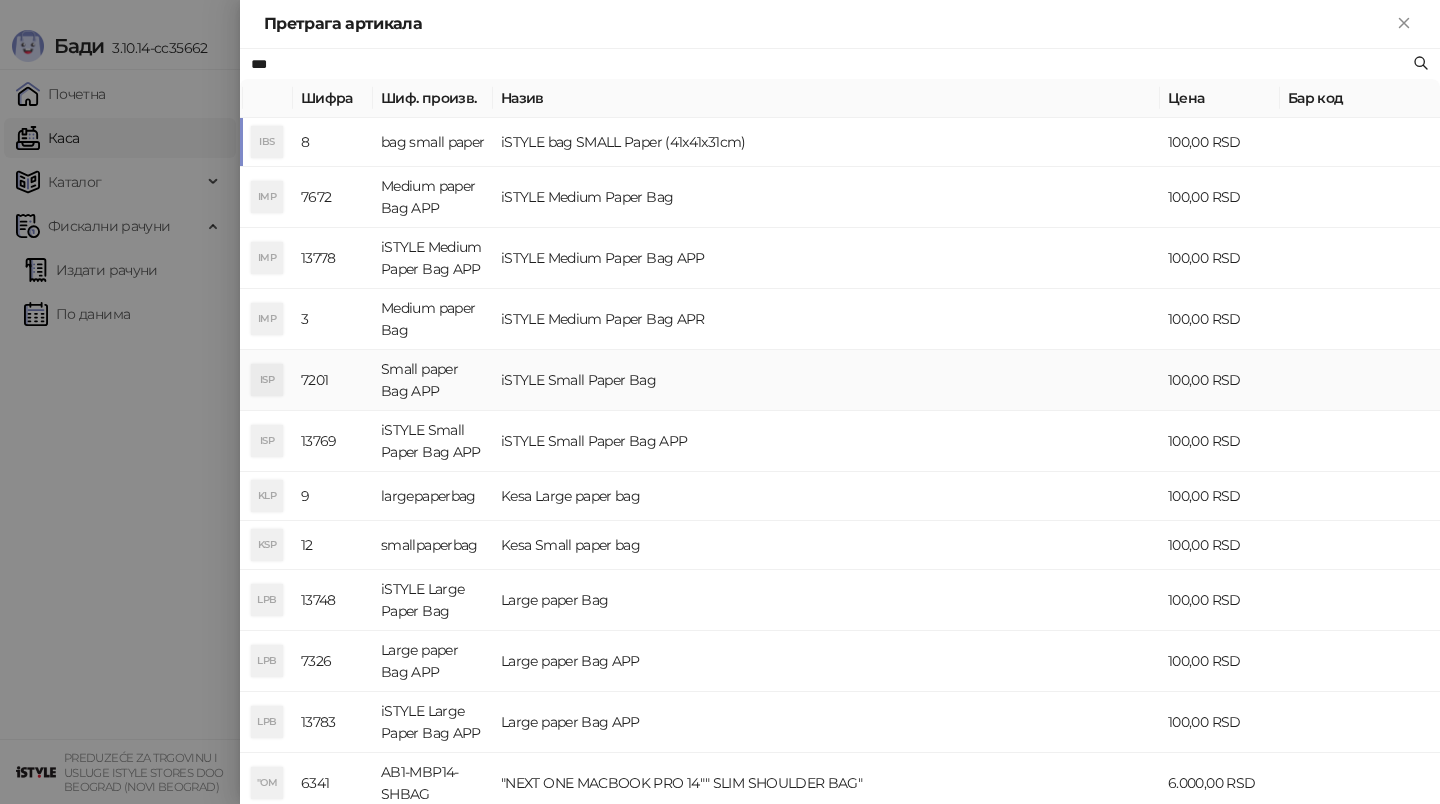 click on "iSTYLE Small Paper Bag" at bounding box center [826, 380] 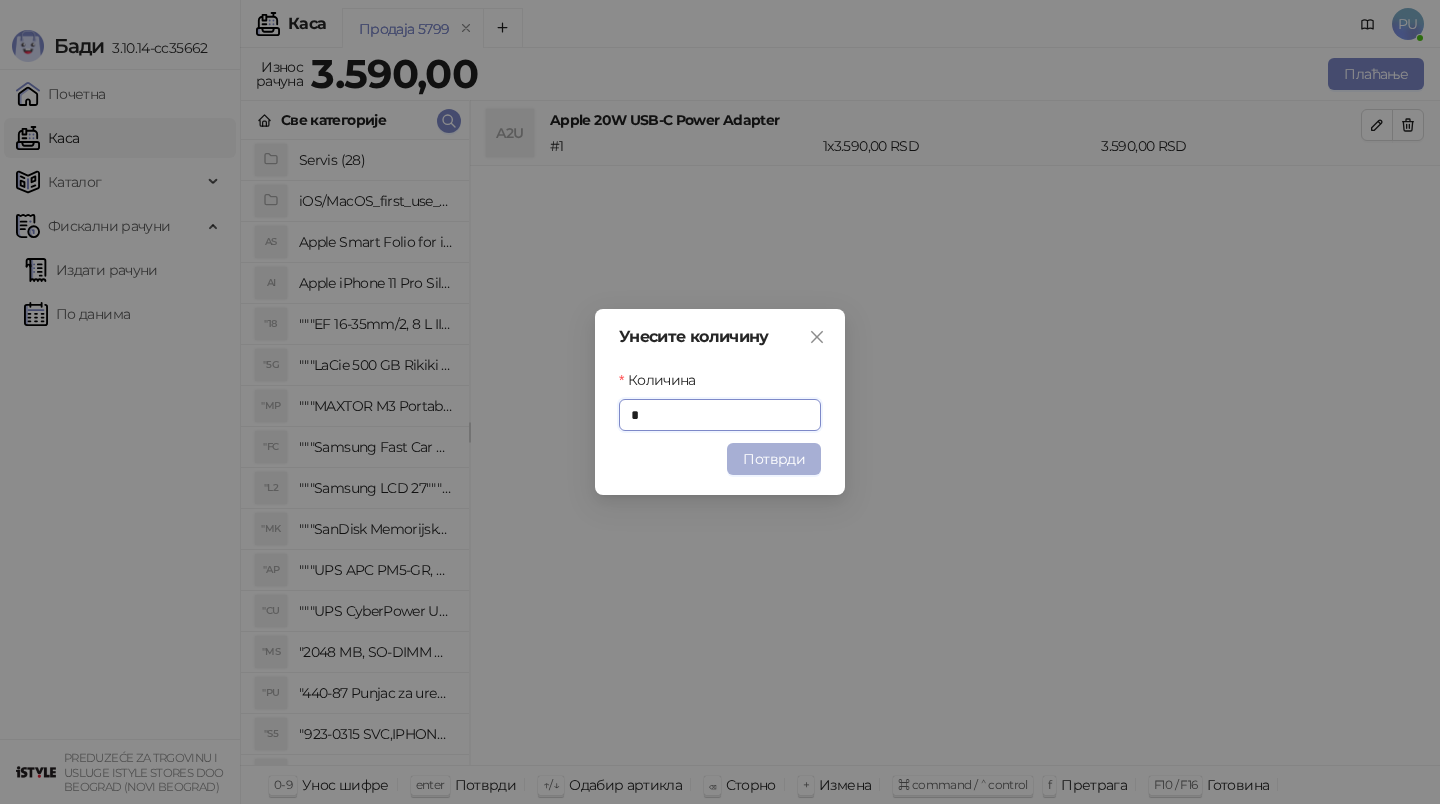click on "Потврди" at bounding box center [774, 459] 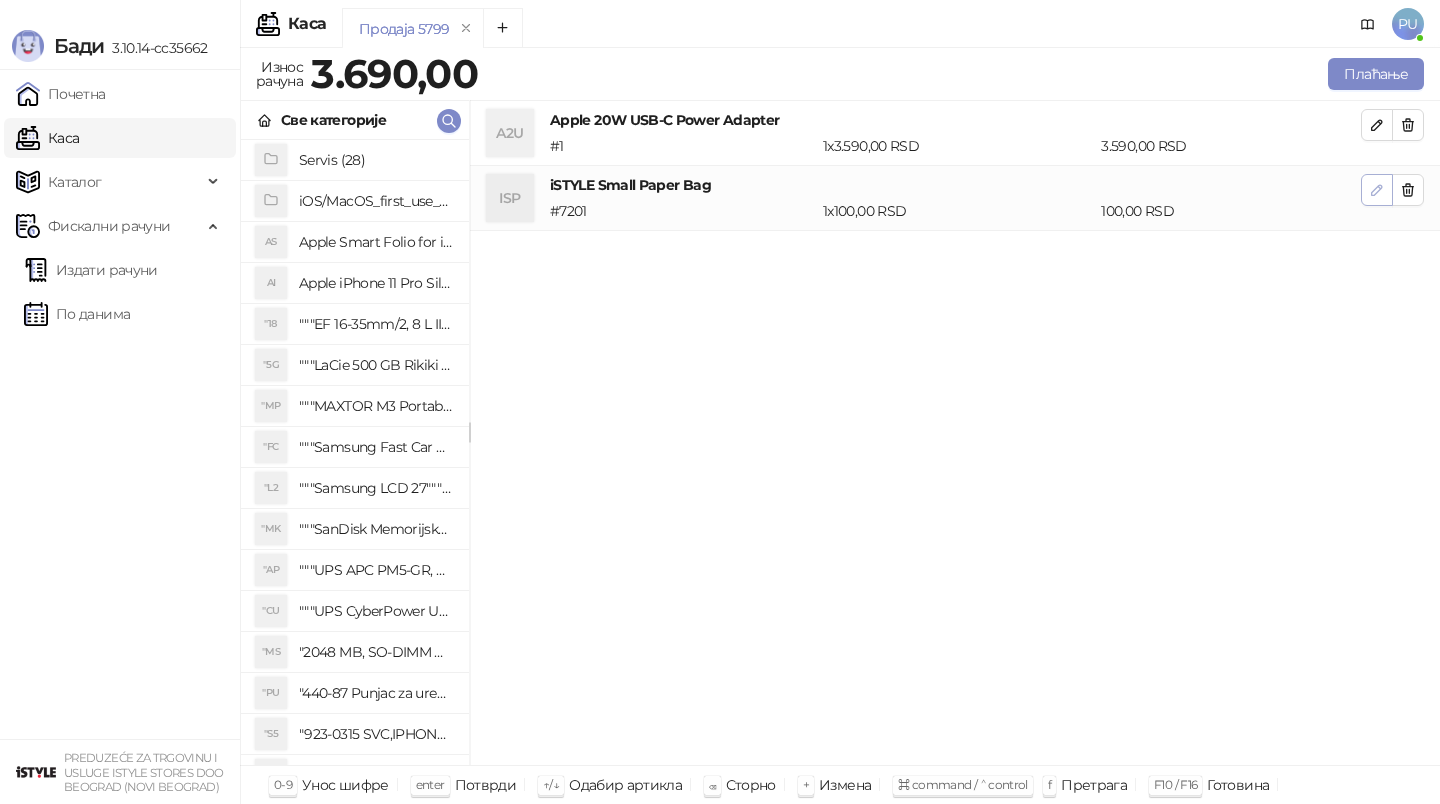 click 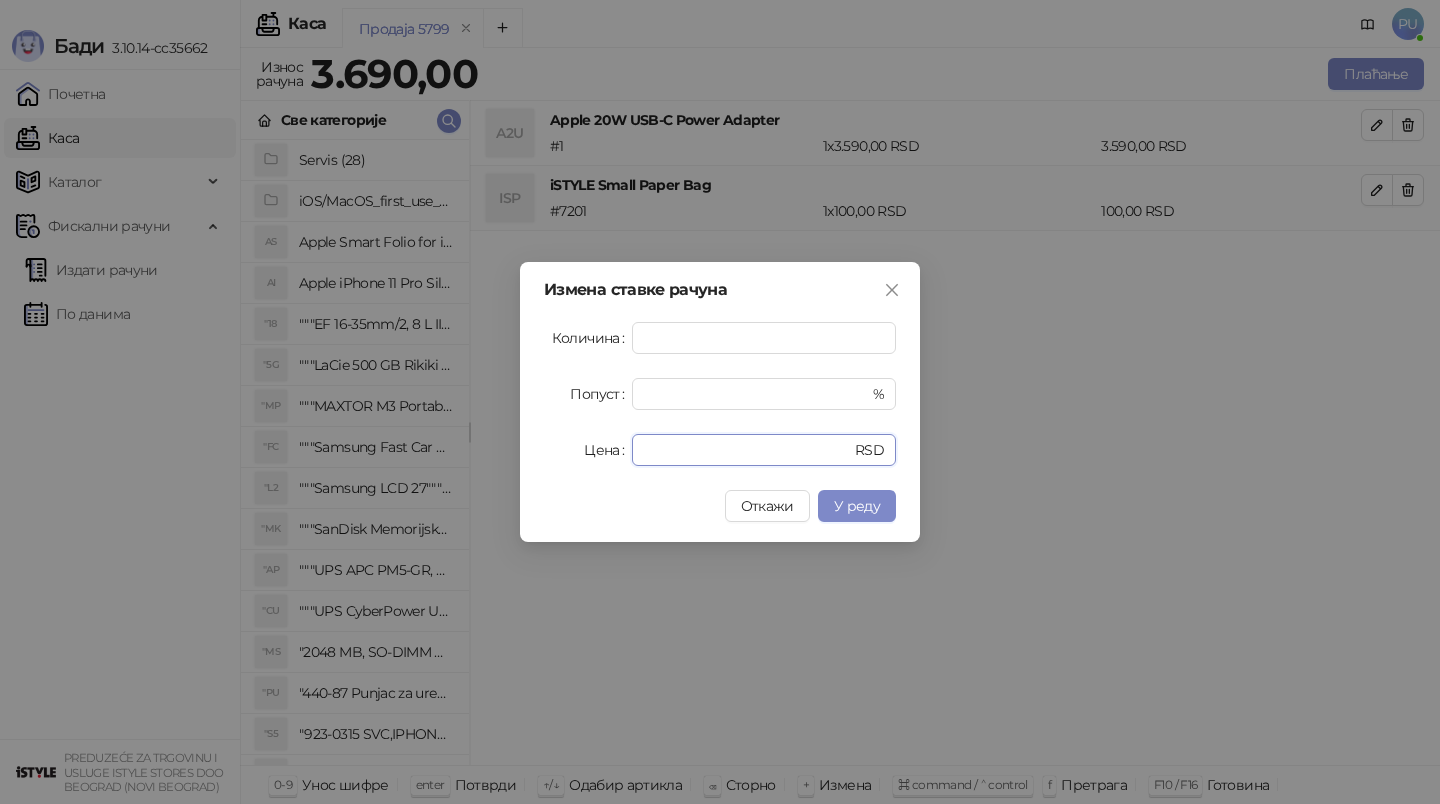 drag, startPoint x: 690, startPoint y: 448, endPoint x: 579, endPoint y: 448, distance: 111 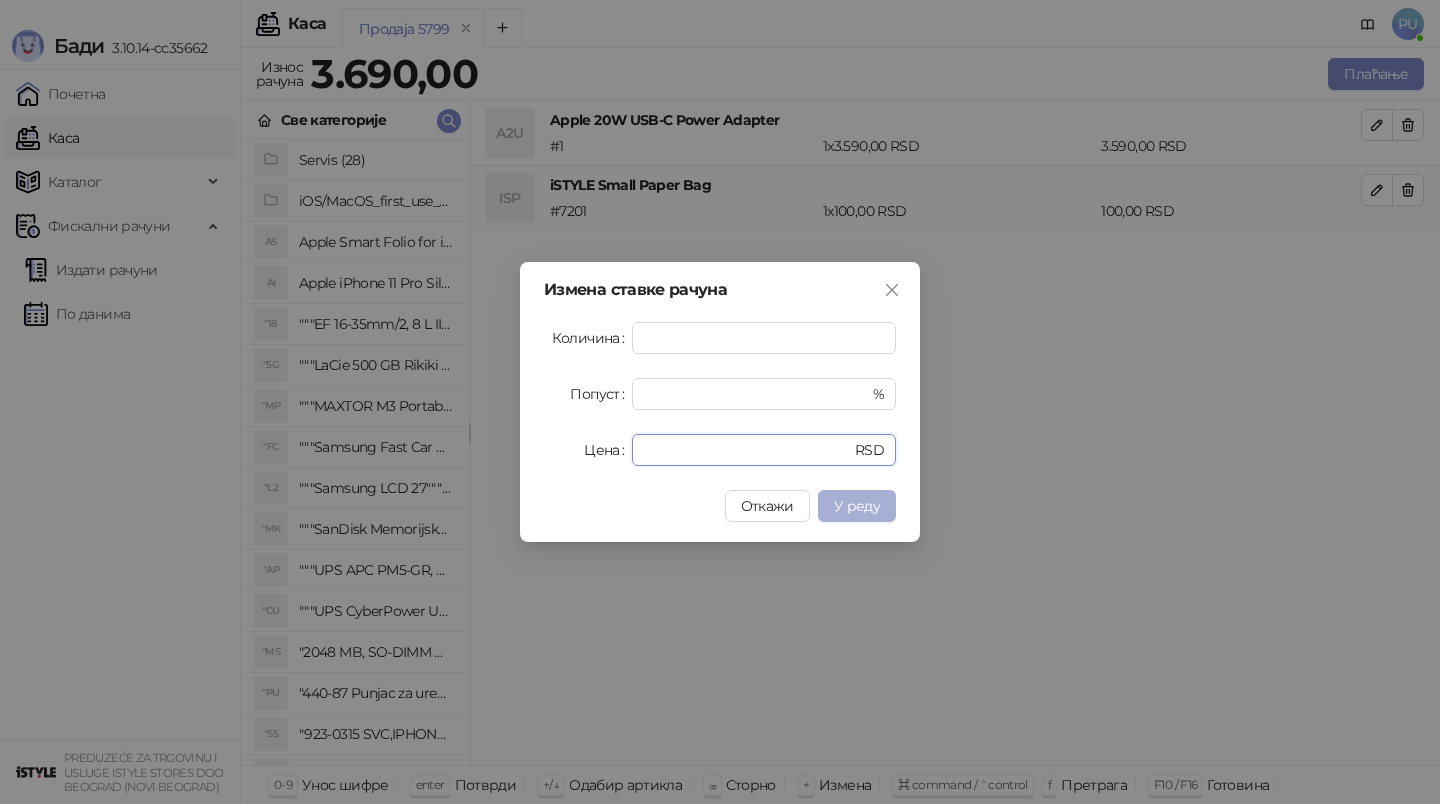 type on "*" 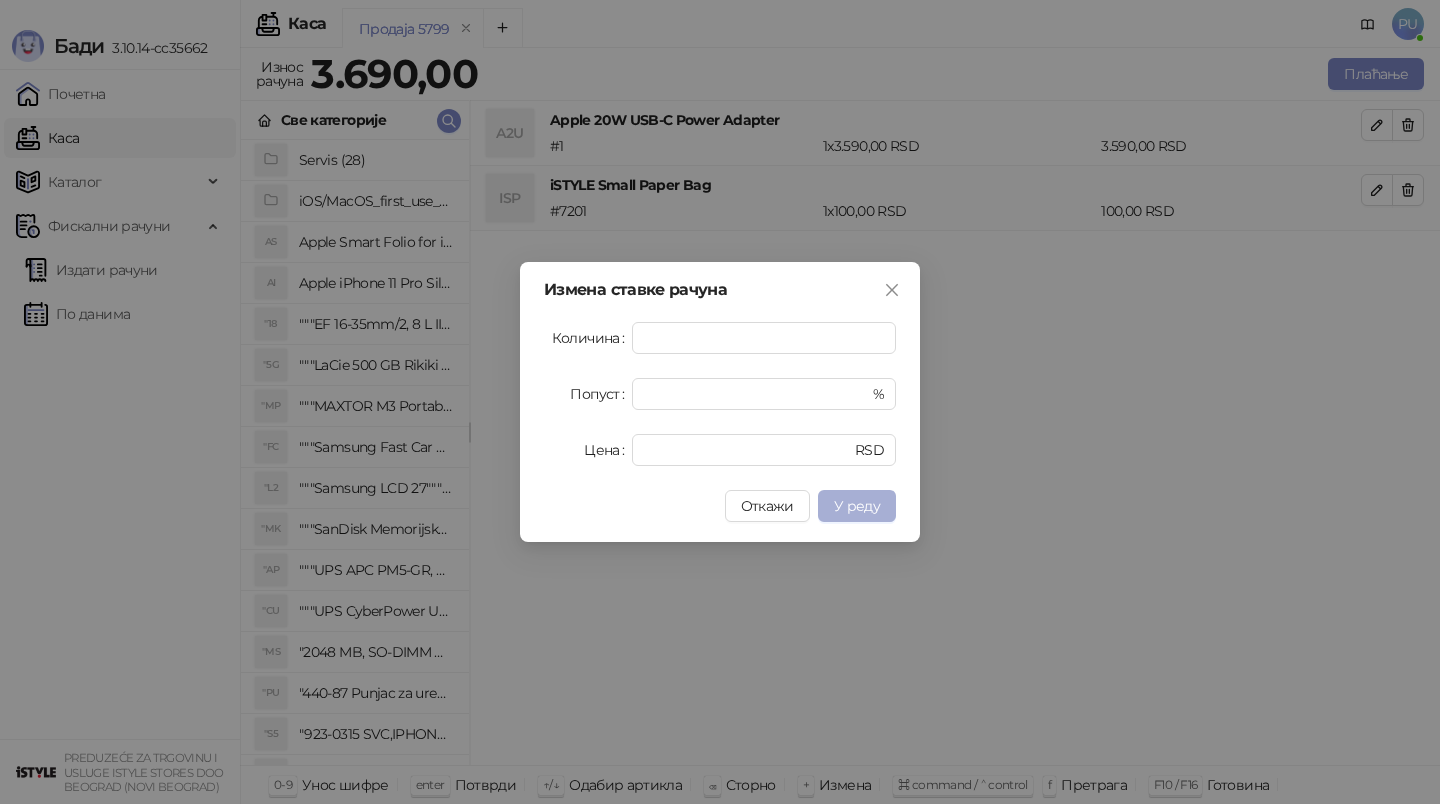 click on "У реду" at bounding box center (857, 506) 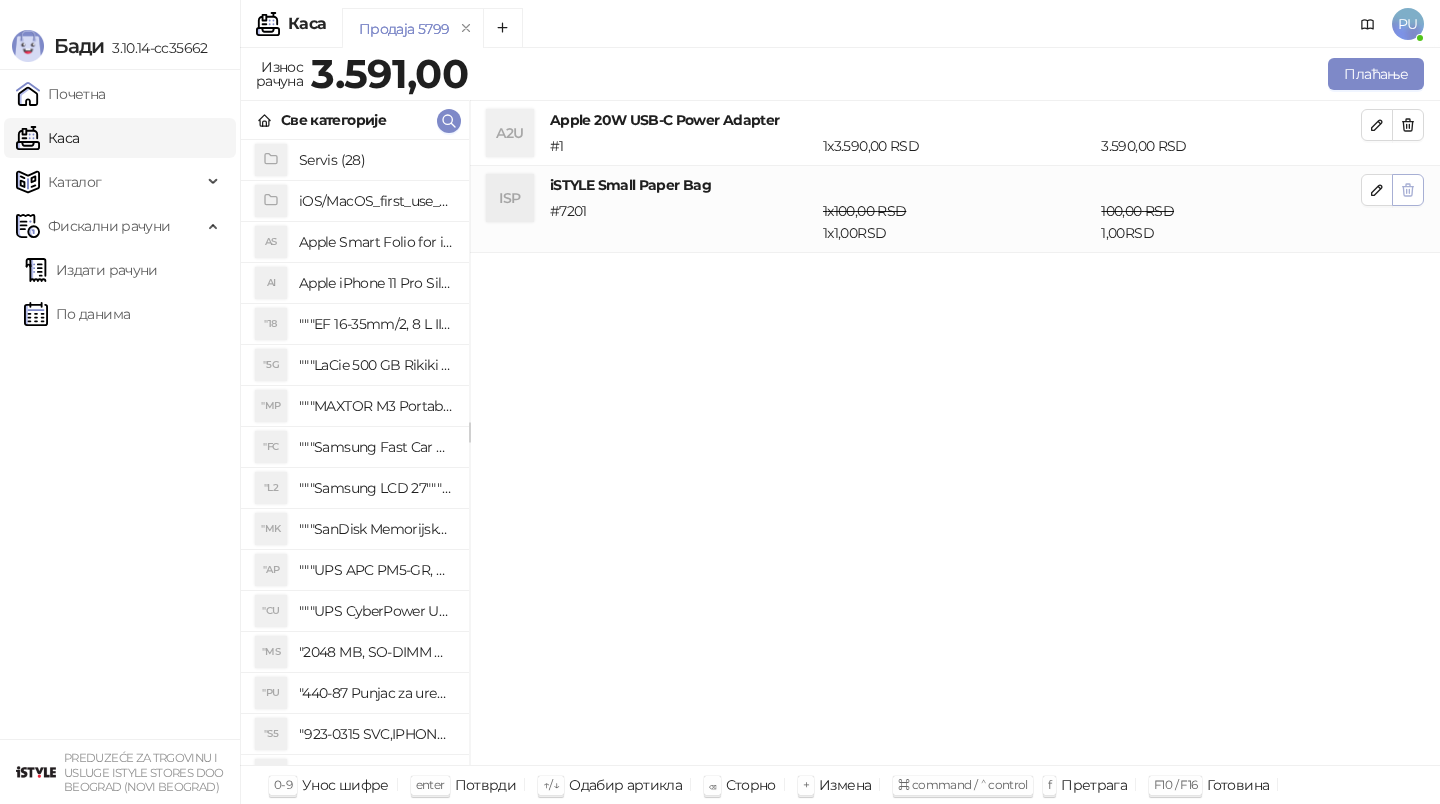click 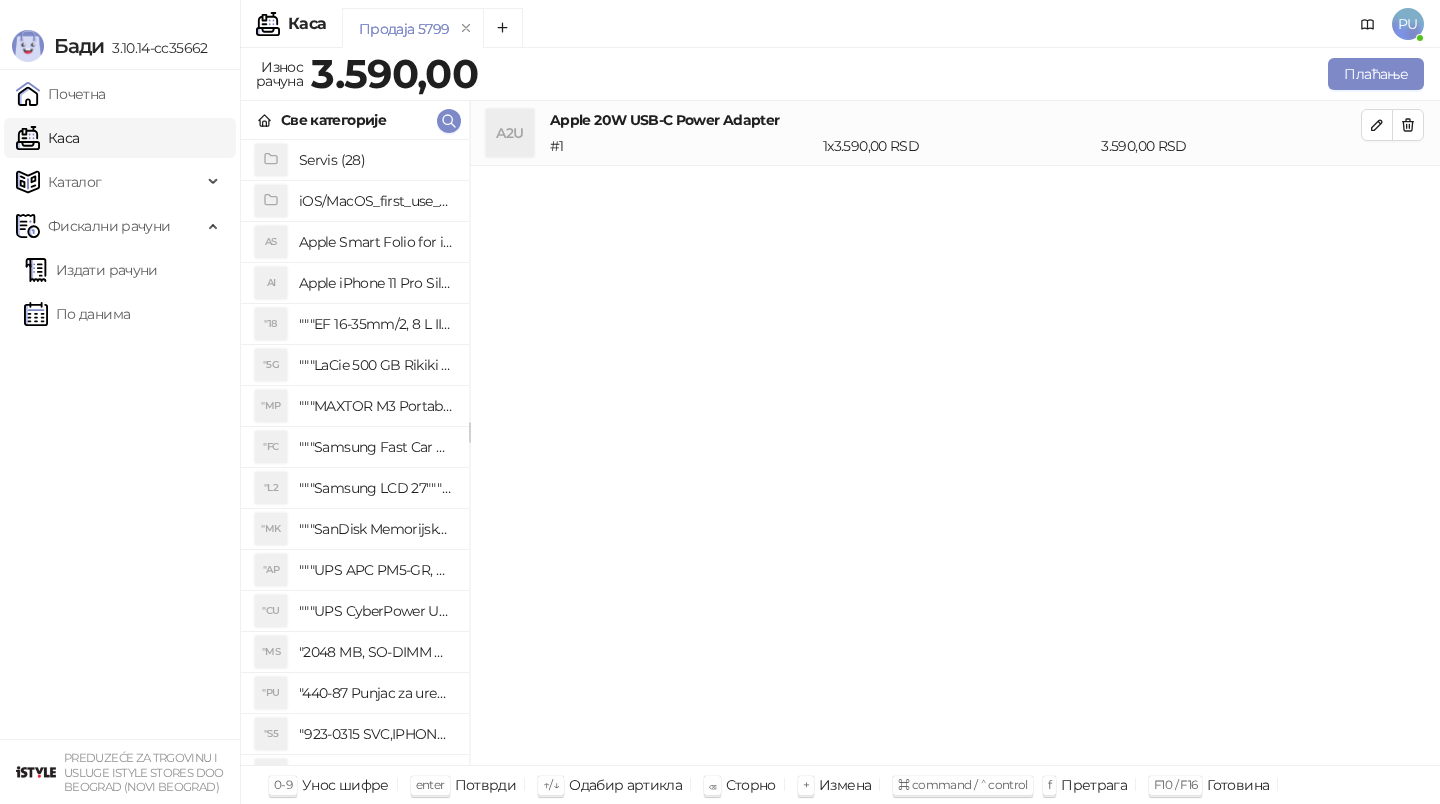 click on "Плаћање" at bounding box center [955, 74] 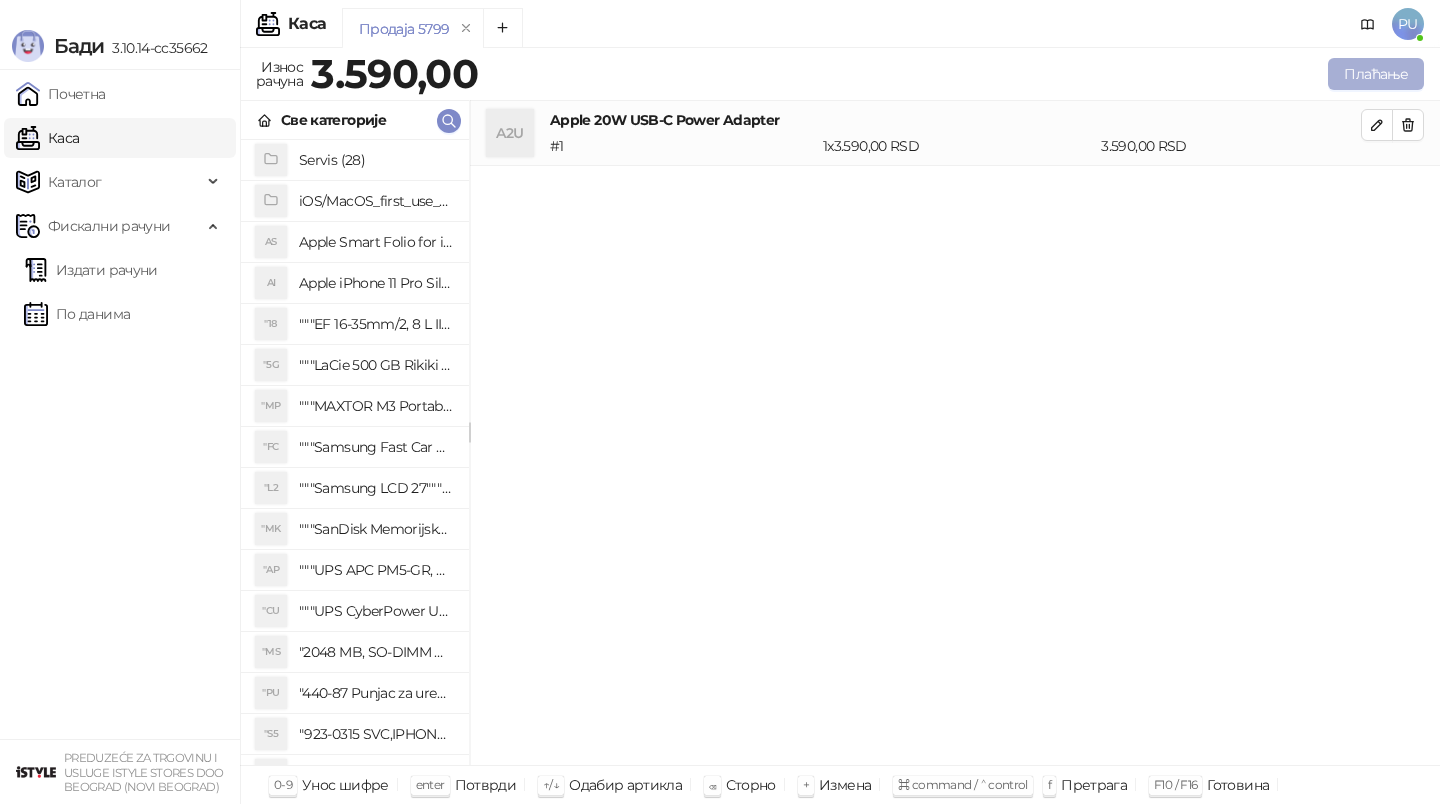 click on "Плаћање" at bounding box center (1376, 74) 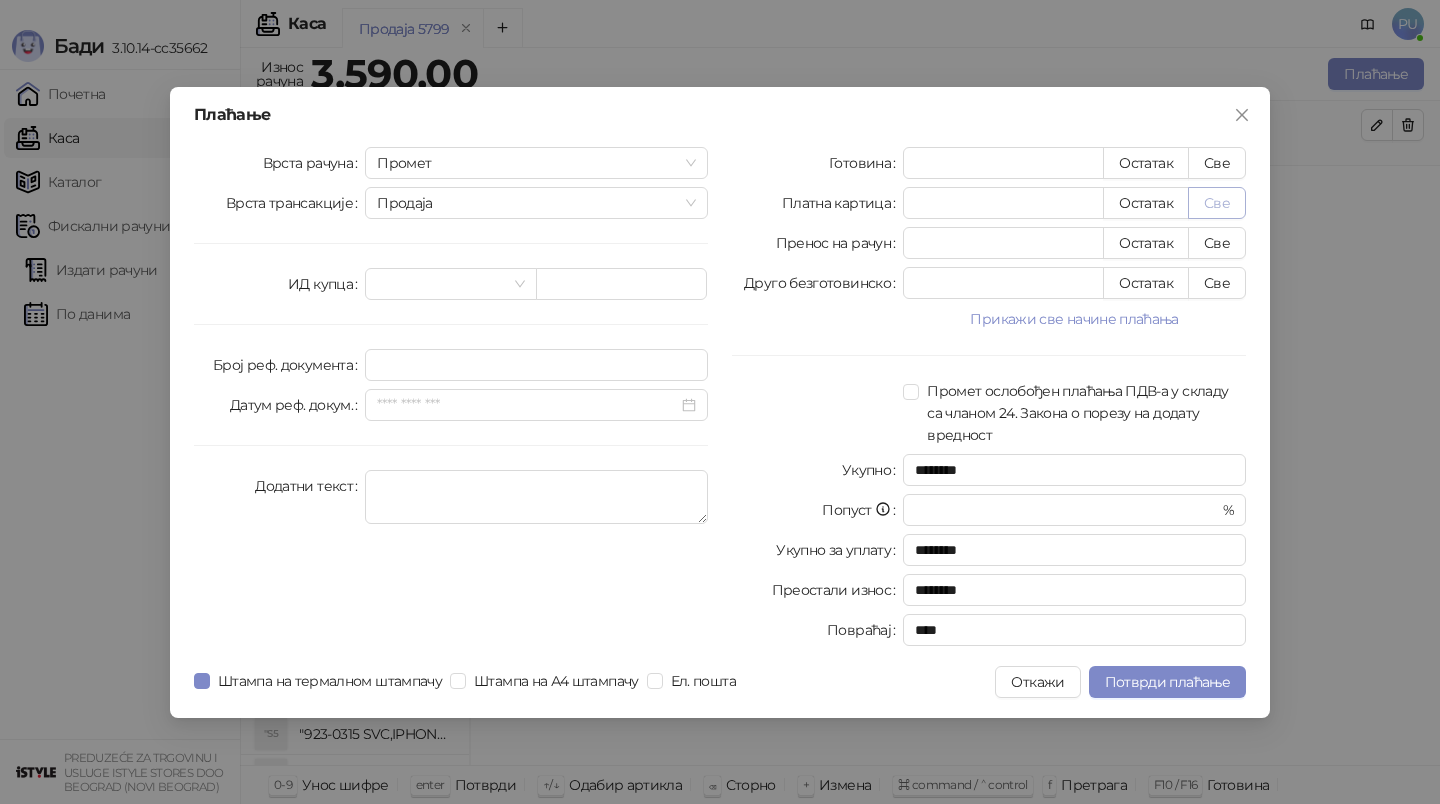click on "Све" at bounding box center (1217, 203) 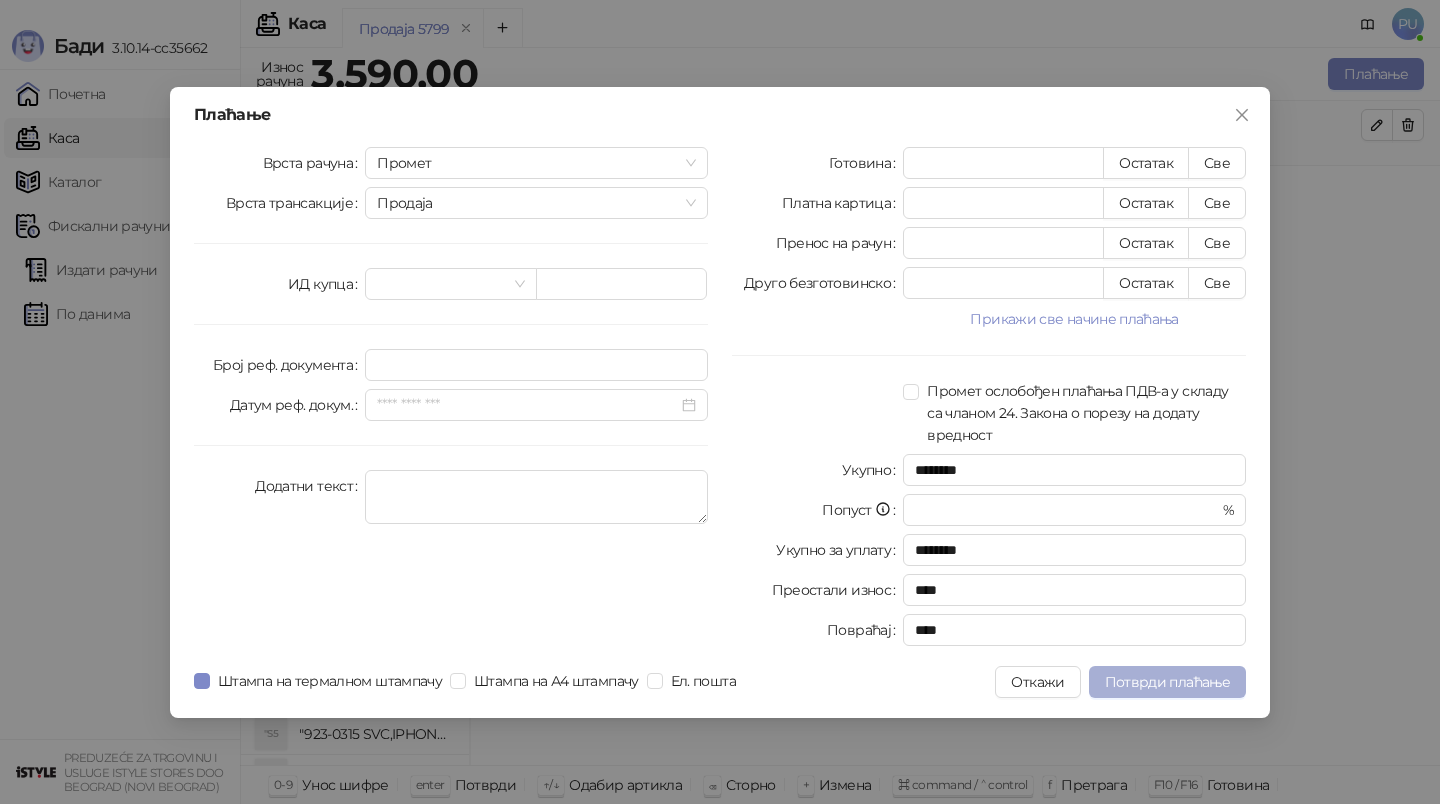 click on "Потврди плаћање" at bounding box center (1167, 682) 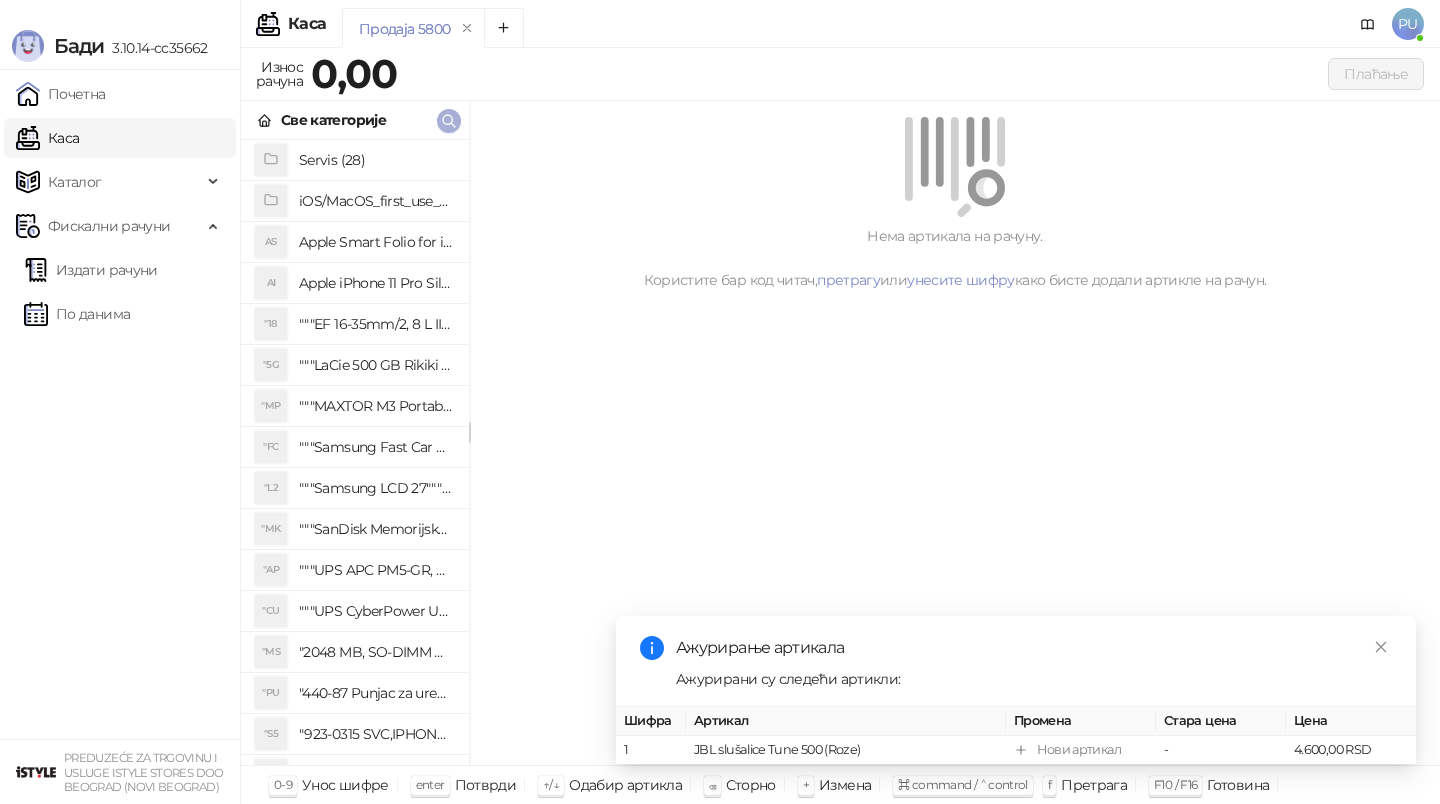 click at bounding box center [449, 120] 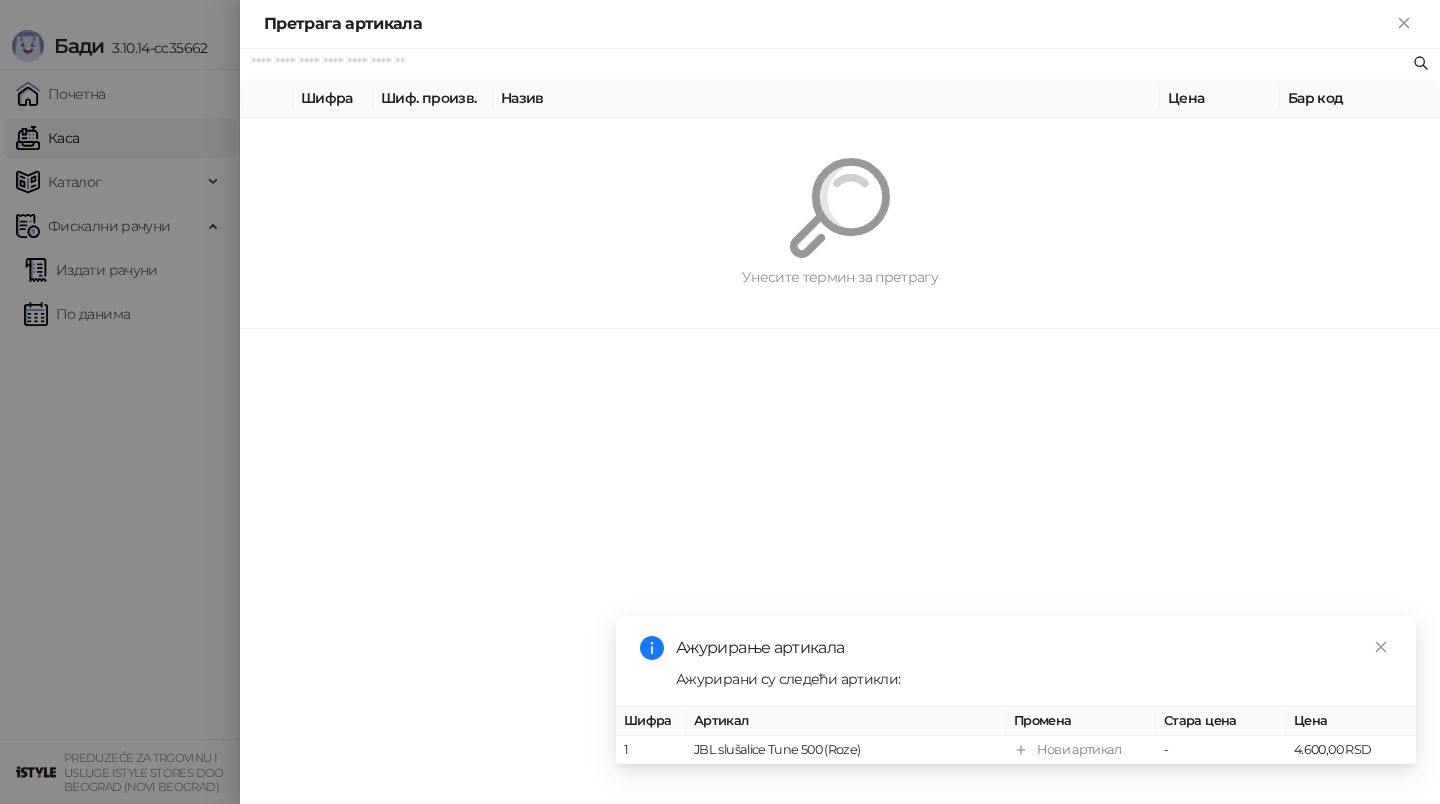 paste on "**********" 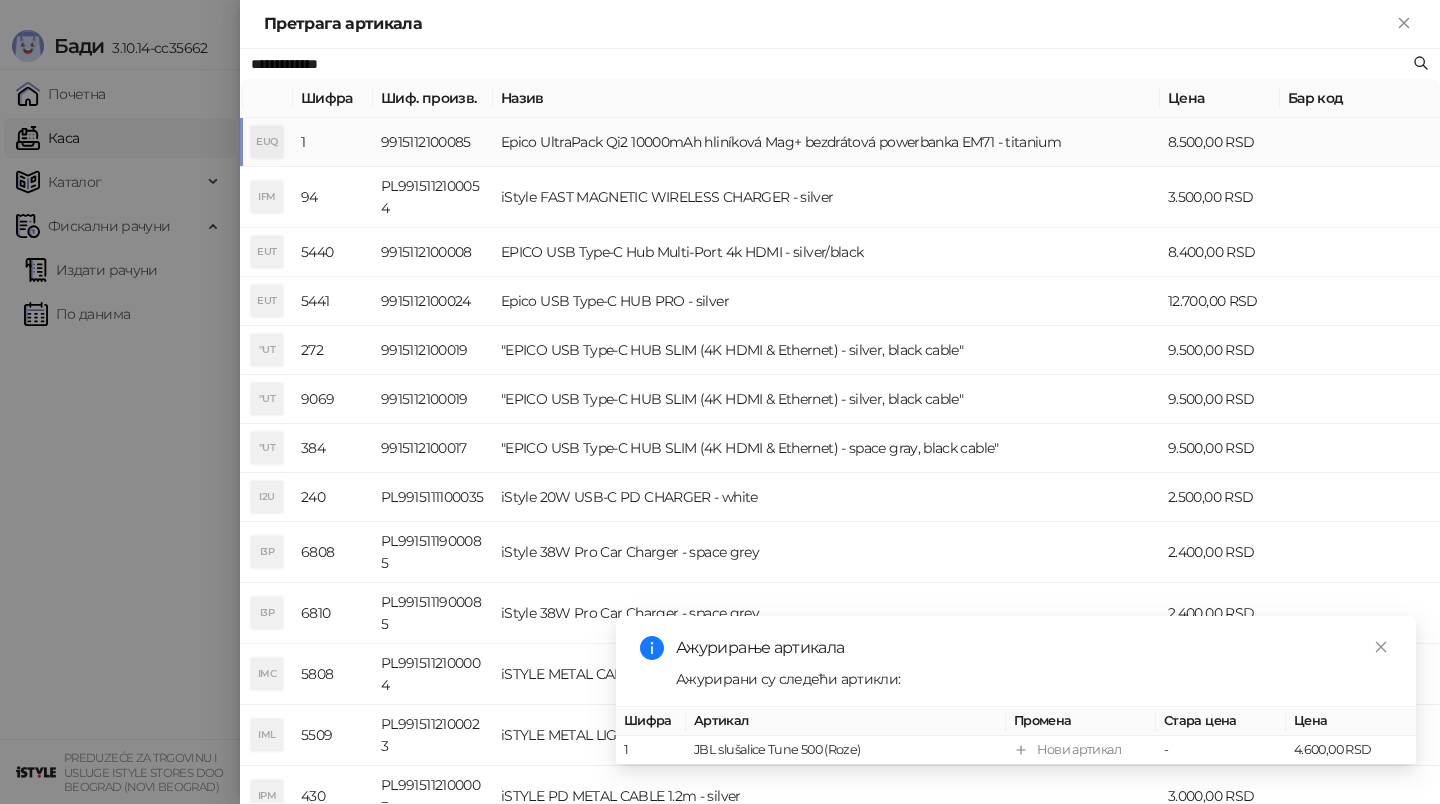 type on "**********" 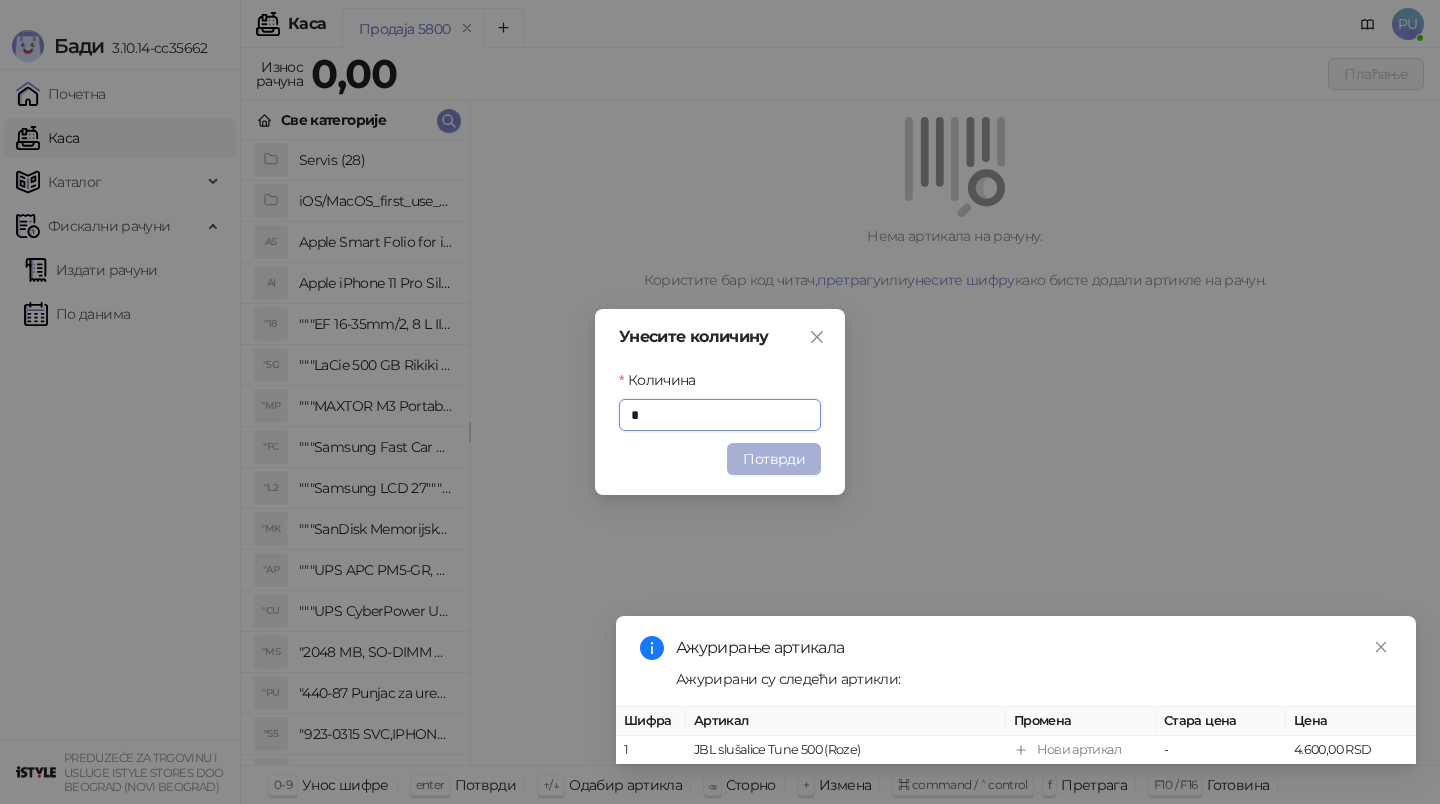 click on "Потврди" at bounding box center (774, 459) 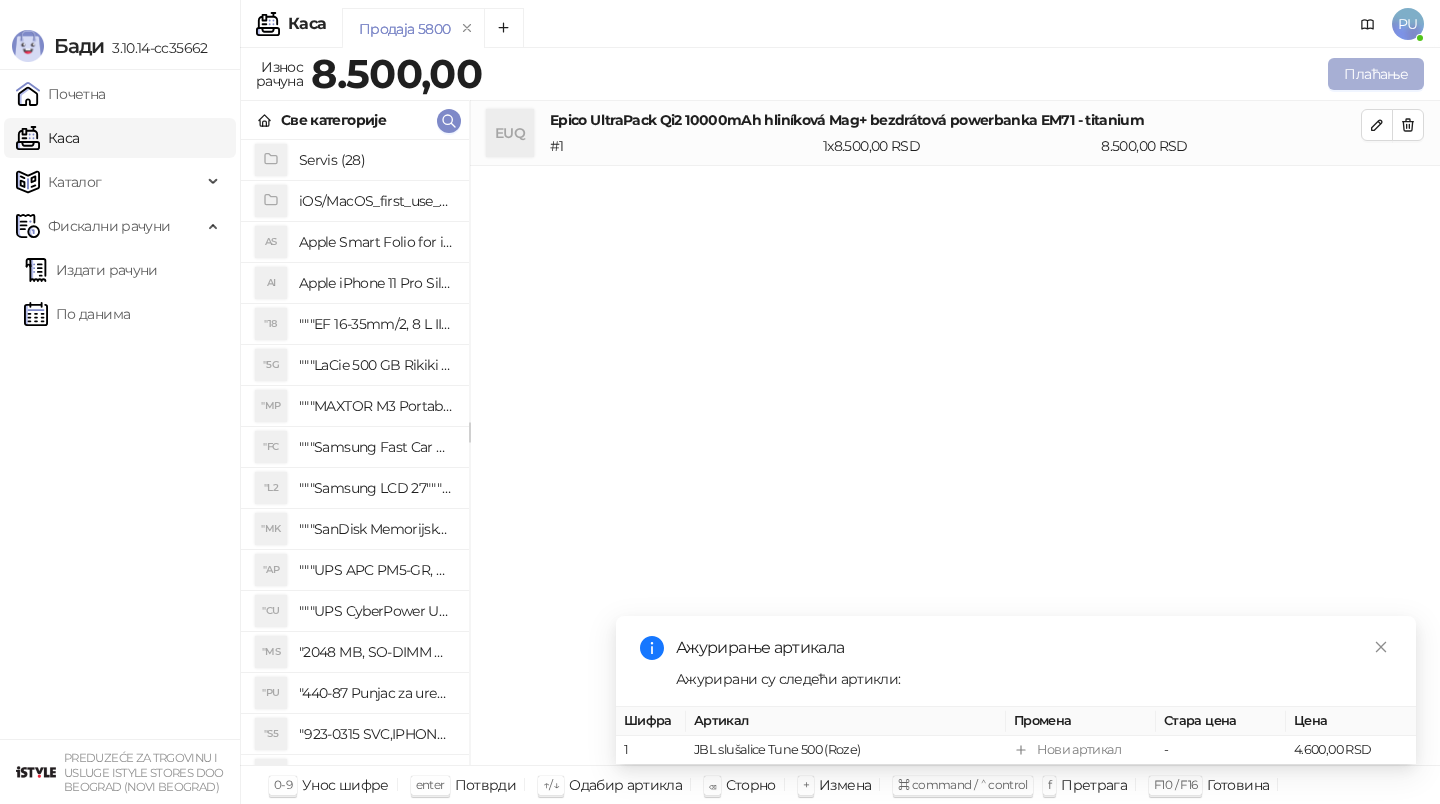 click on "Плаћање" at bounding box center (1376, 74) 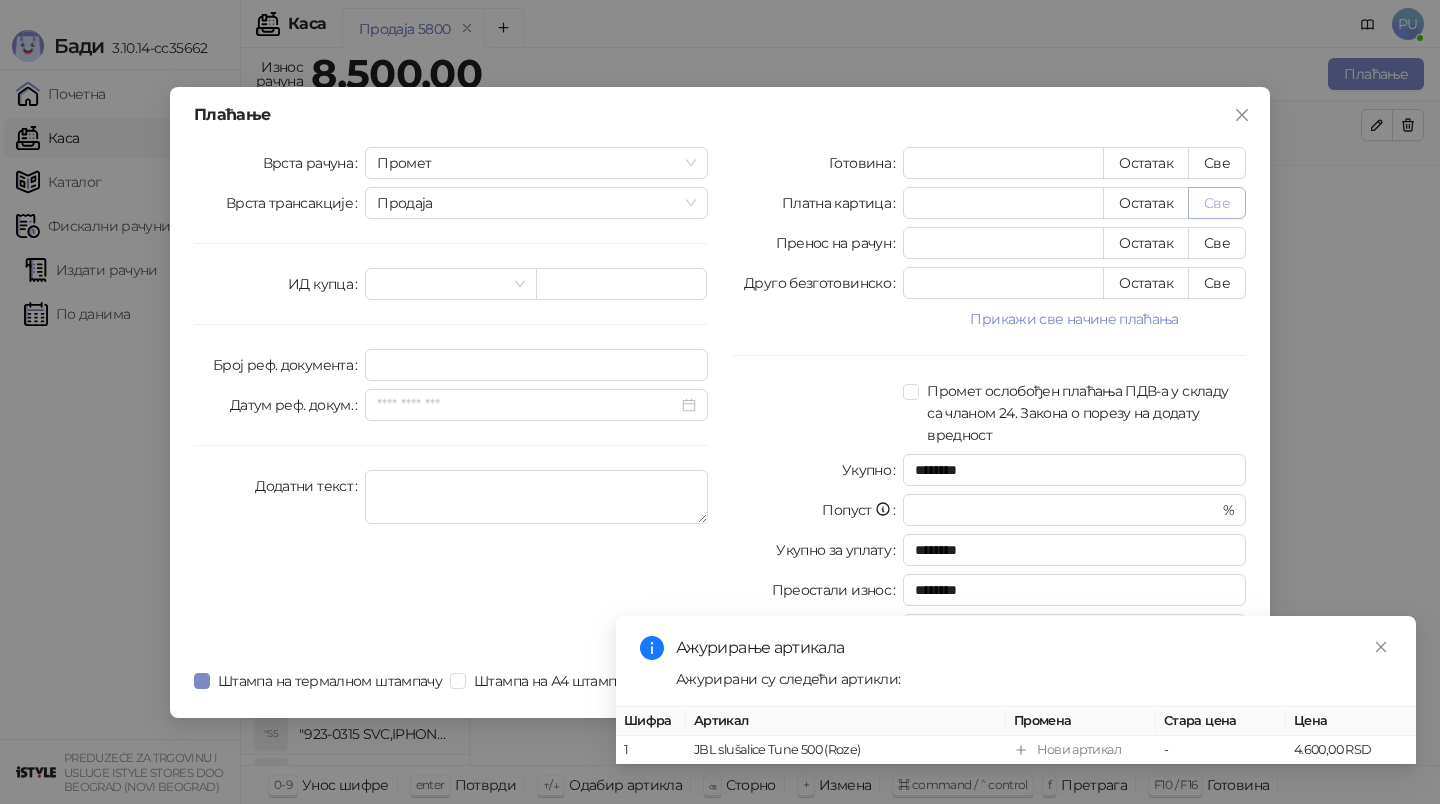 click on "Све" at bounding box center (1217, 203) 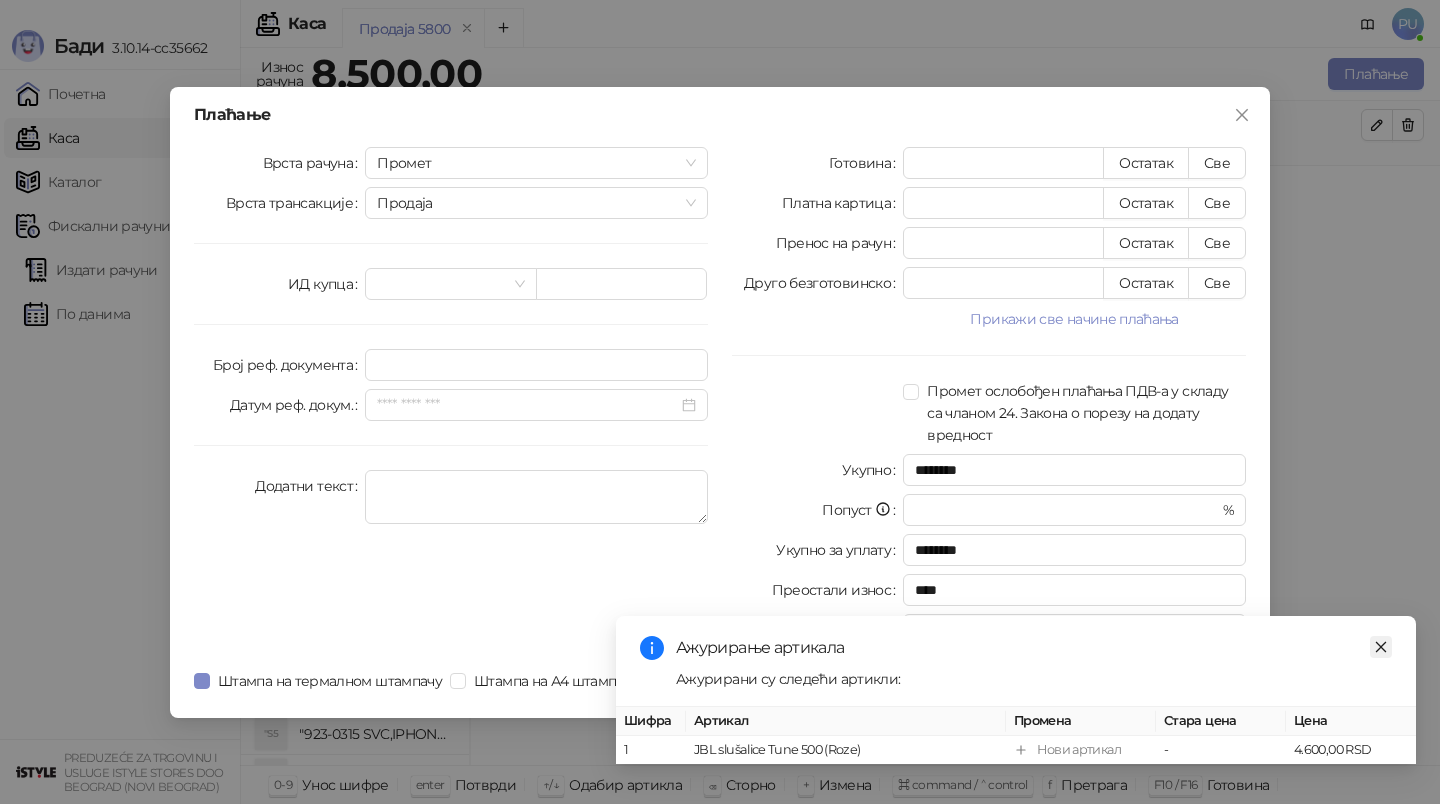 click 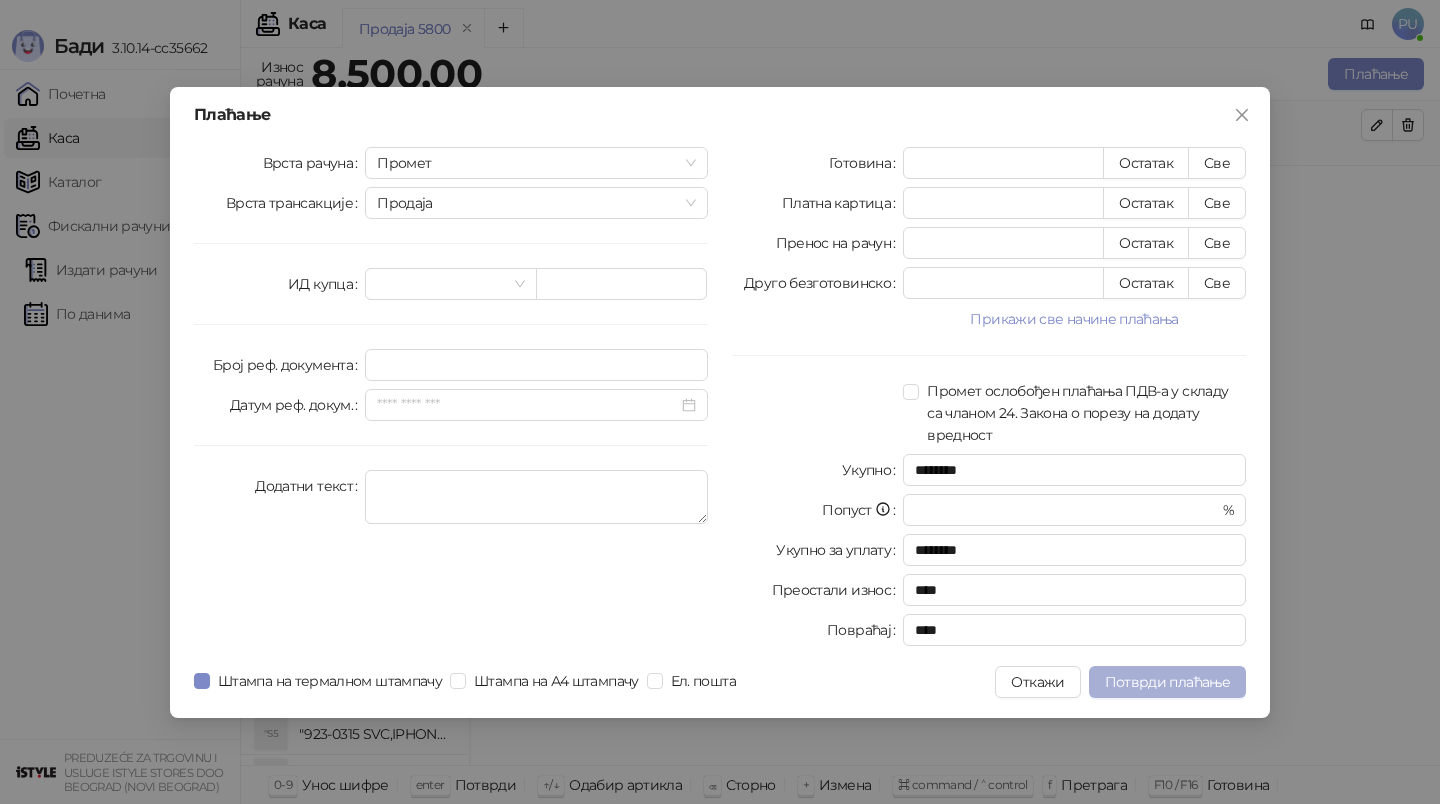 click on "Потврди плаћање" at bounding box center (1167, 682) 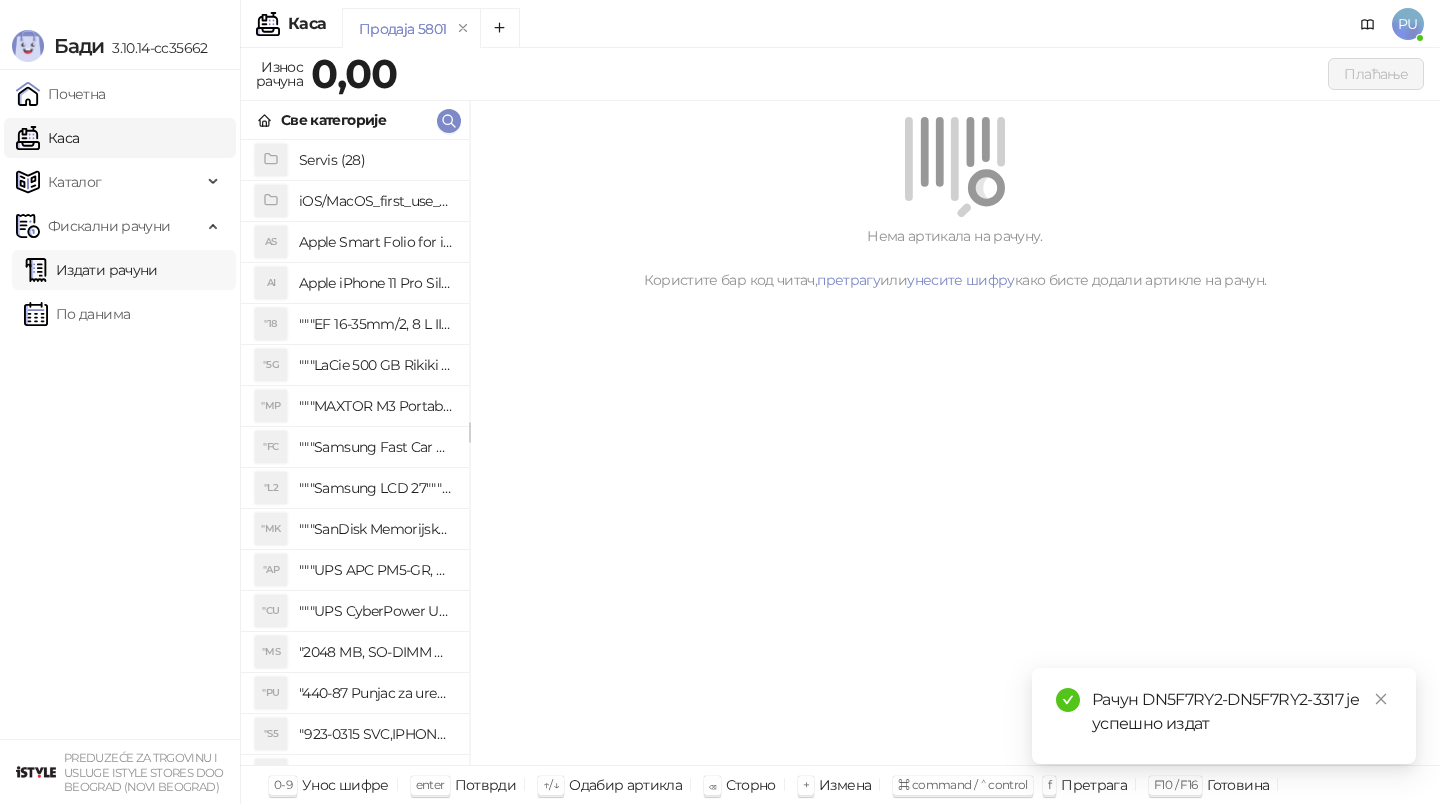 click on "Издати рачуни" at bounding box center [91, 270] 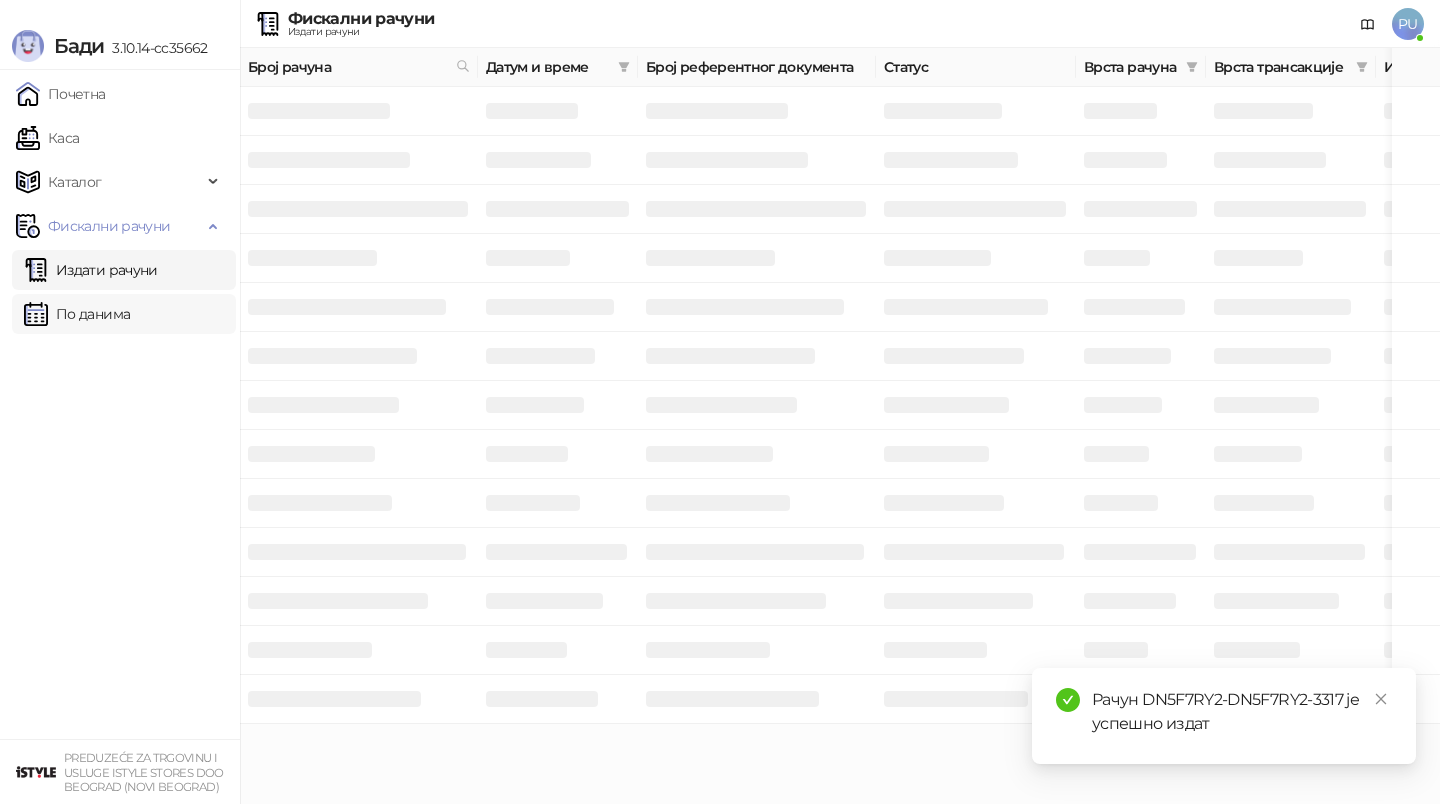 click on "По данима" at bounding box center (77, 314) 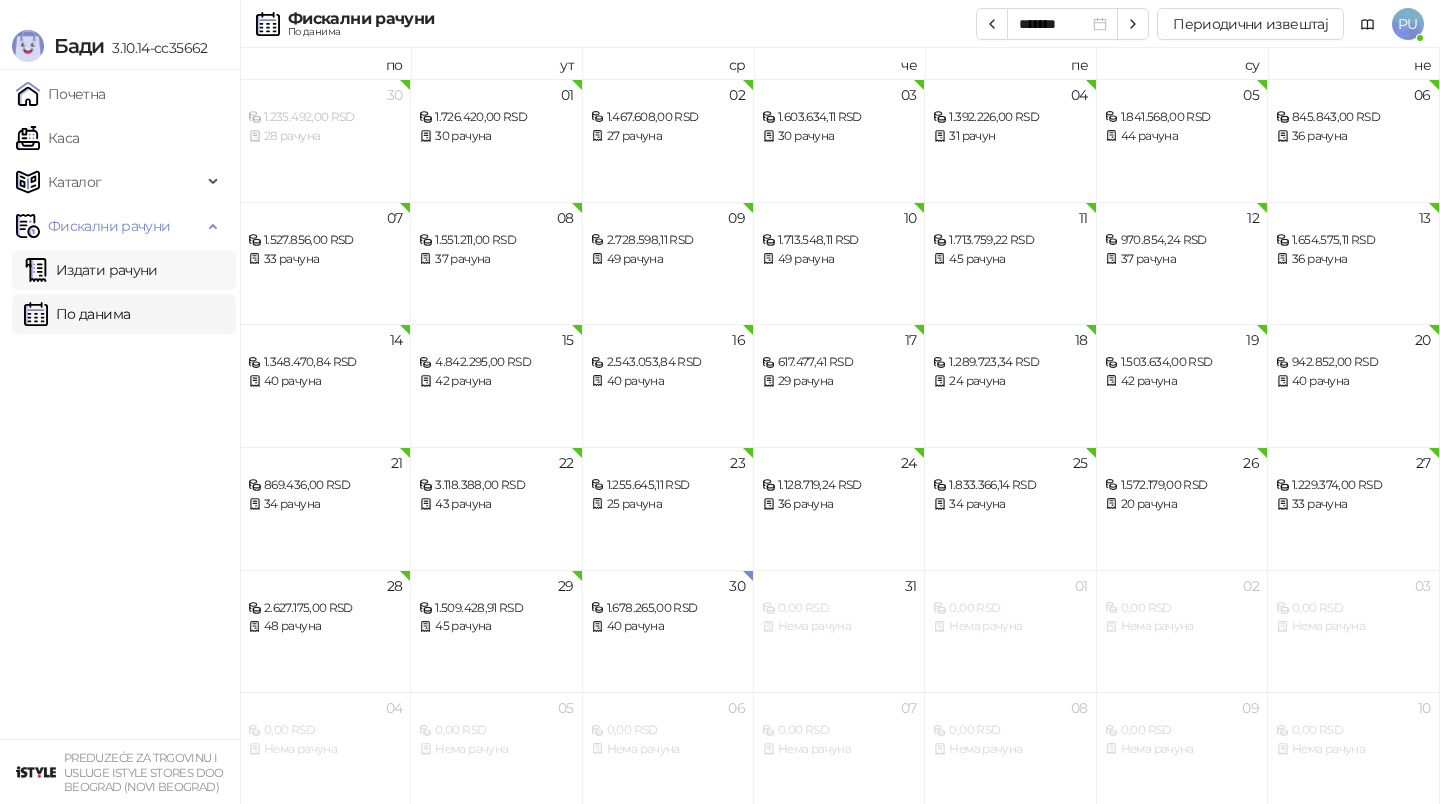 click on "Издати рачуни" at bounding box center [91, 270] 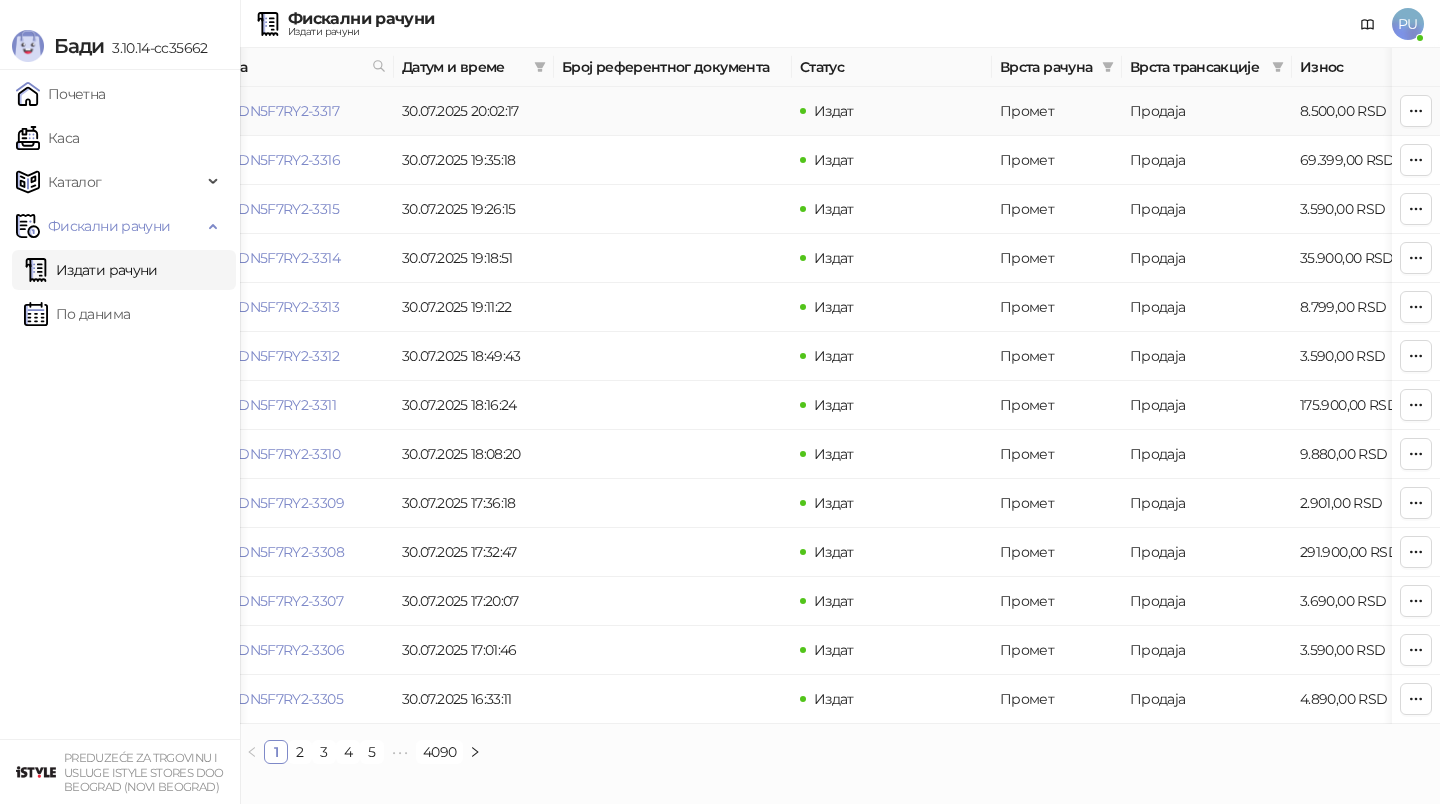 scroll, scrollTop: 0, scrollLeft: 0, axis: both 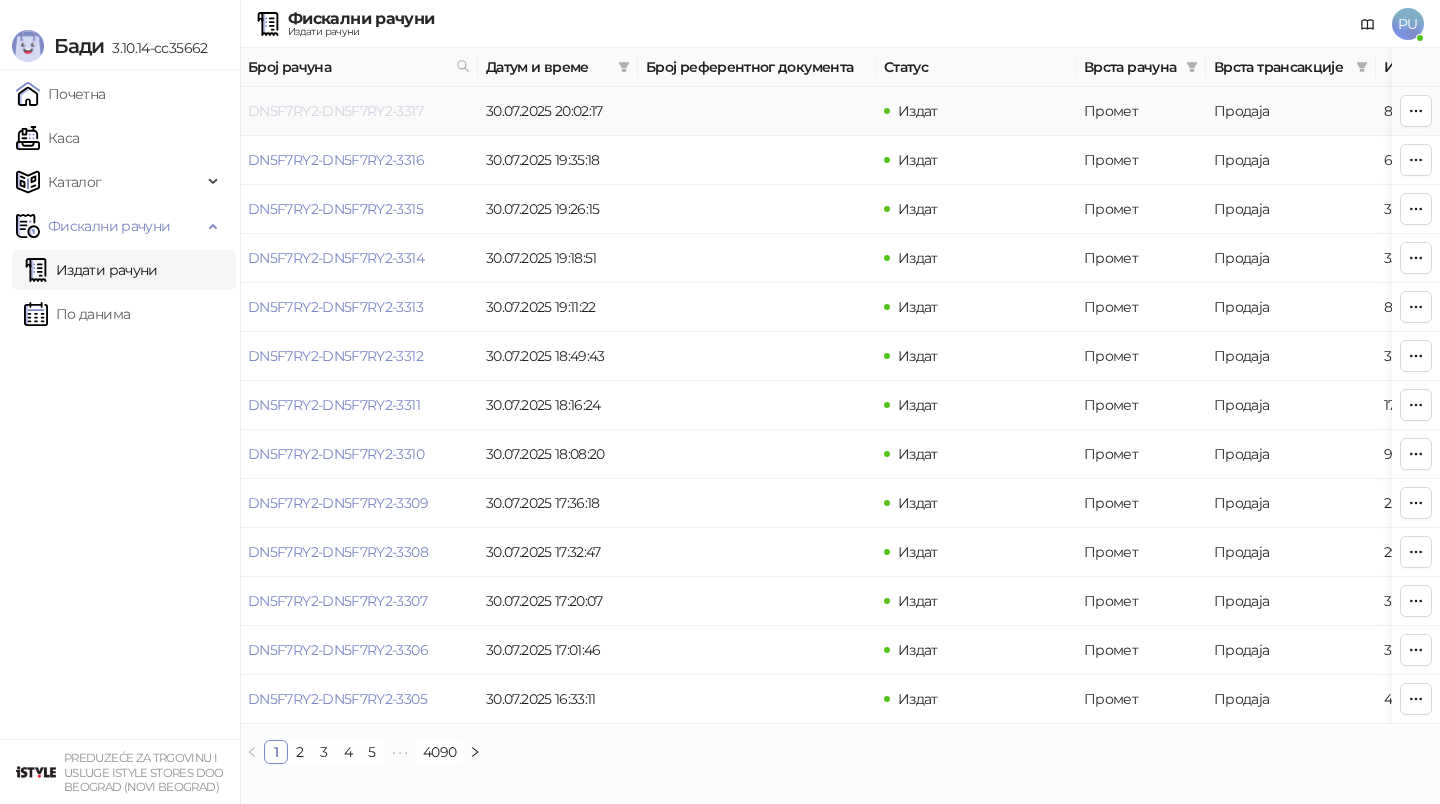 click on "DN5F7RY2-DN5F7RY2-3317" at bounding box center (335, 111) 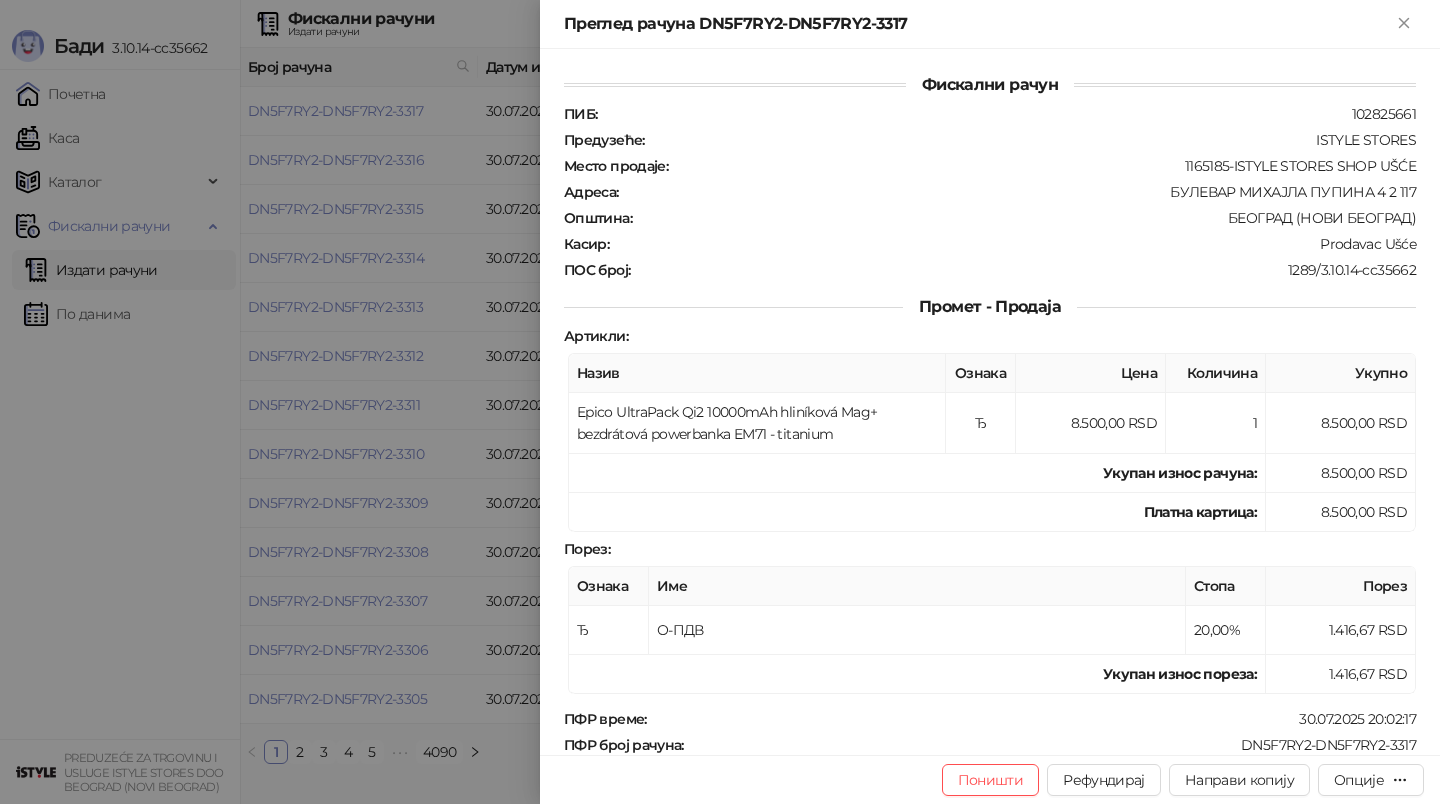 click at bounding box center [720, 402] 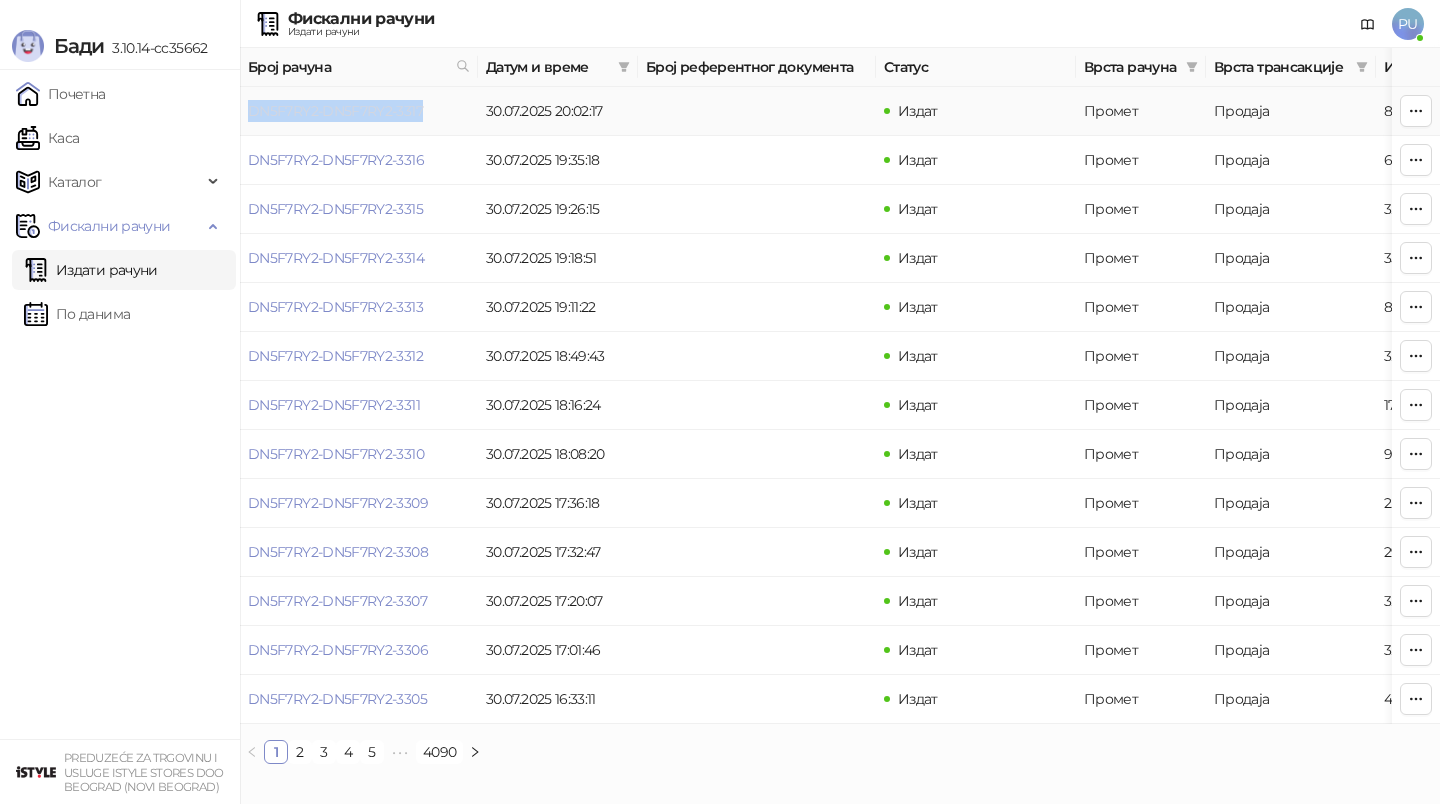drag, startPoint x: 440, startPoint y: 114, endPoint x: 251, endPoint y: 113, distance: 189.00264 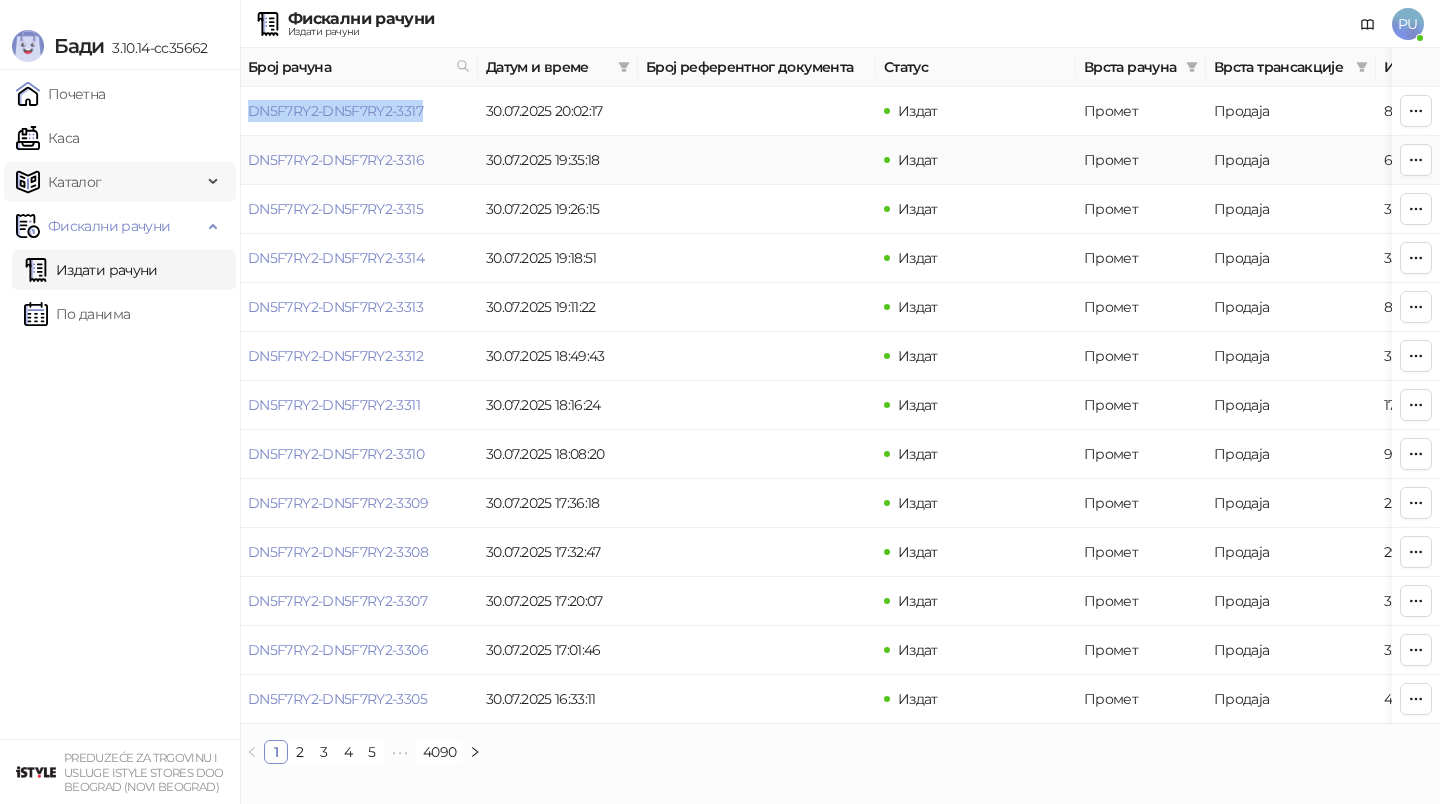 click on "Каталог" at bounding box center [120, 182] 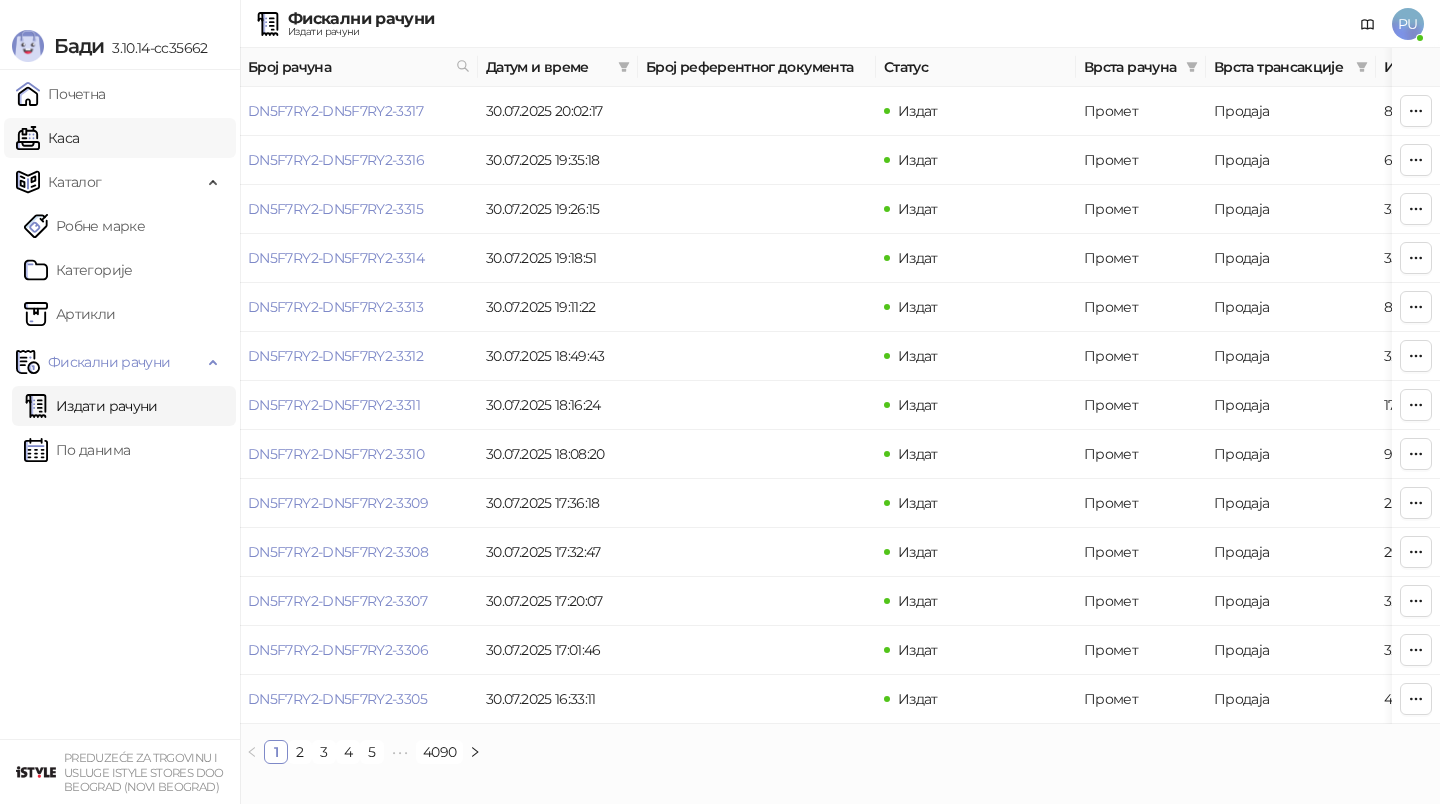 click on "Каса" at bounding box center [47, 138] 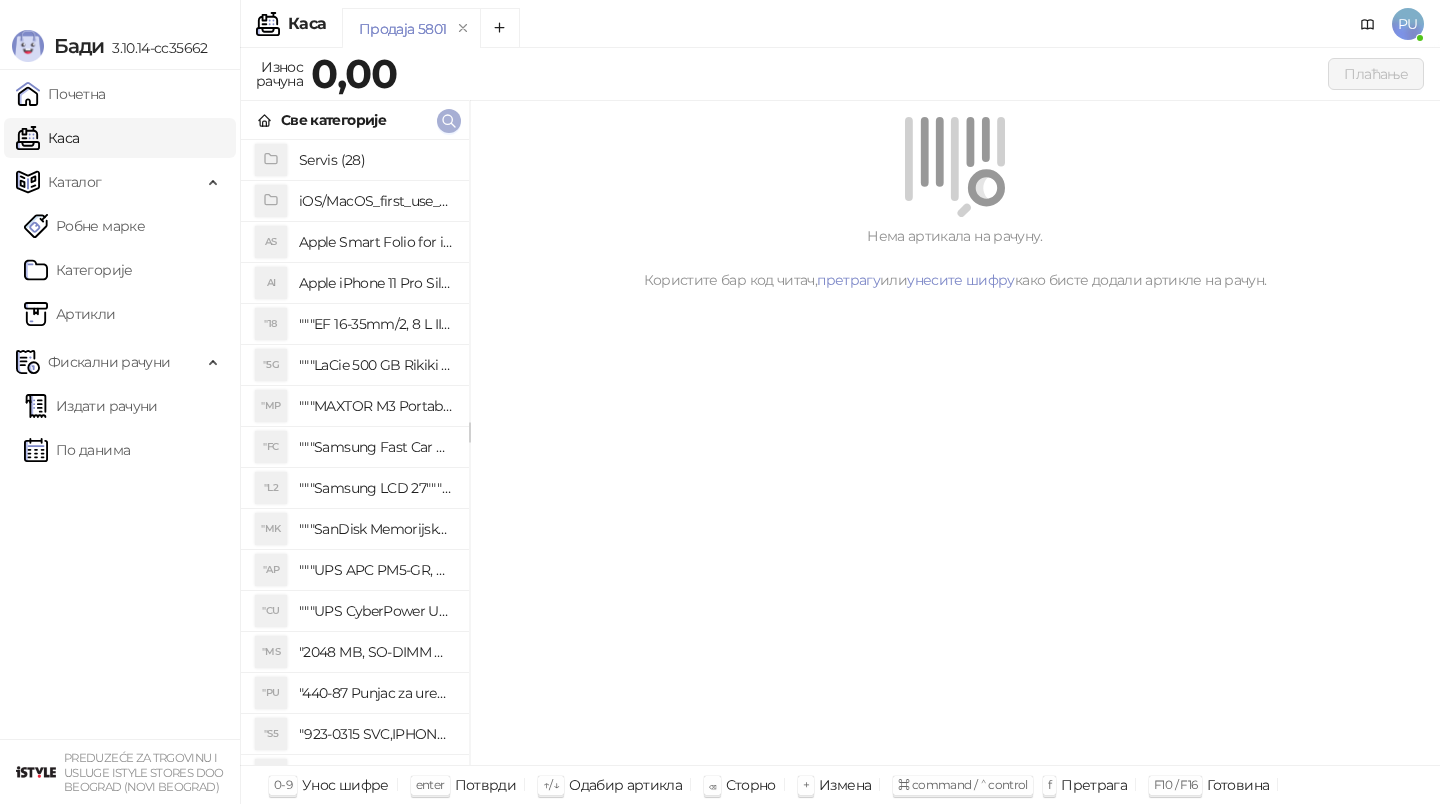 click 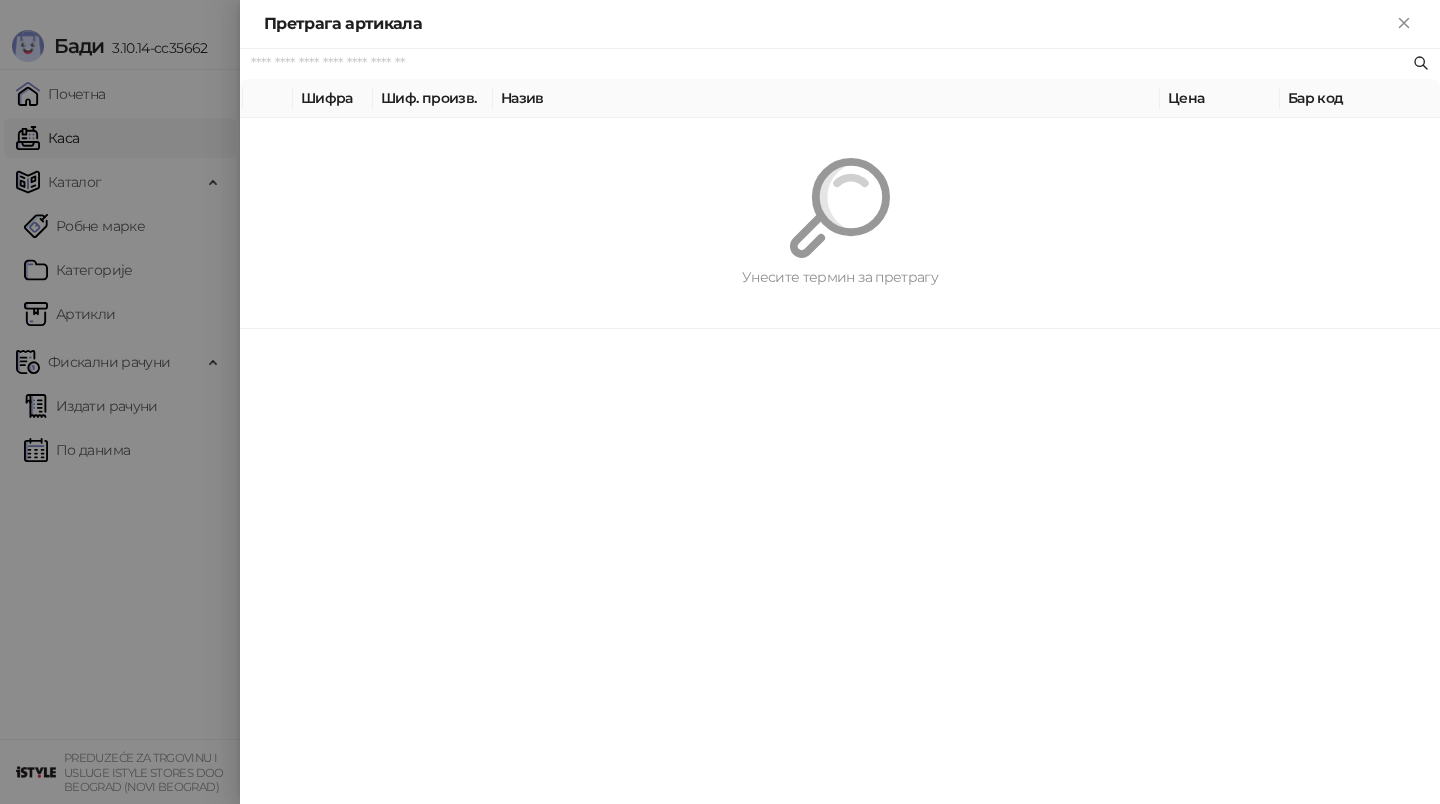 paste on "*********" 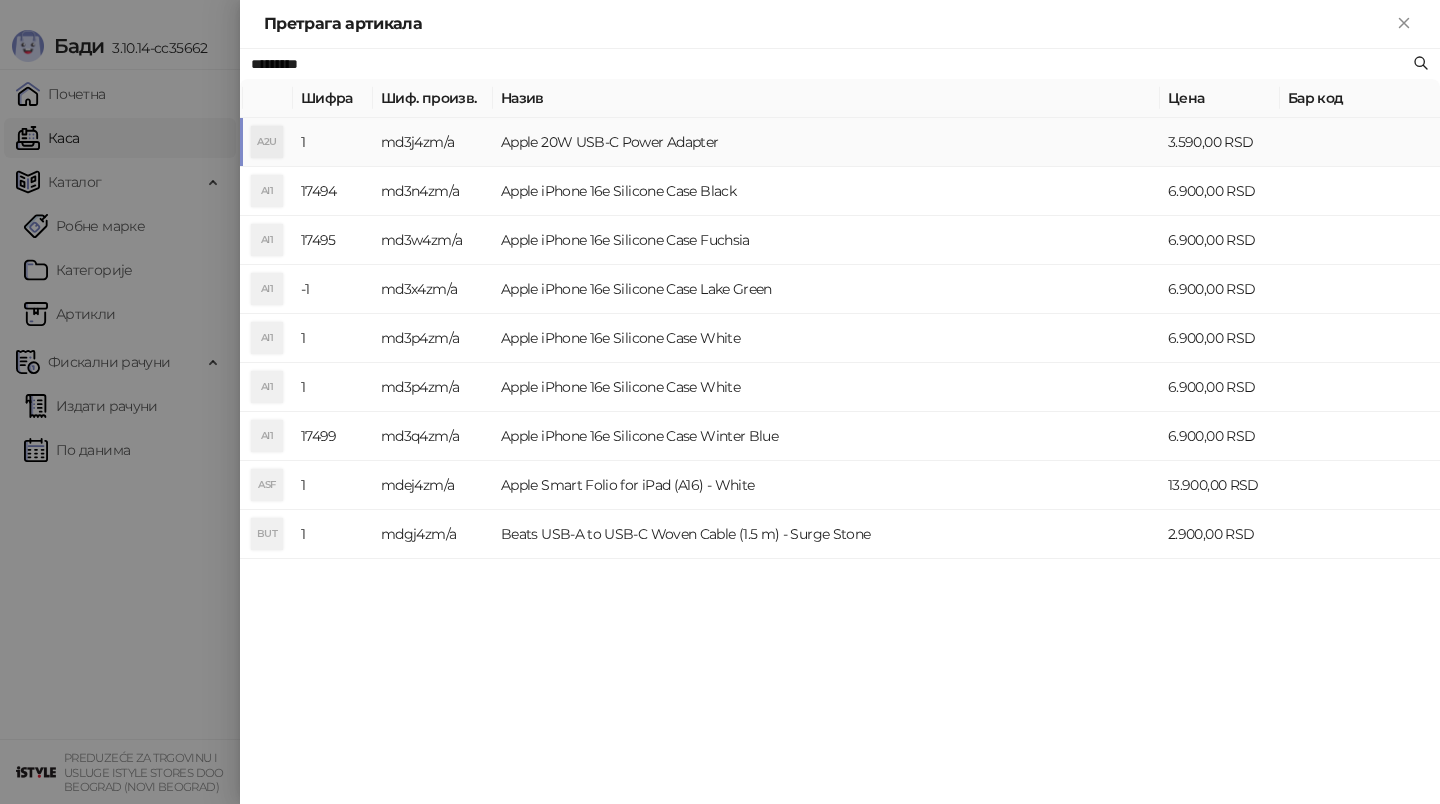 type on "*********" 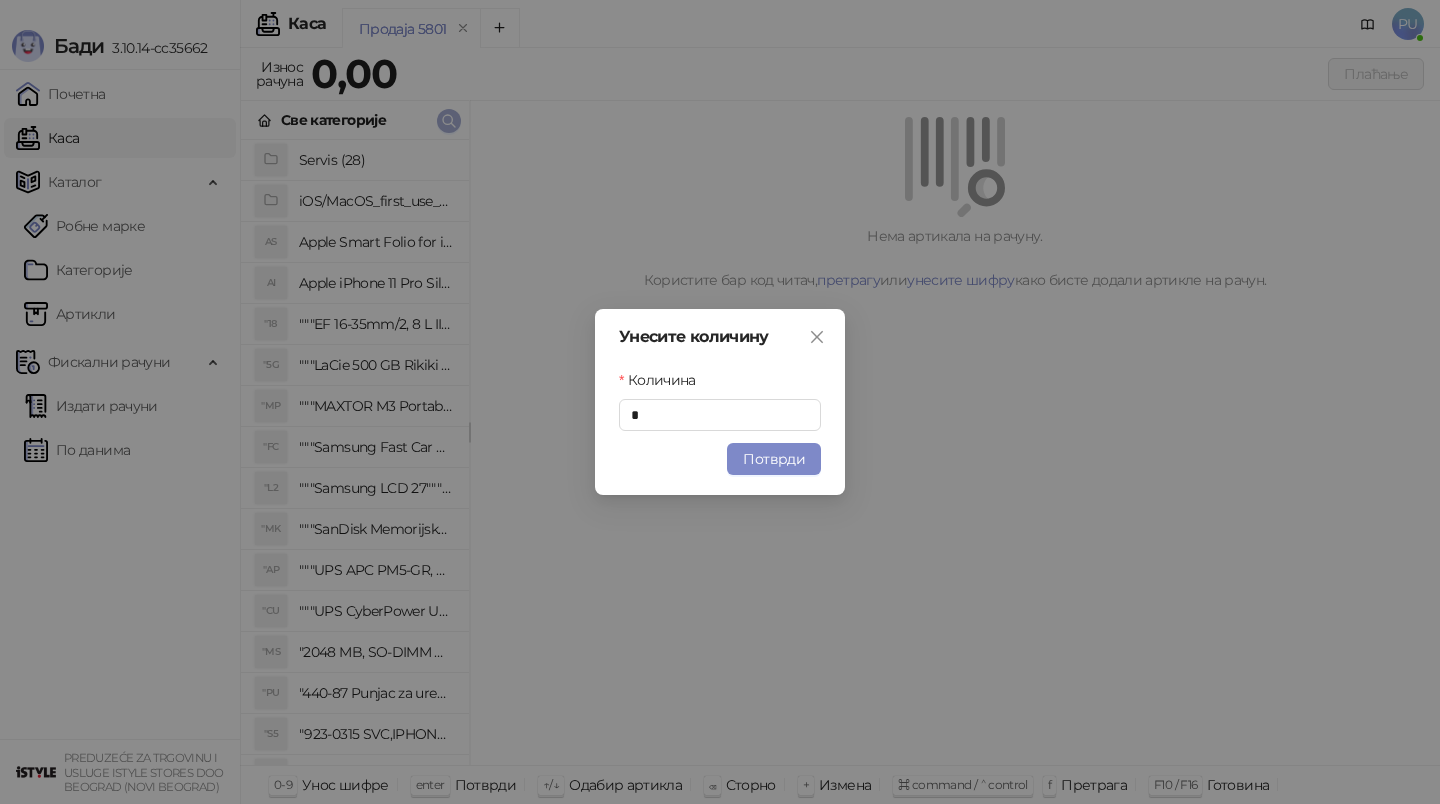 type 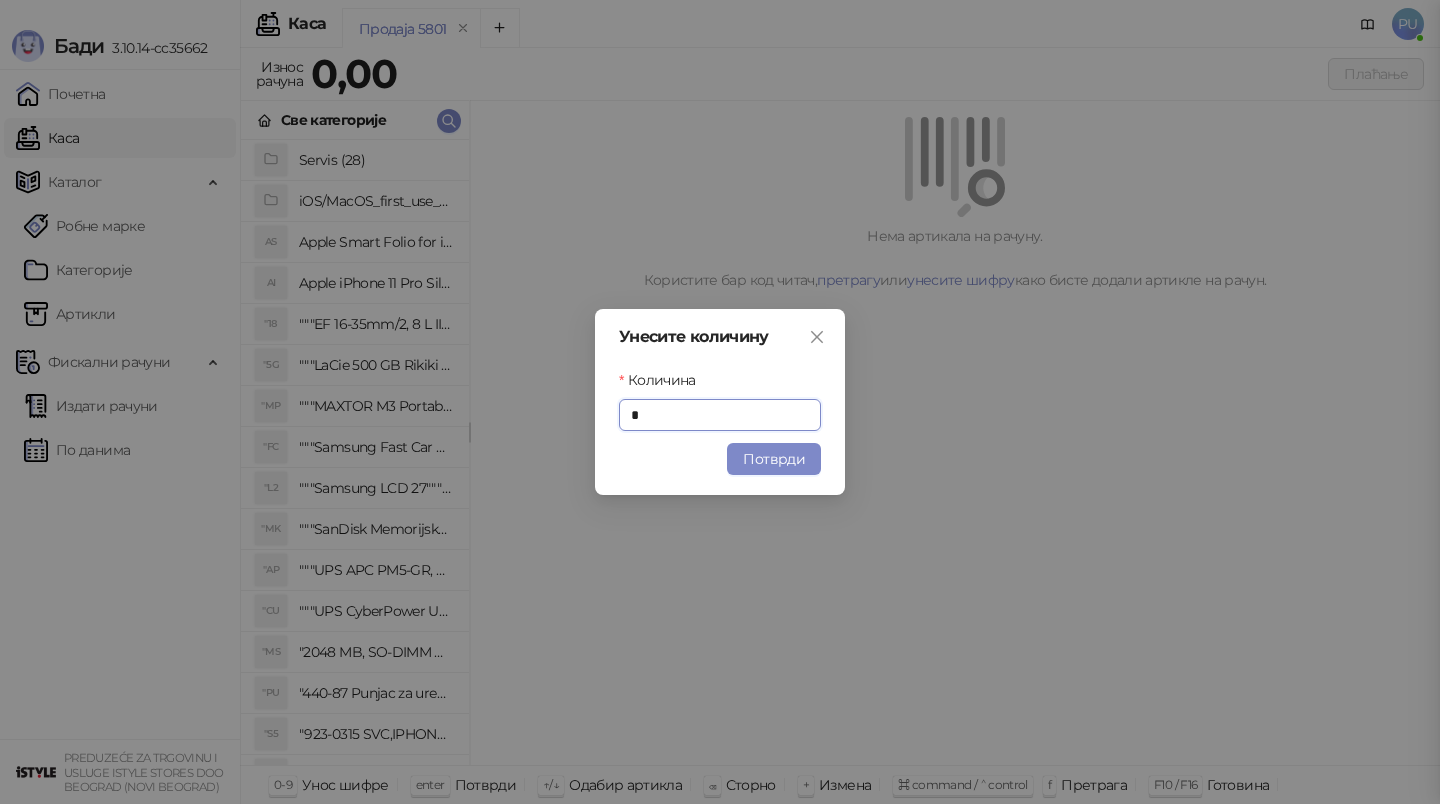 drag, startPoint x: 674, startPoint y: 396, endPoint x: 860, endPoint y: 691, distance: 348.74203 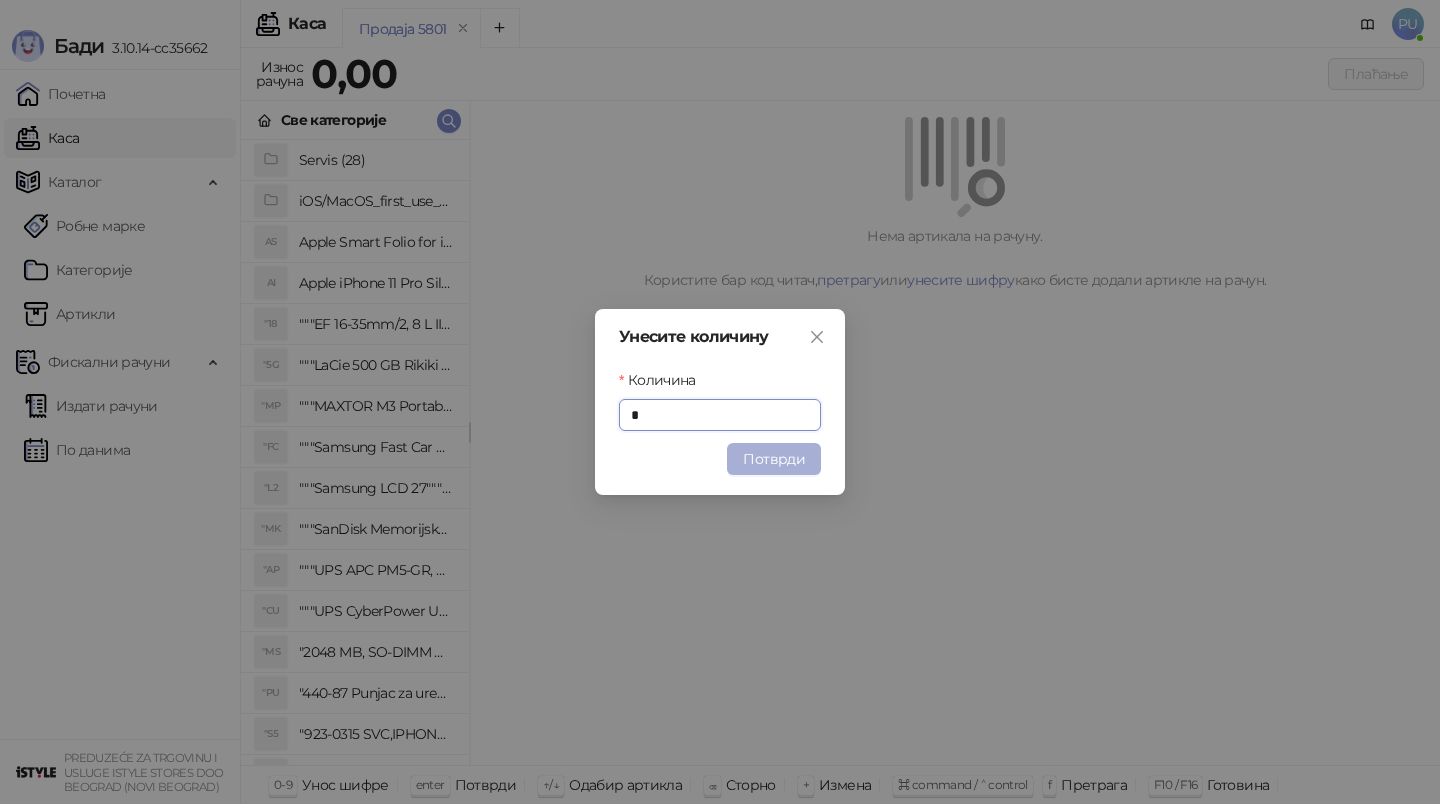 click on "Потврди" at bounding box center (774, 459) 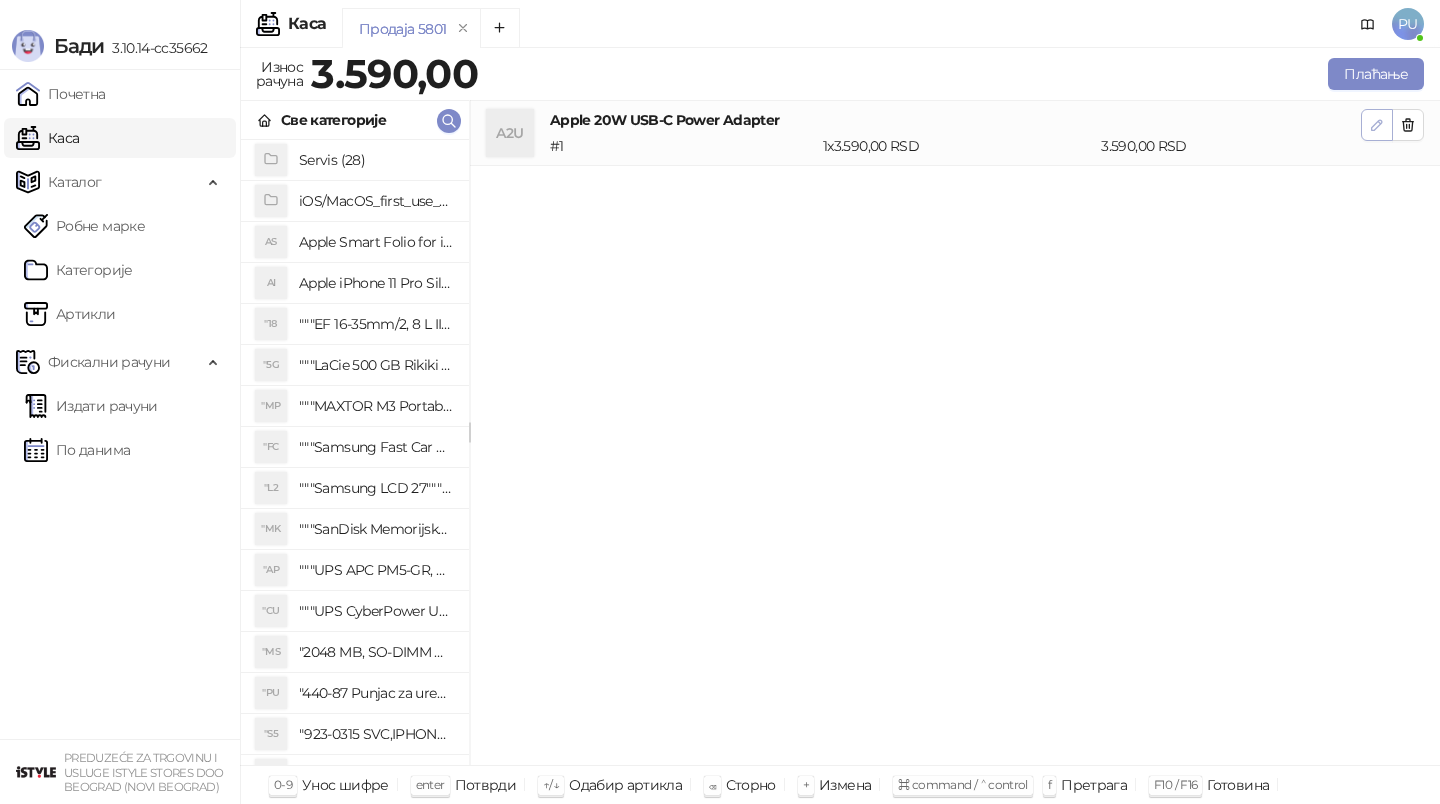 click 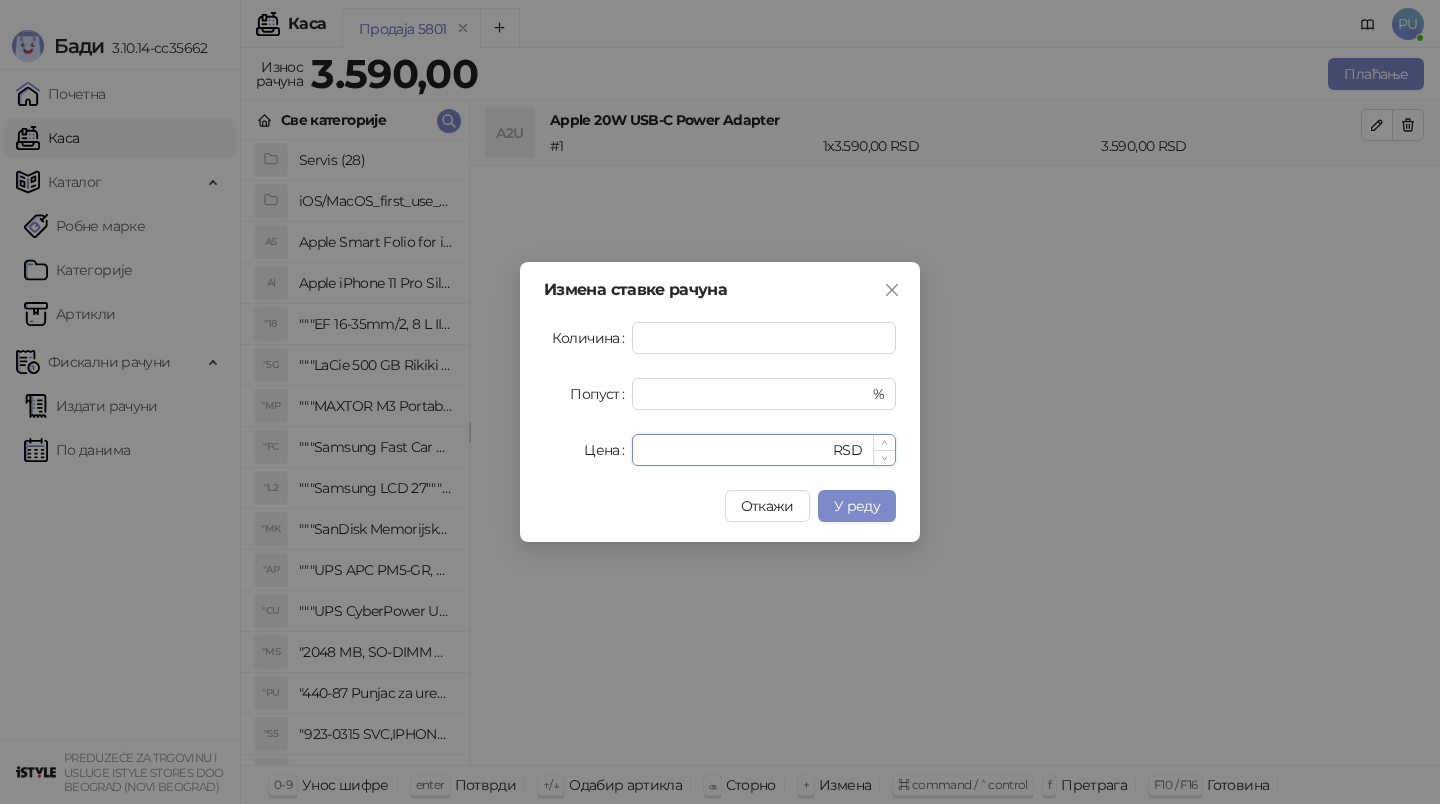 click on "****" at bounding box center [736, 450] 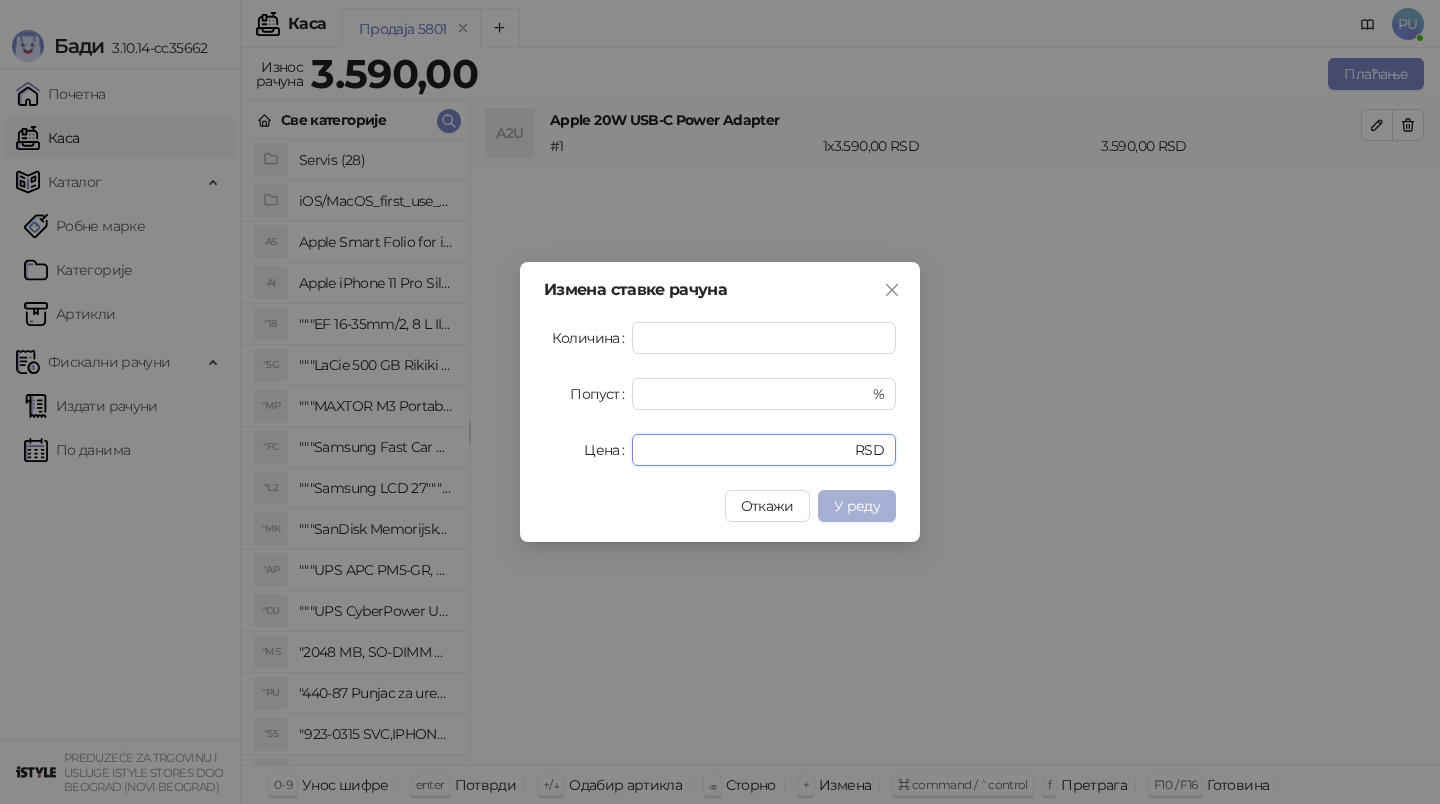 type on "****" 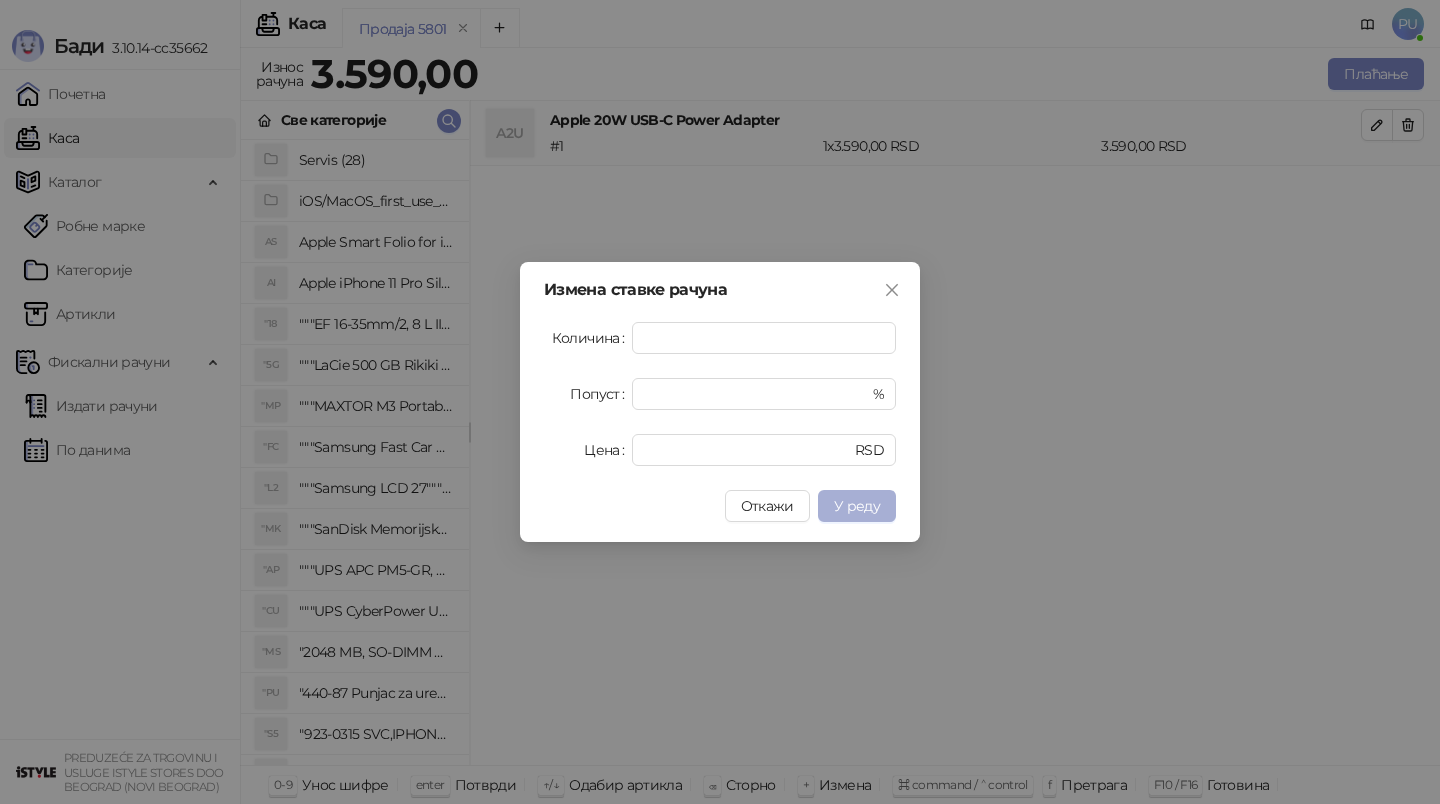 click on "У реду" at bounding box center (857, 506) 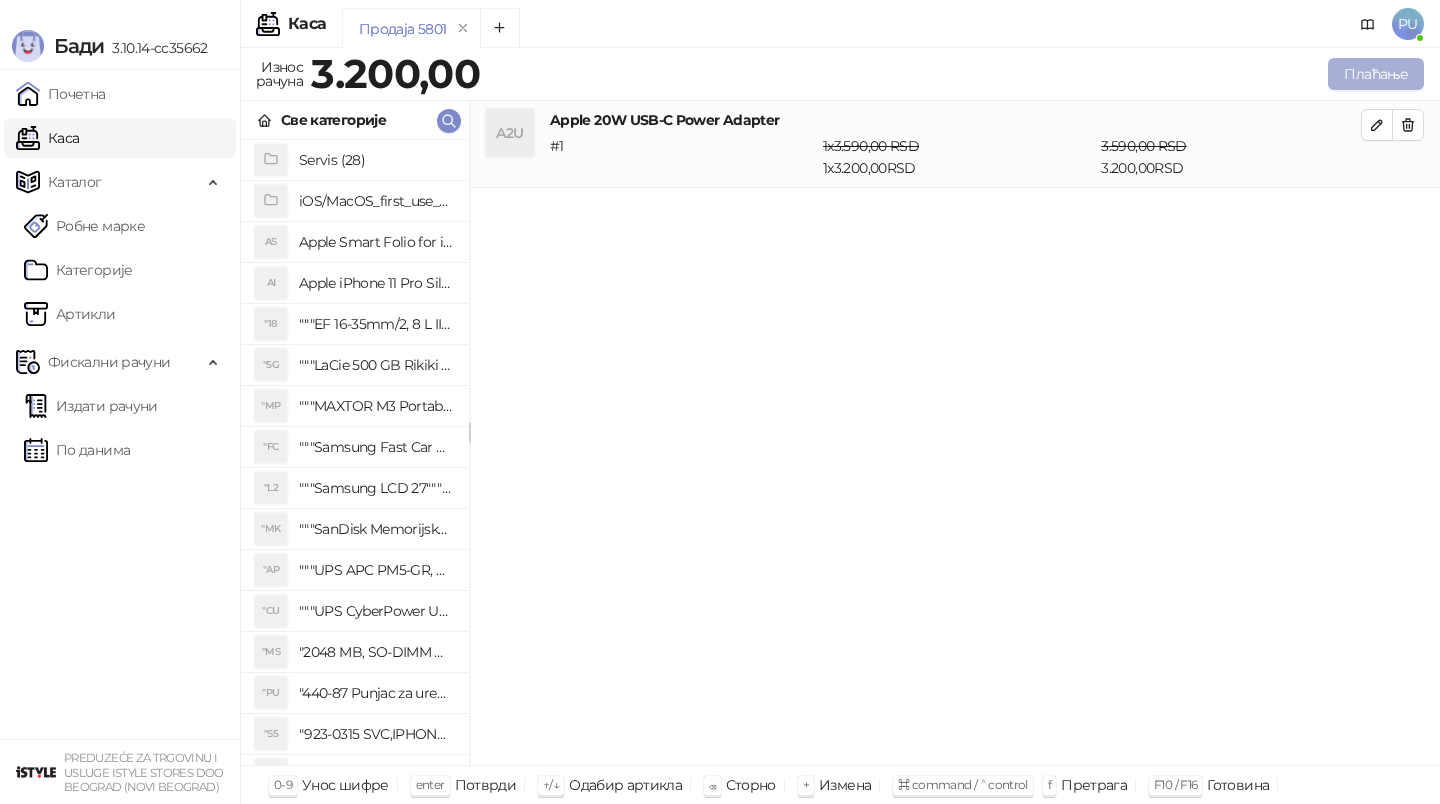 click on "Плаћање" at bounding box center [1376, 74] 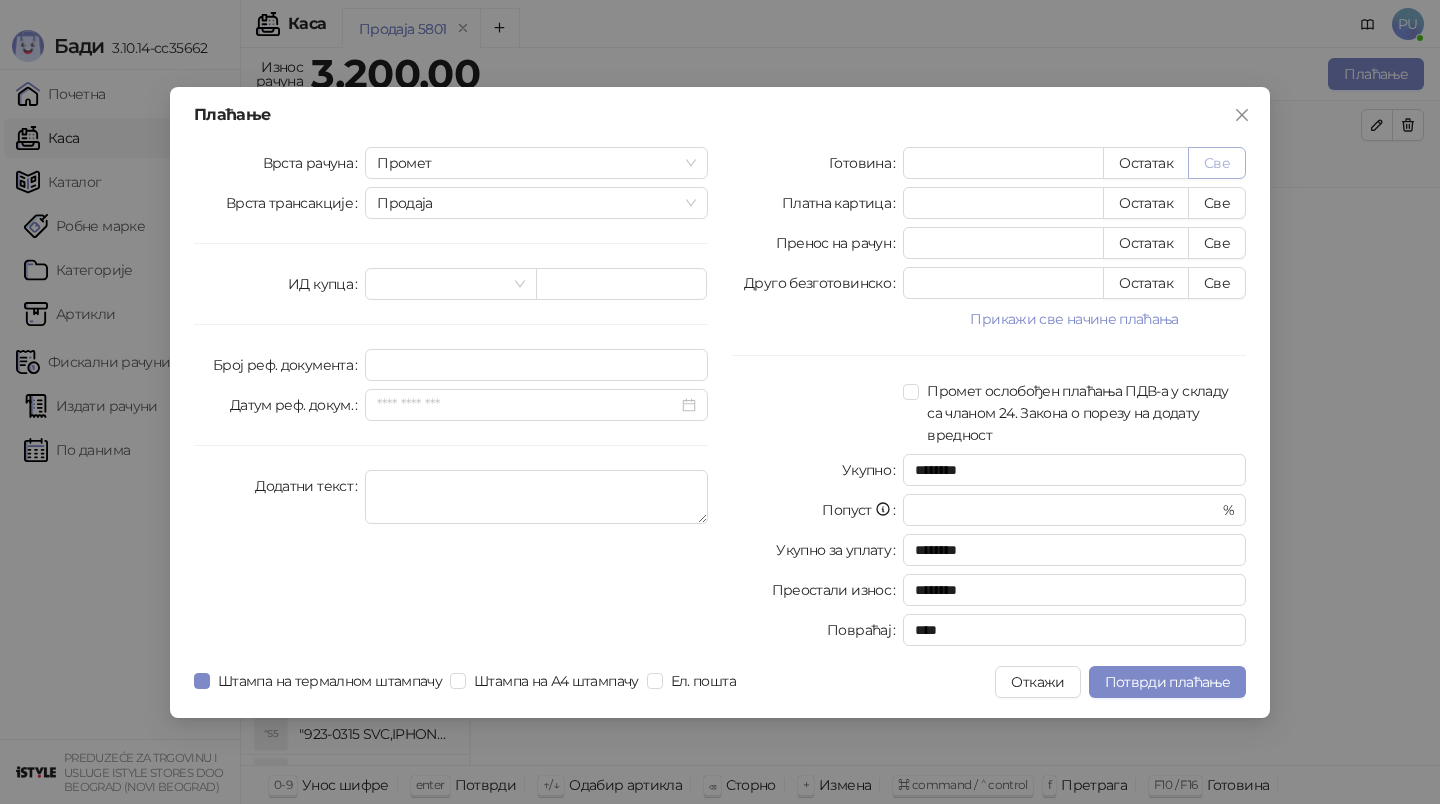 click on "Све" at bounding box center [1217, 163] 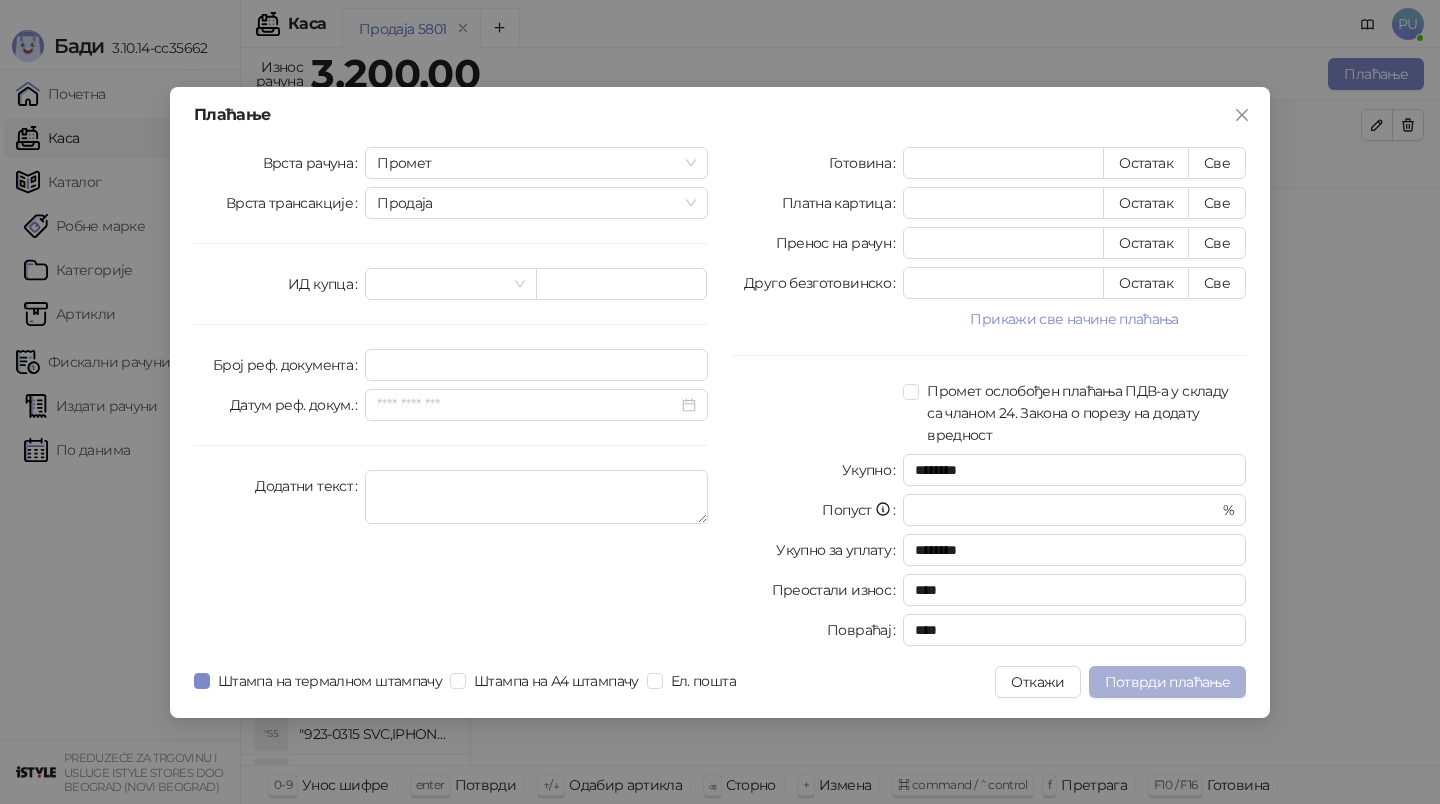 click on "Потврди плаћање" at bounding box center (1167, 682) 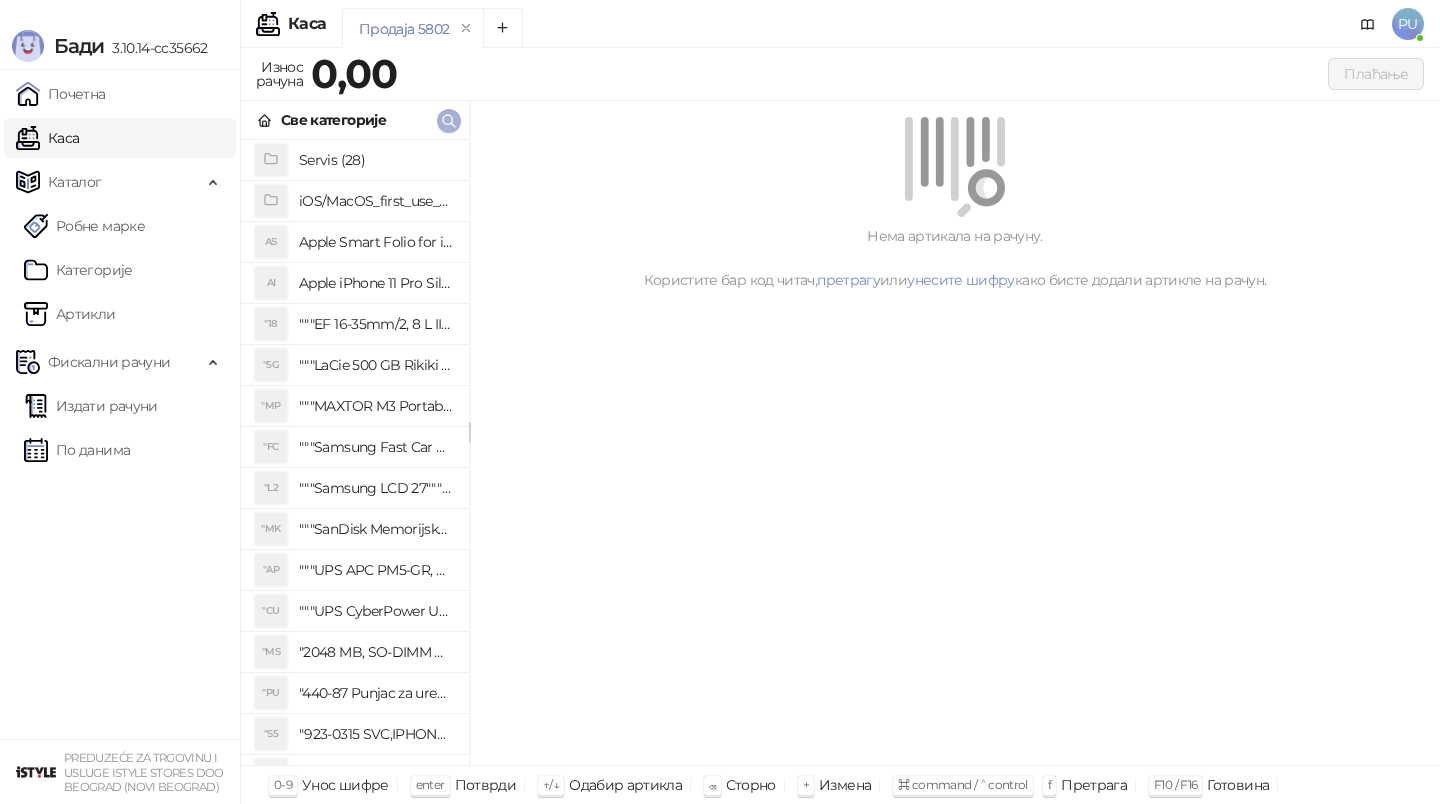 click 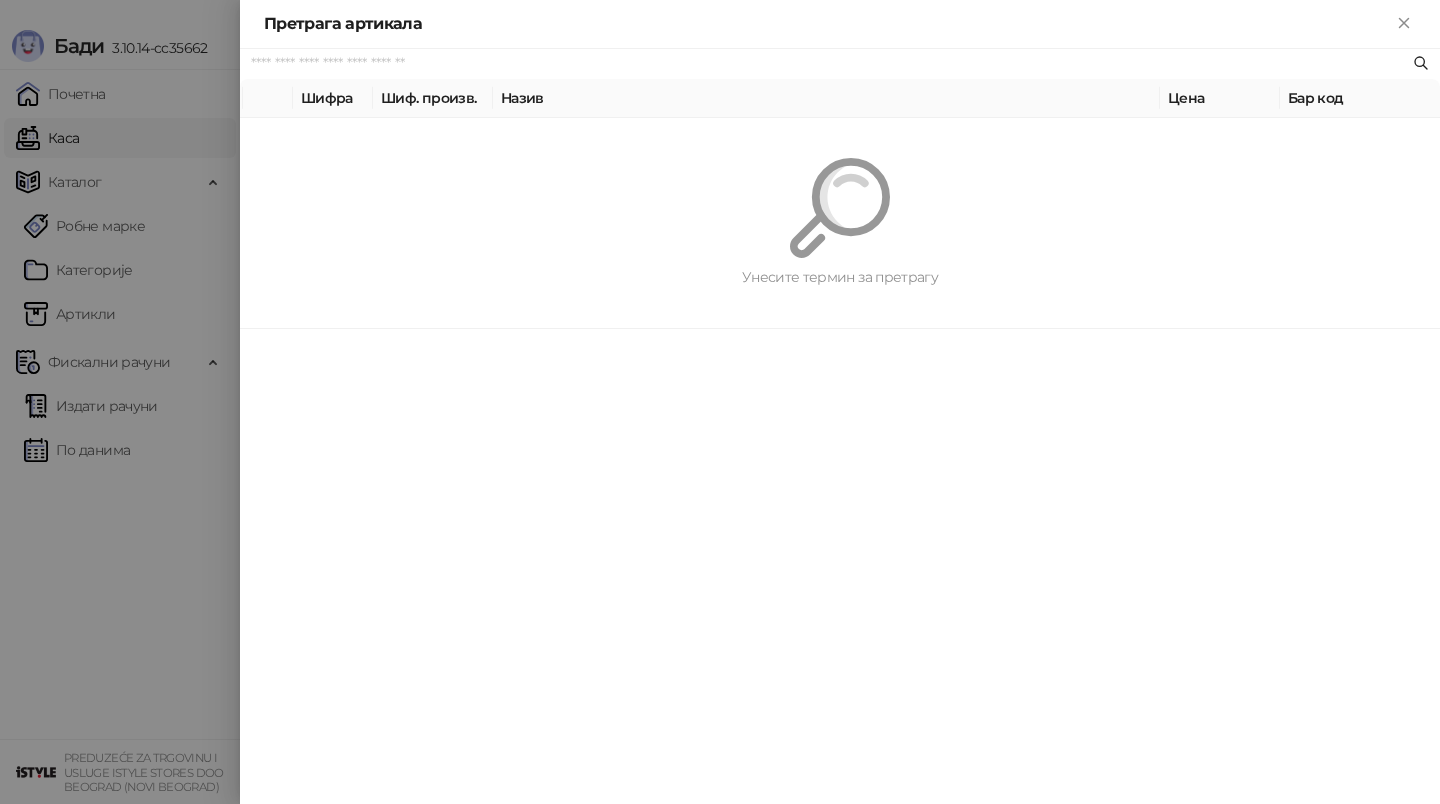 paste on "**********" 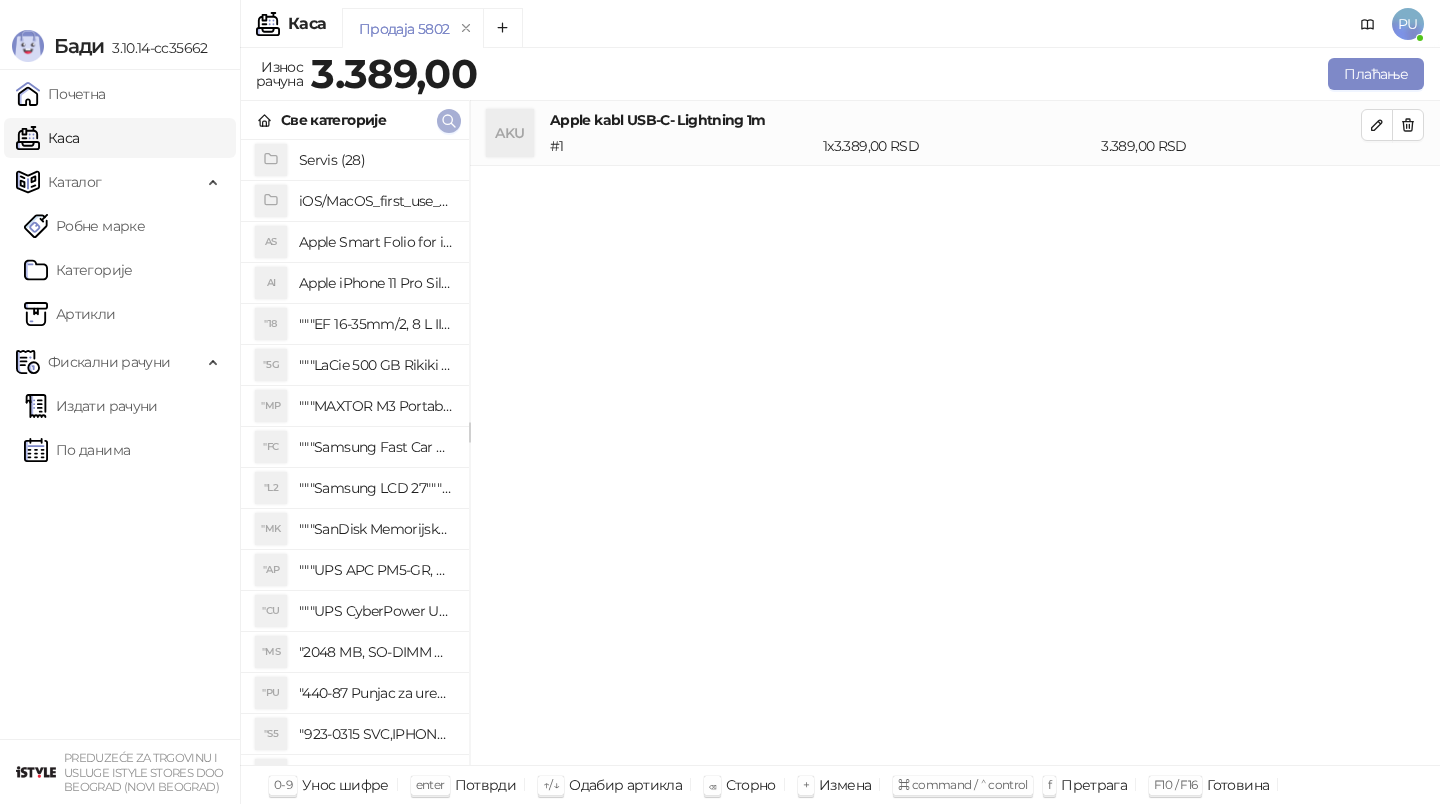 click 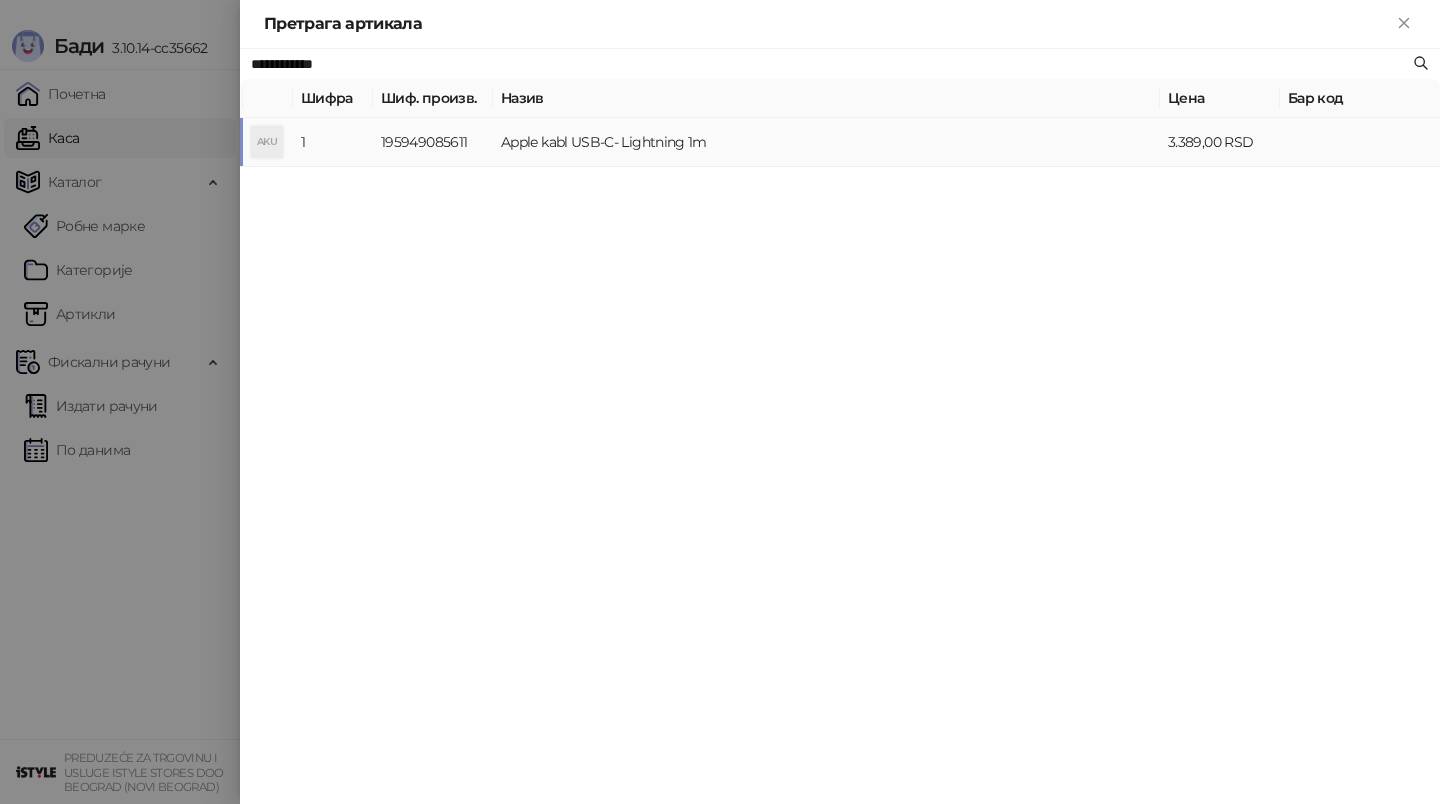 paste 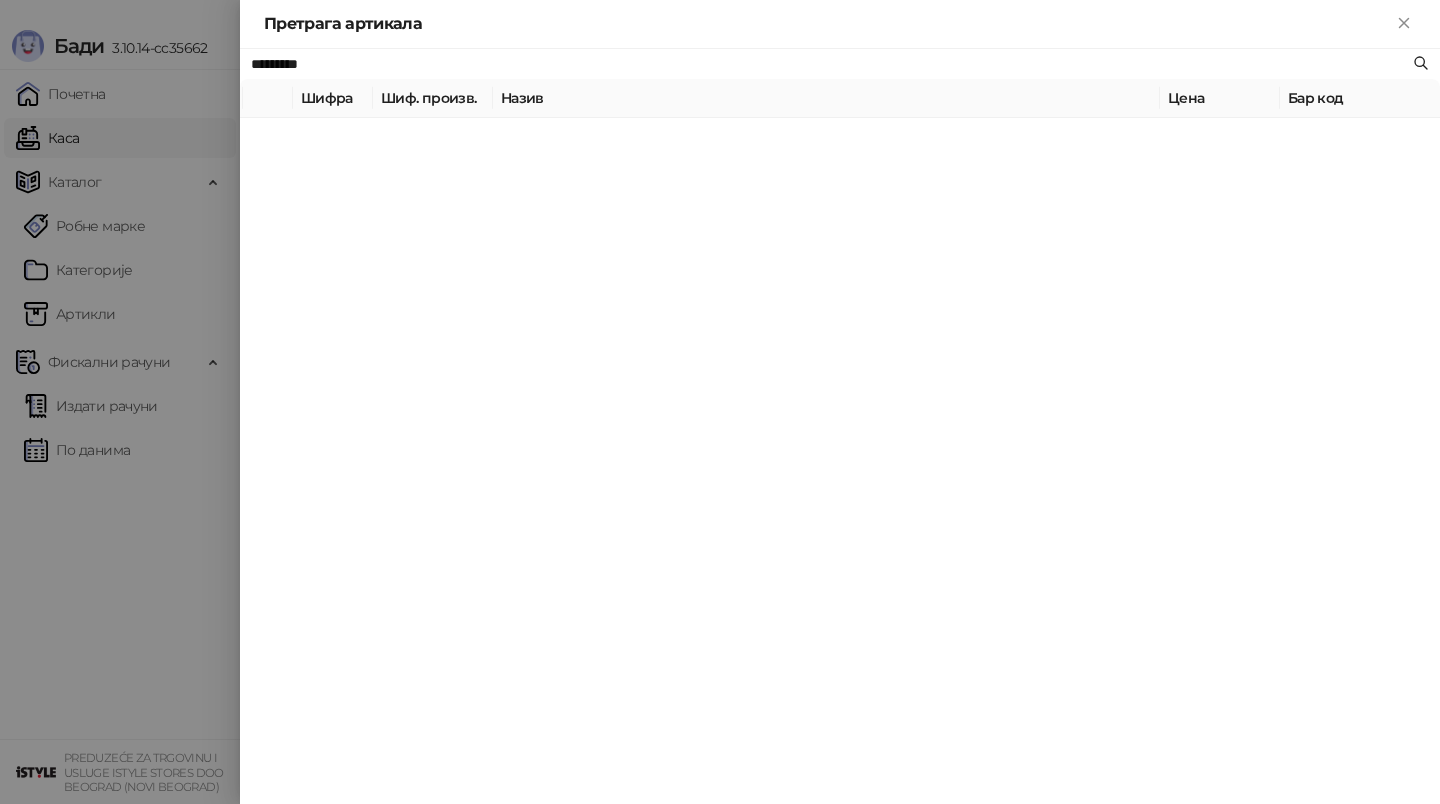 type on "*********" 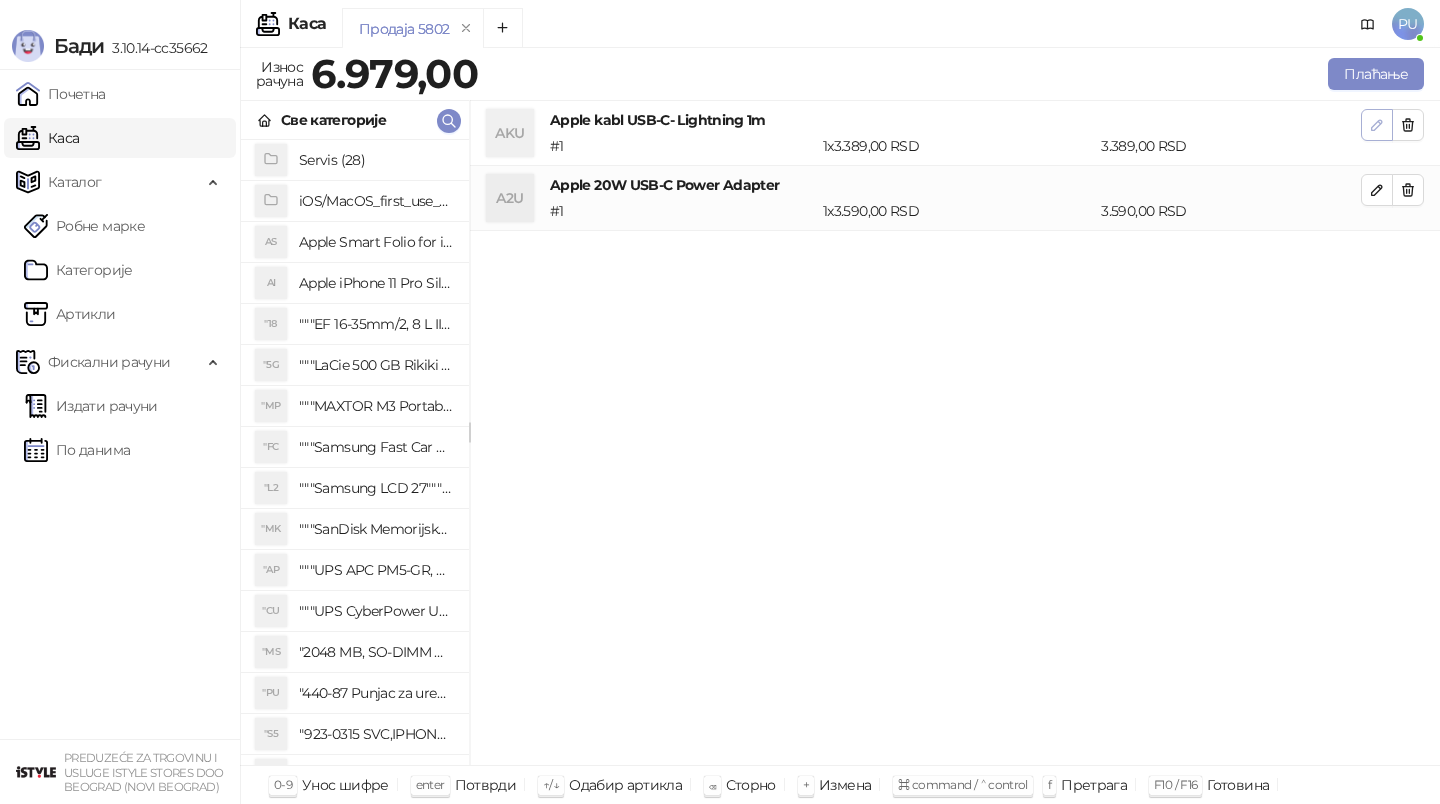 click 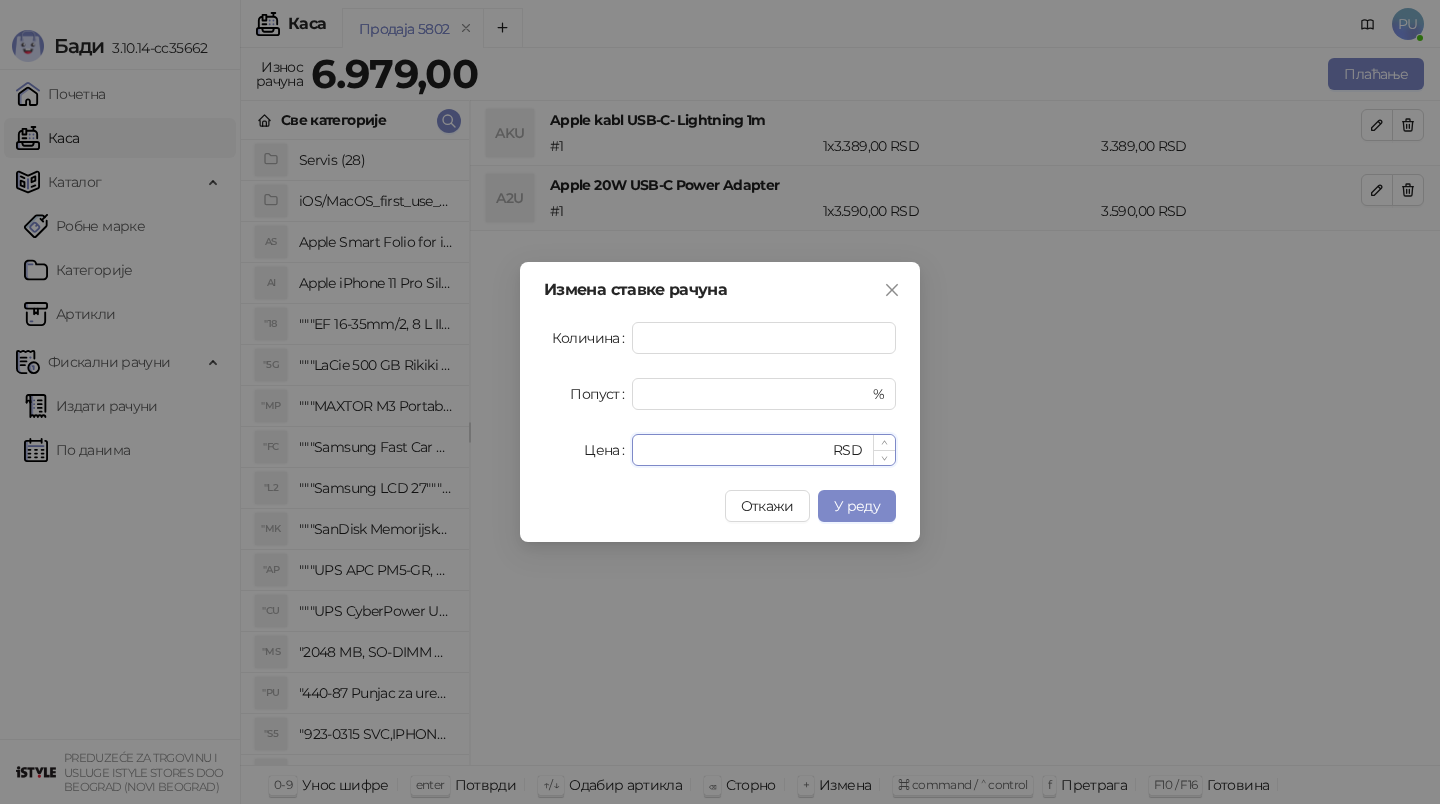 click on "****" at bounding box center [736, 450] 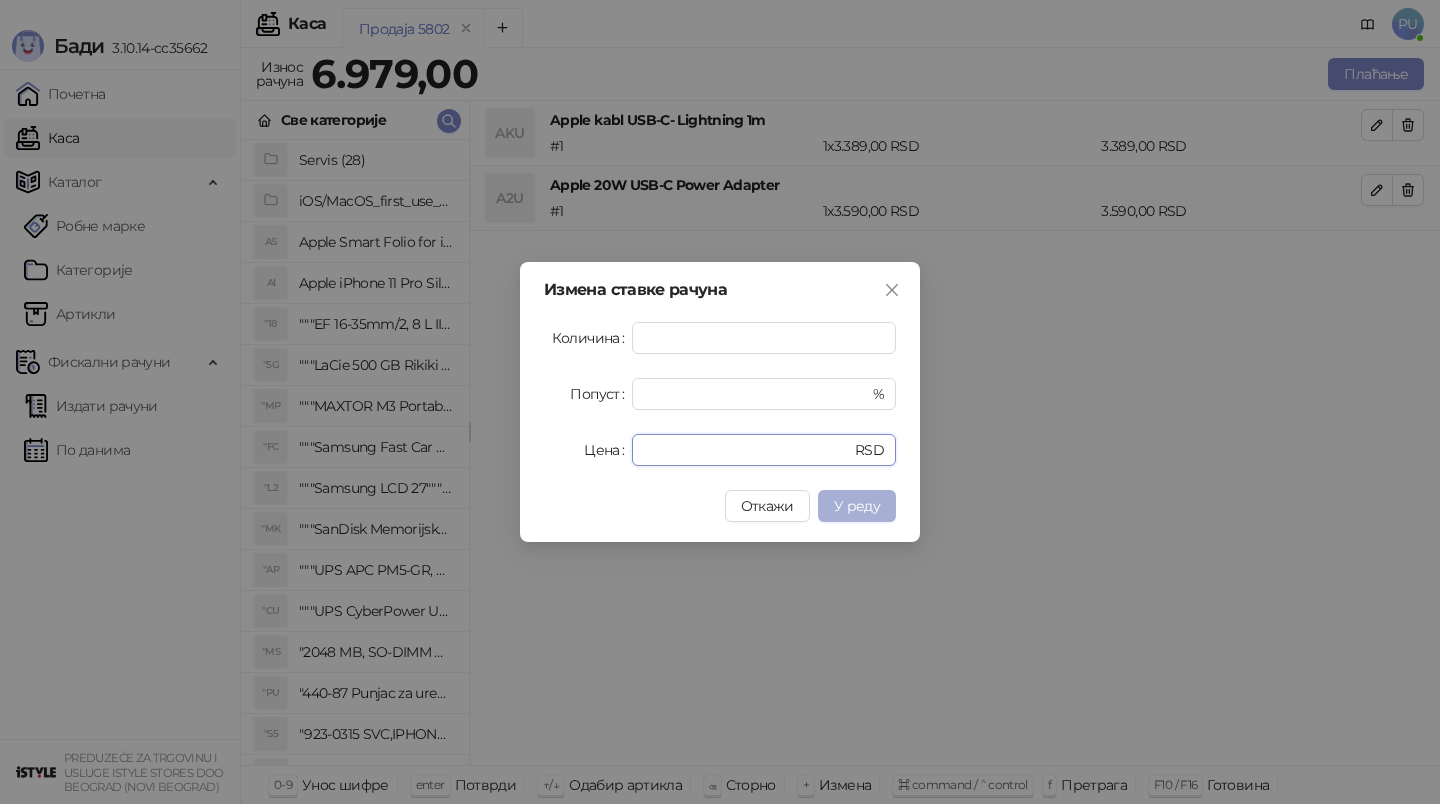 type on "****" 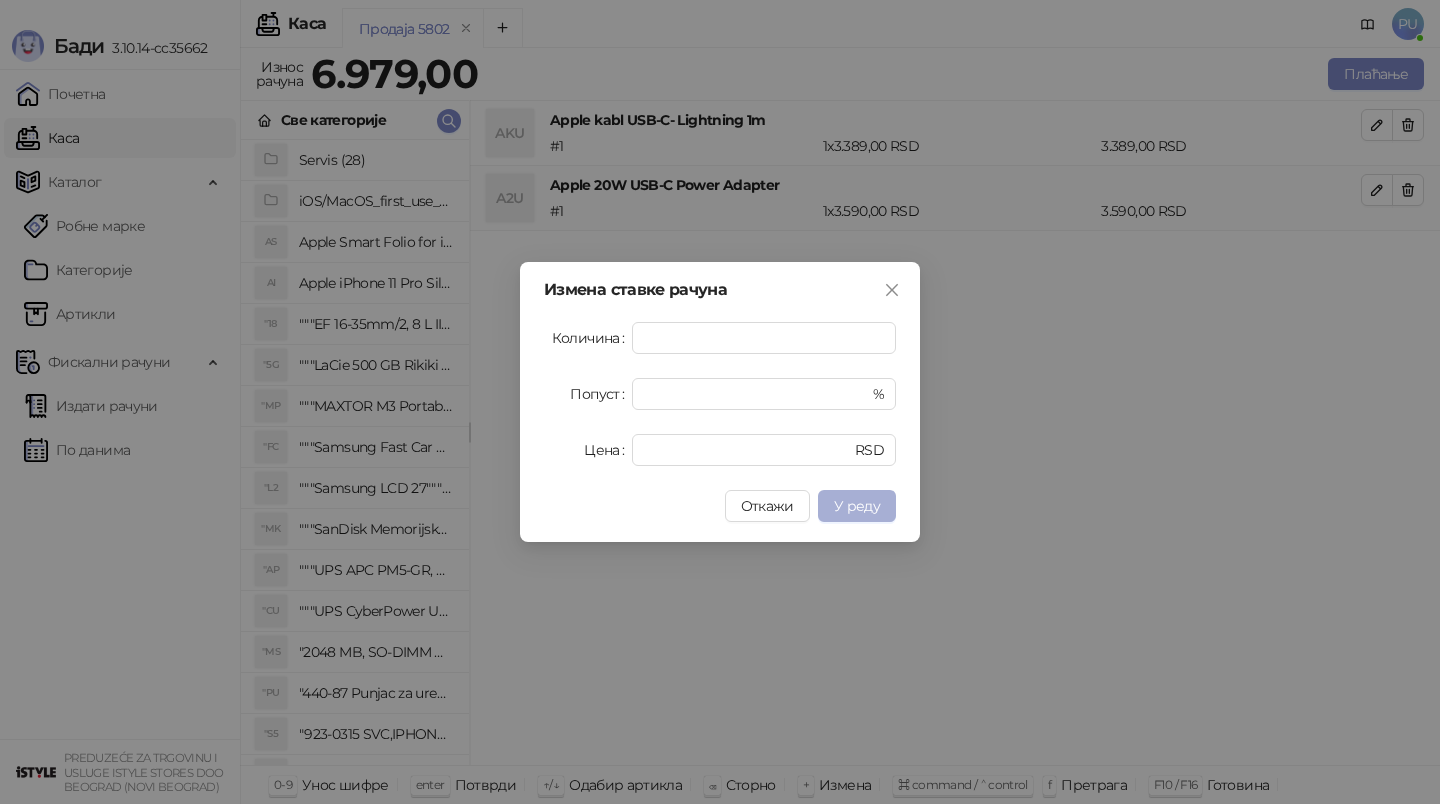 click on "У реду" at bounding box center [857, 506] 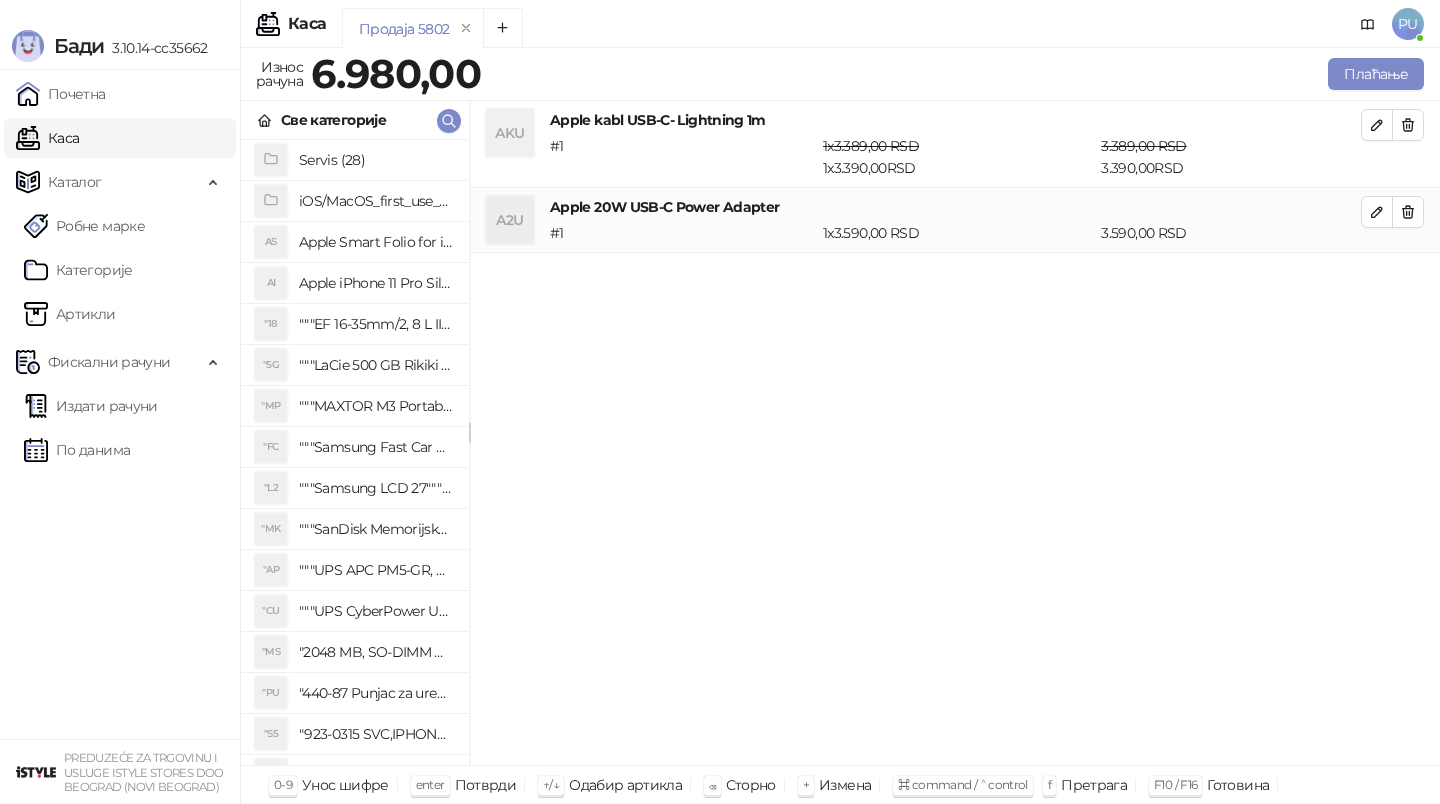 click on "Плаћање" at bounding box center (956, 74) 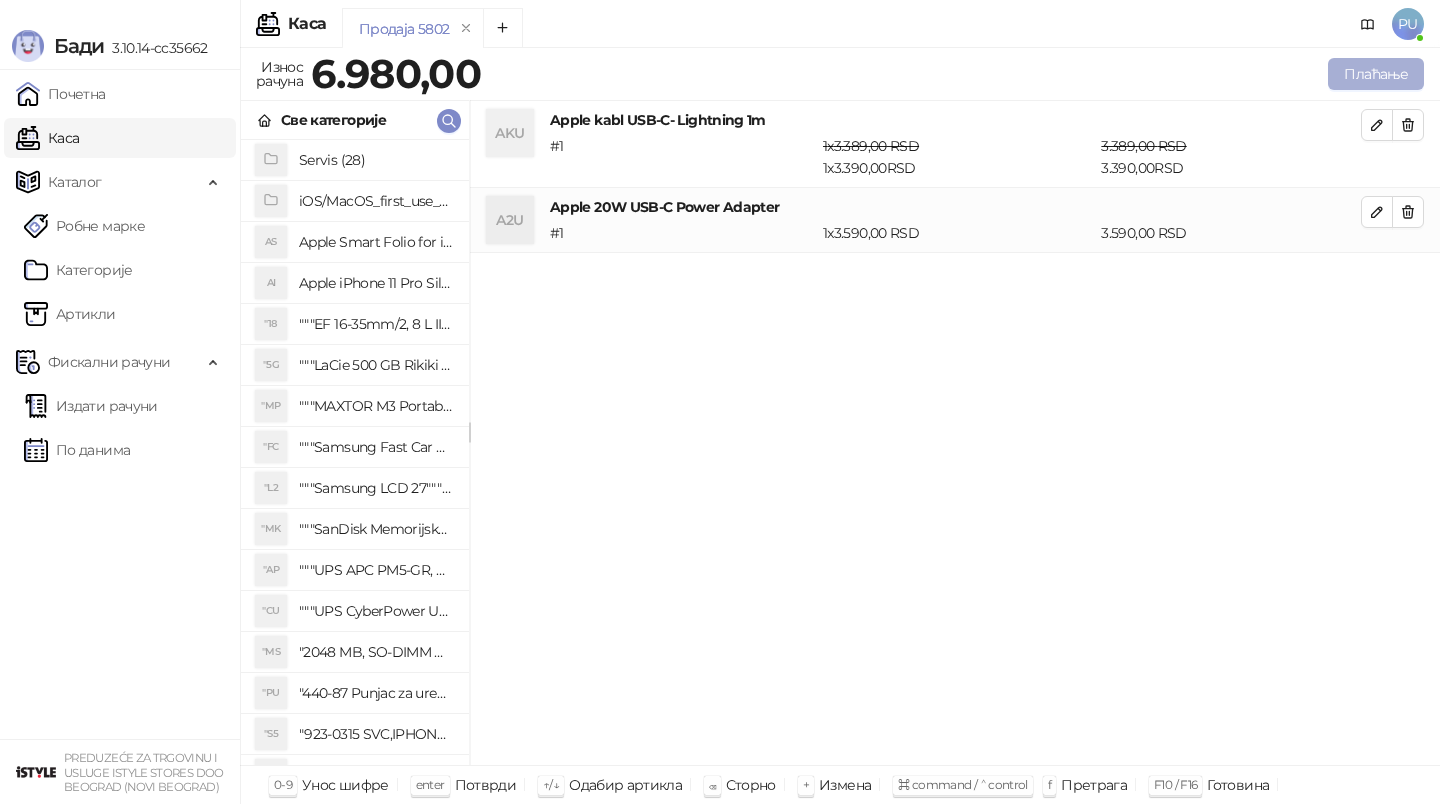 click on "Плаћање" at bounding box center (1376, 74) 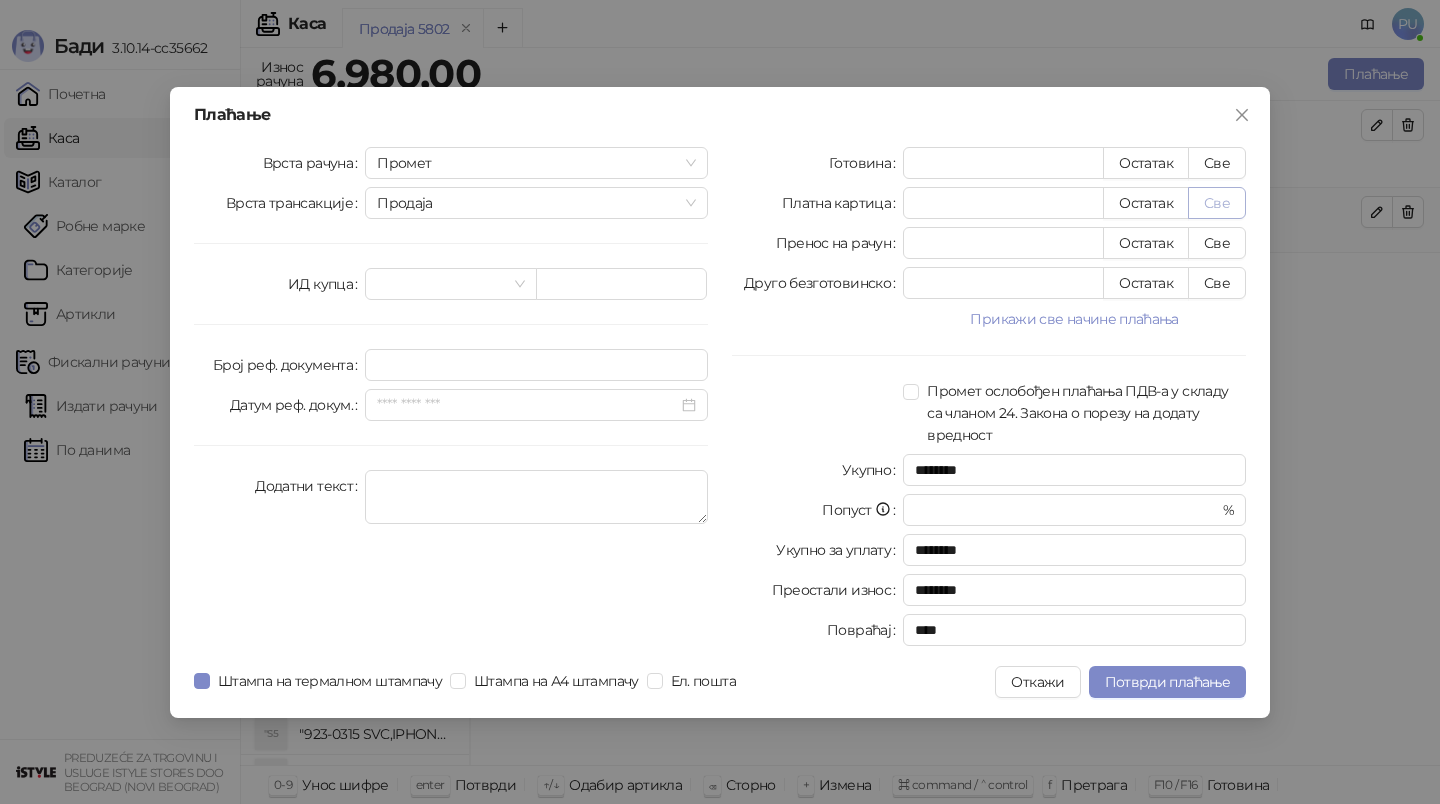 click on "Све" at bounding box center [1217, 203] 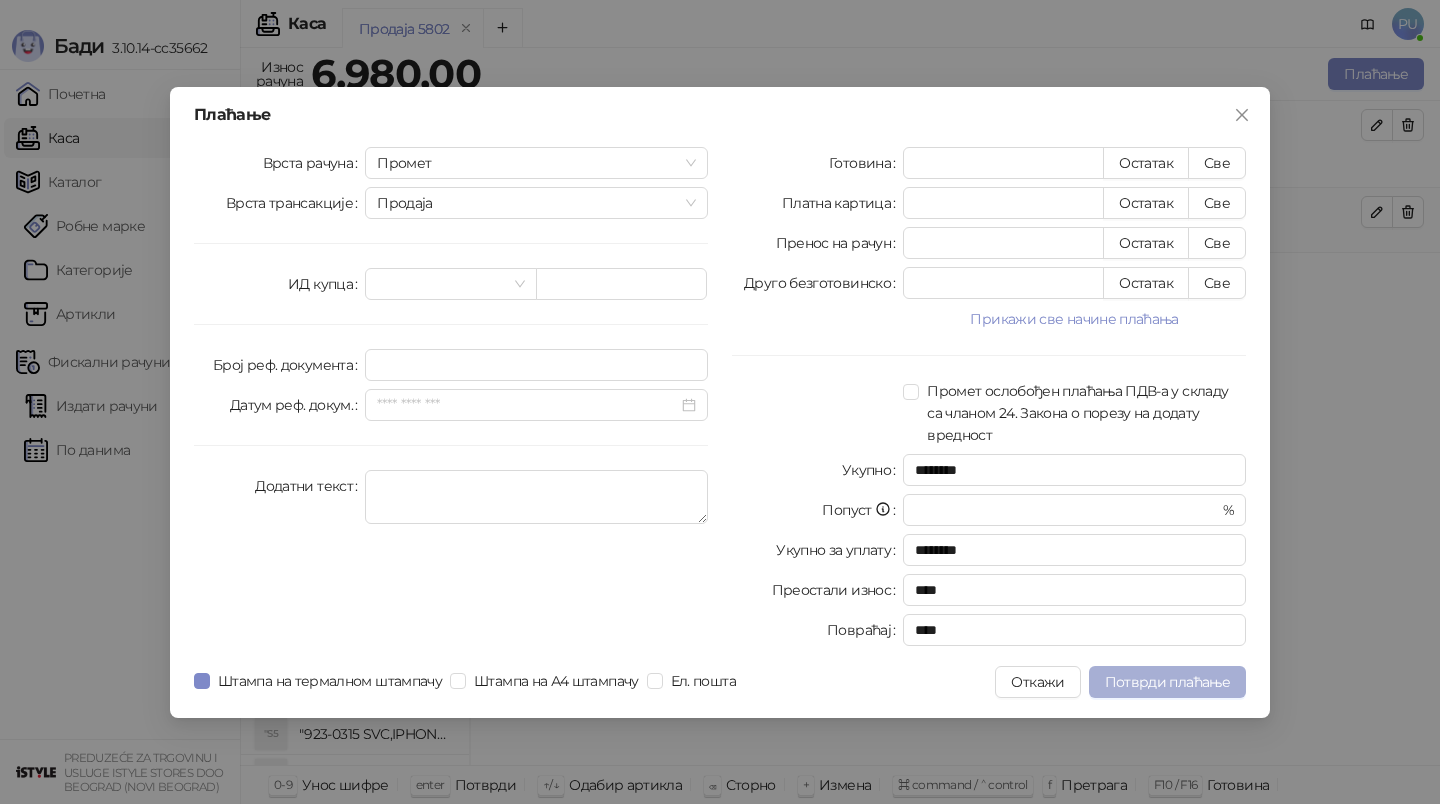 click on "Потврди плаћање" at bounding box center [1167, 682] 